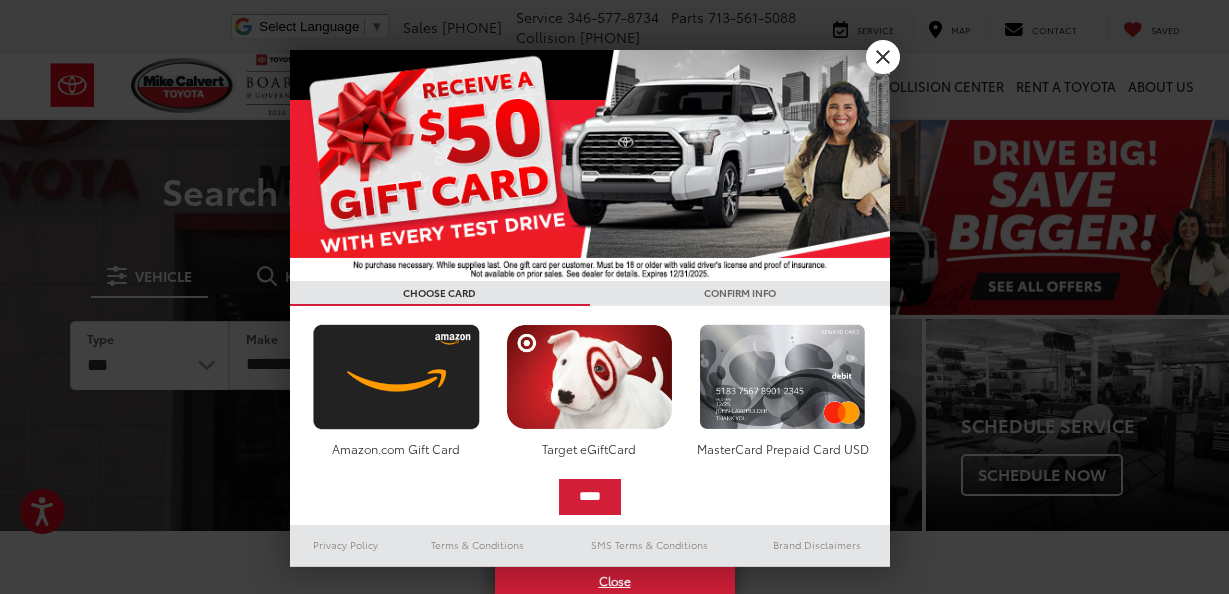 scroll, scrollTop: 0, scrollLeft: 0, axis: both 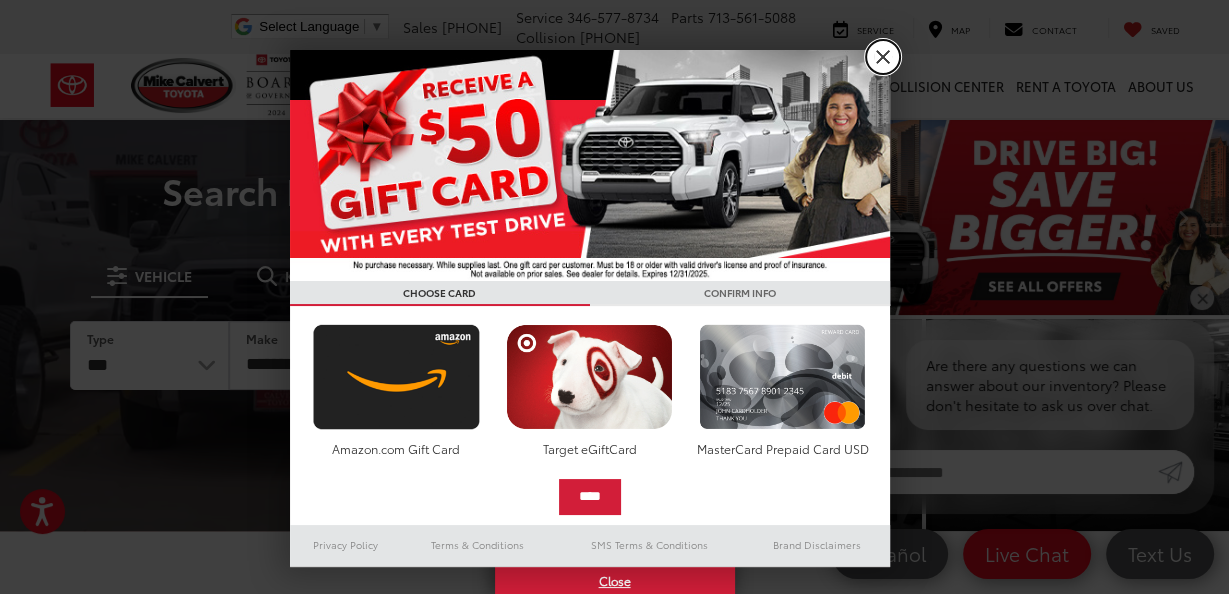 click on "X" at bounding box center [883, 57] 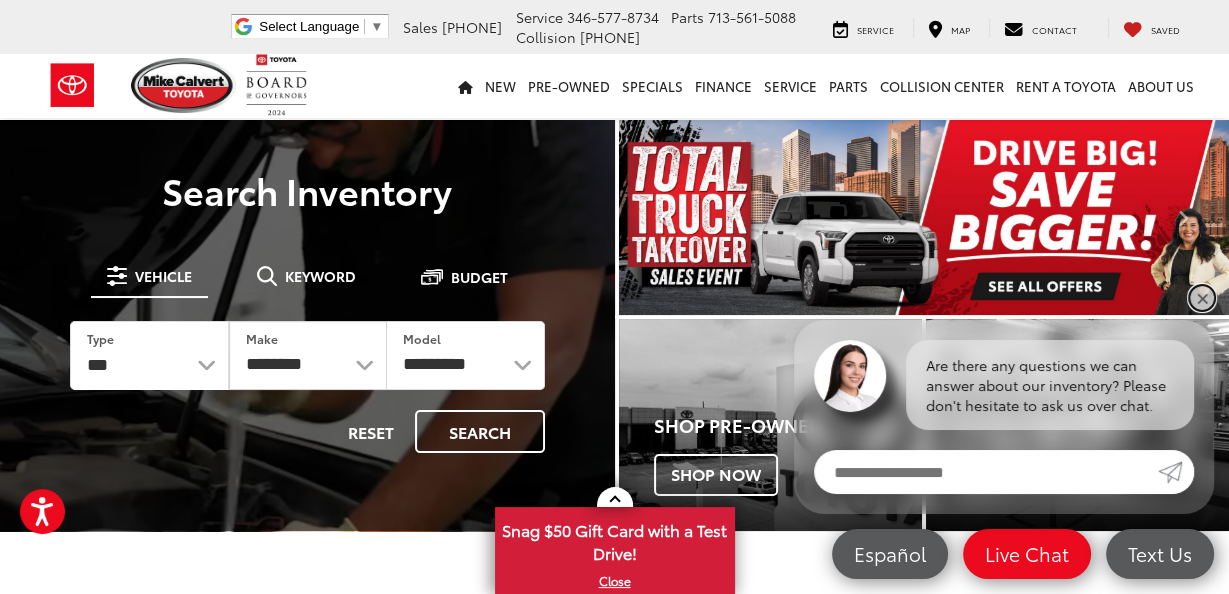 click on "✕" at bounding box center (1202, 298) 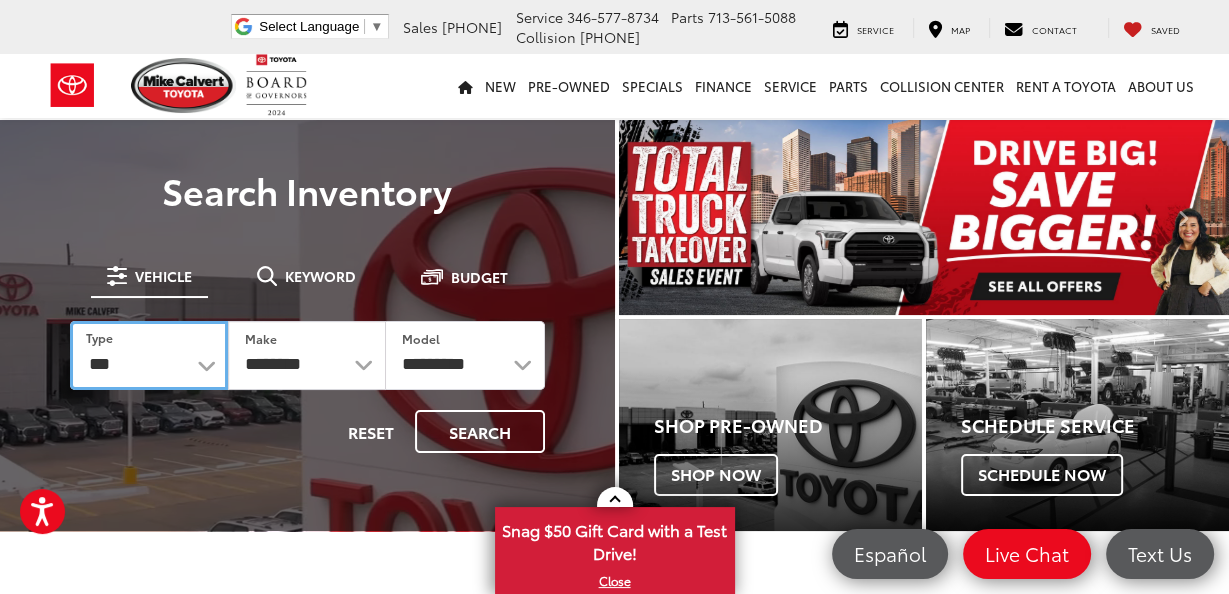 click on "***
***
****
*********" at bounding box center (149, 355) 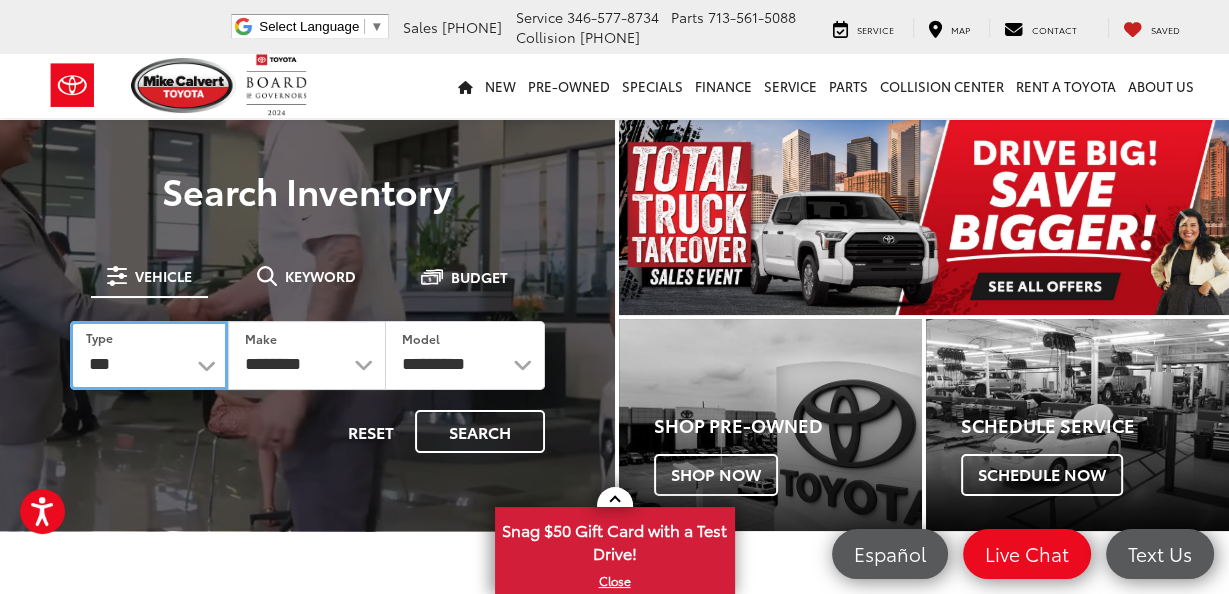 select on "******" 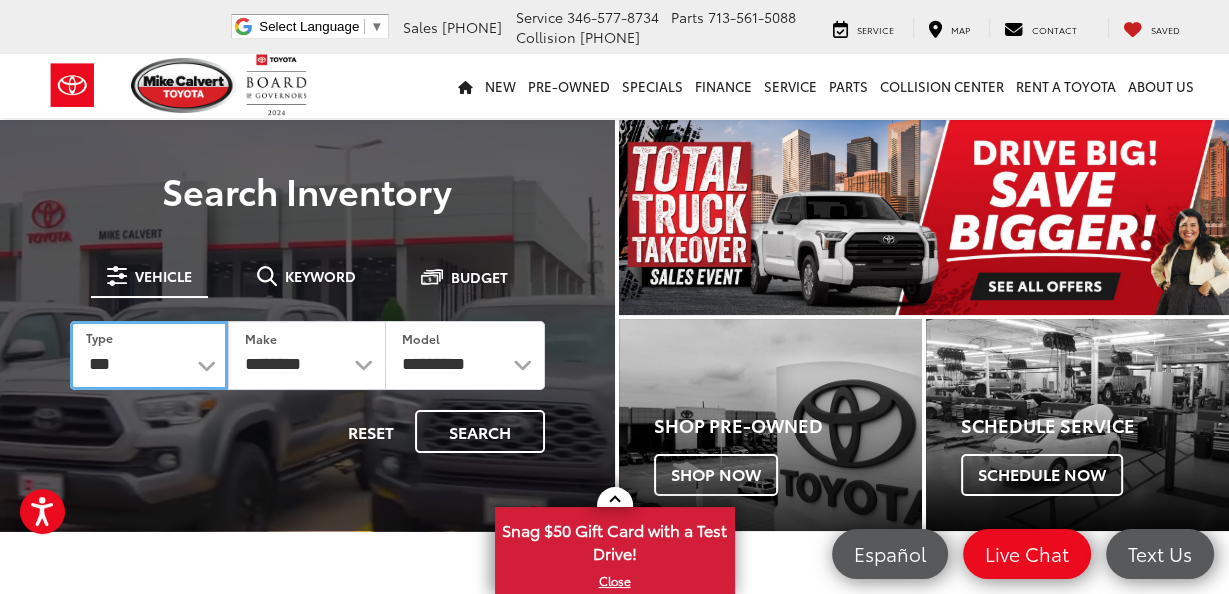 click on "***
***
****
*********" at bounding box center [149, 355] 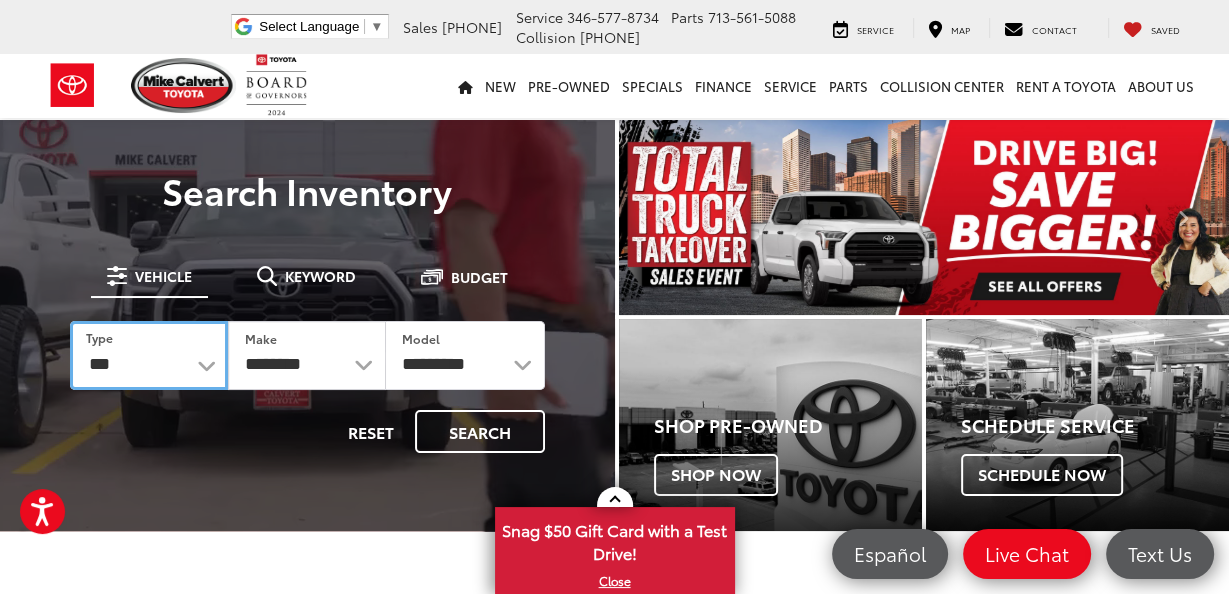 select on "******" 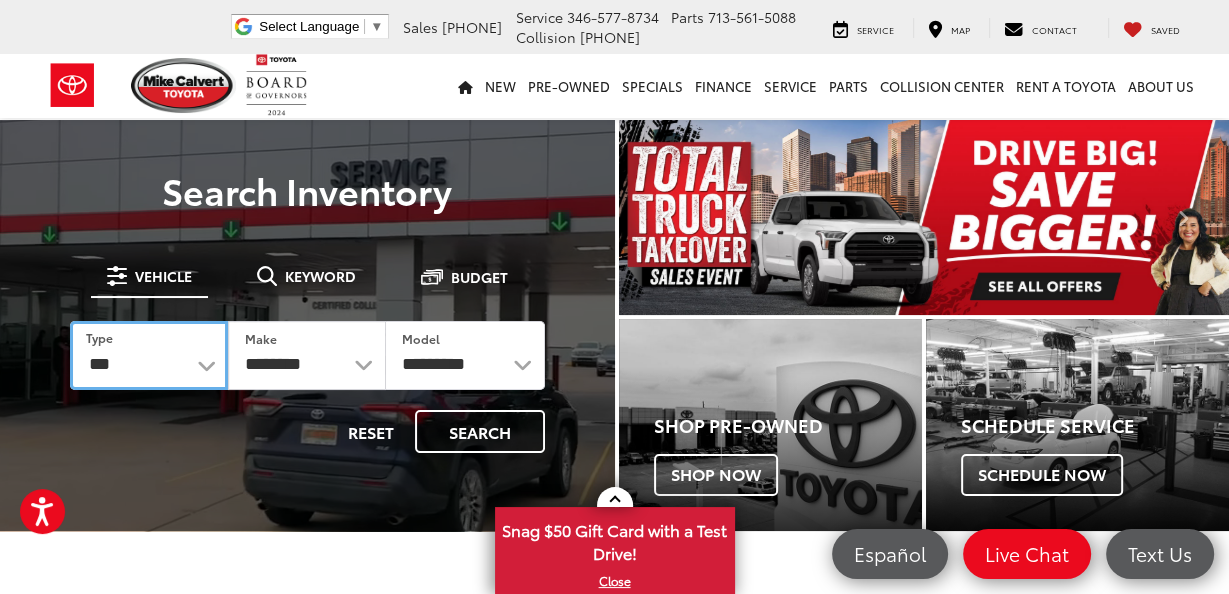 select 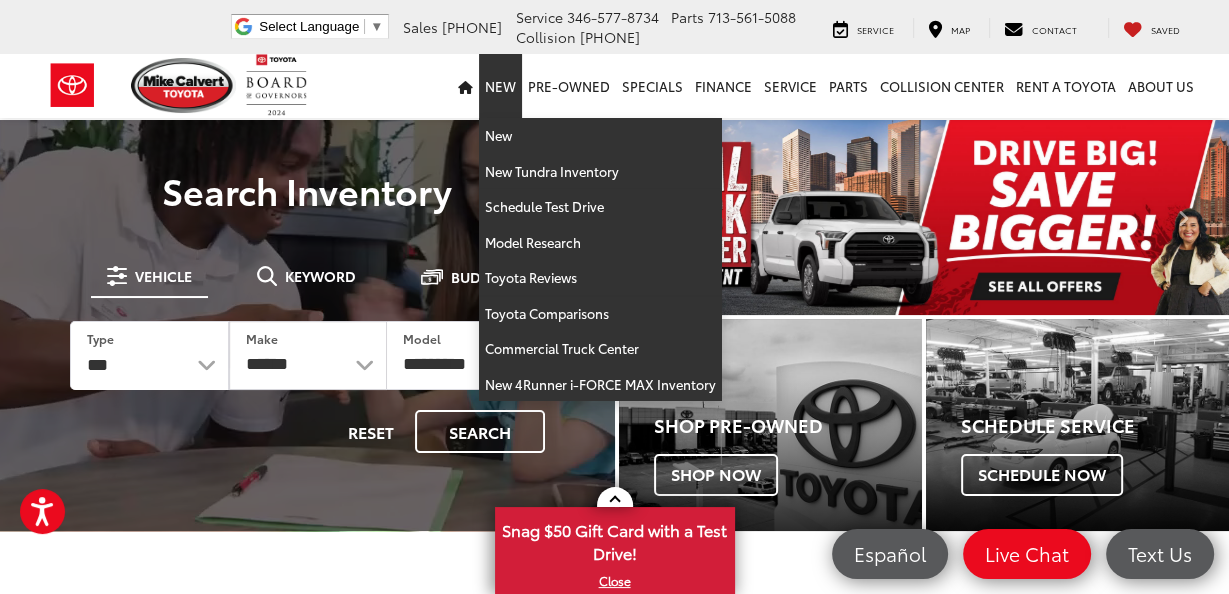 click on "New" at bounding box center (500, 86) 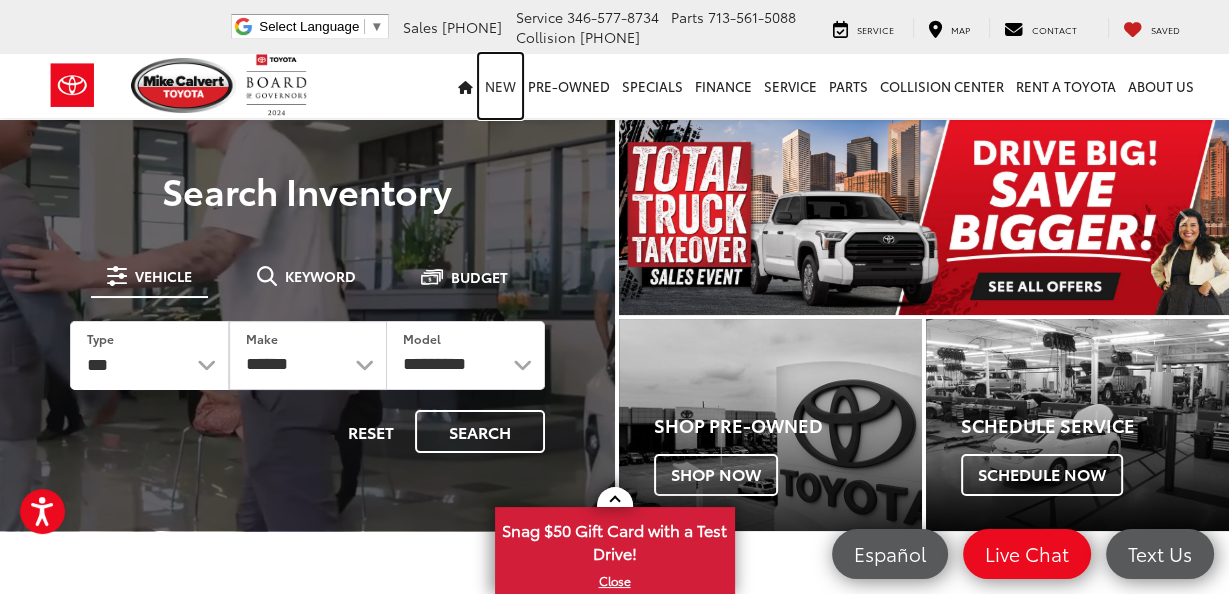 click on "New" at bounding box center [500, 86] 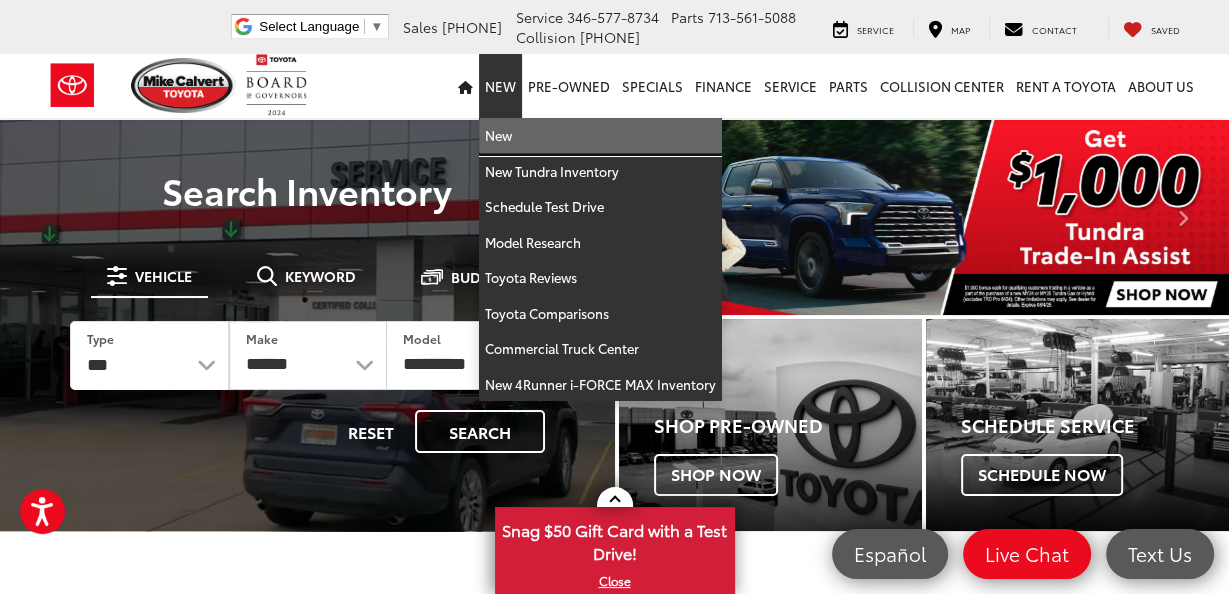 click on "New" at bounding box center (600, 136) 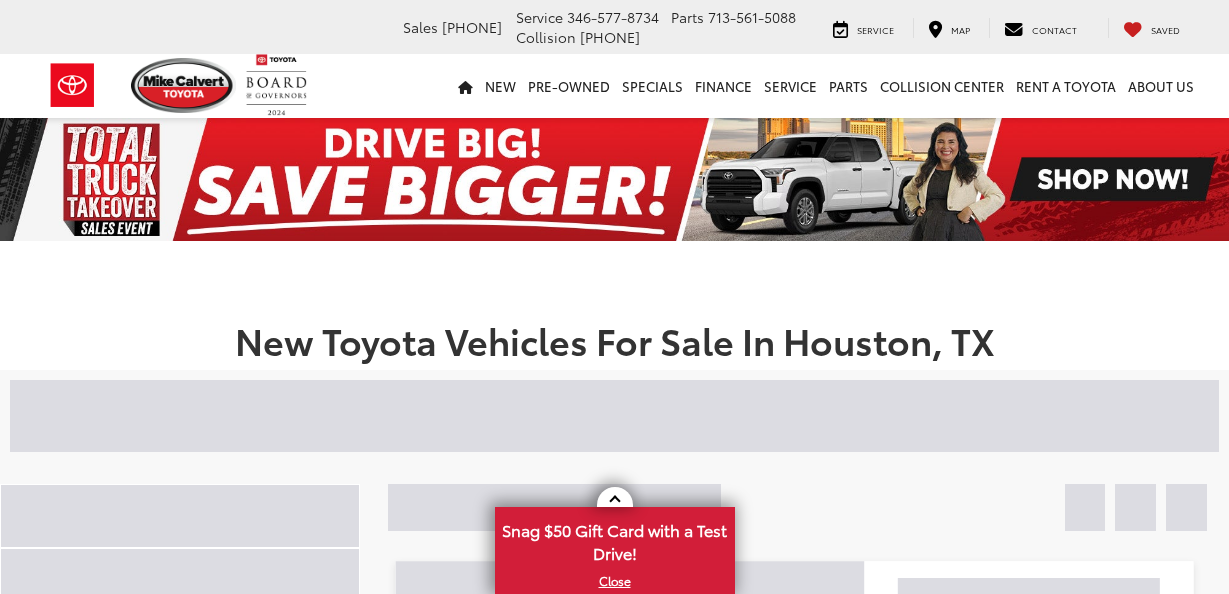 scroll, scrollTop: 0, scrollLeft: 0, axis: both 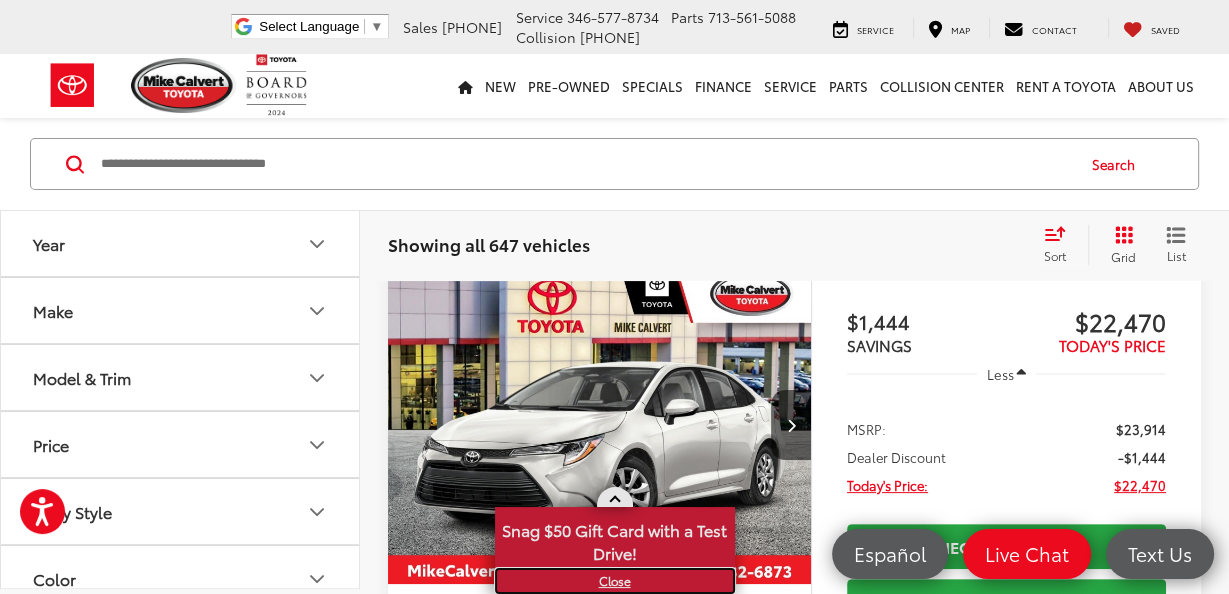 click on "X" at bounding box center (615, 581) 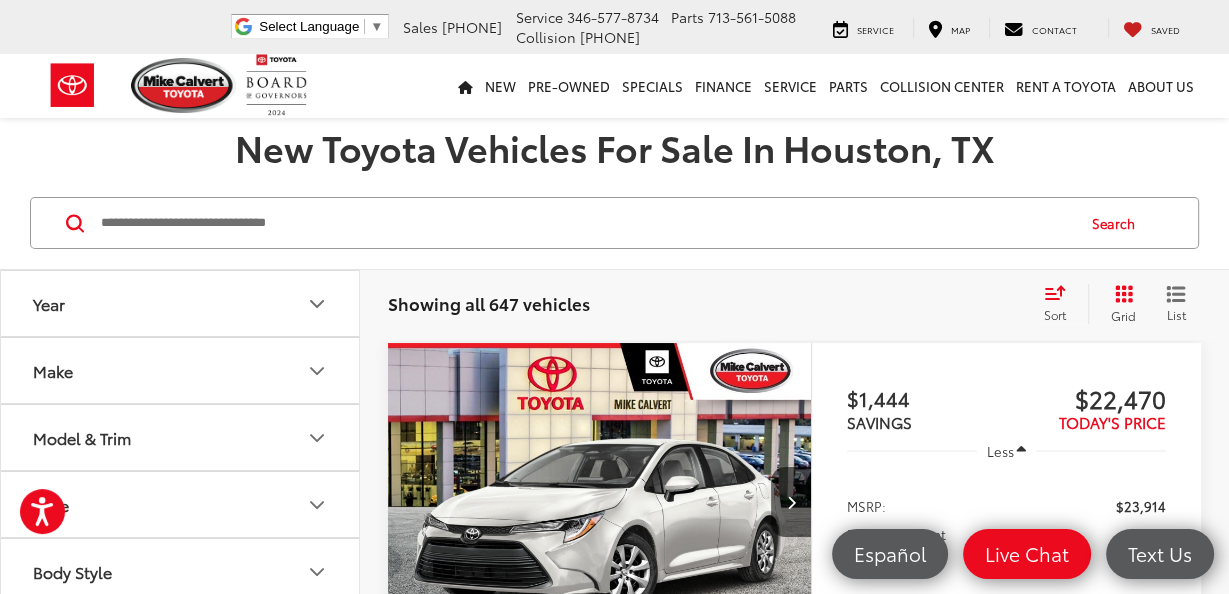 scroll, scrollTop: 240, scrollLeft: 0, axis: vertical 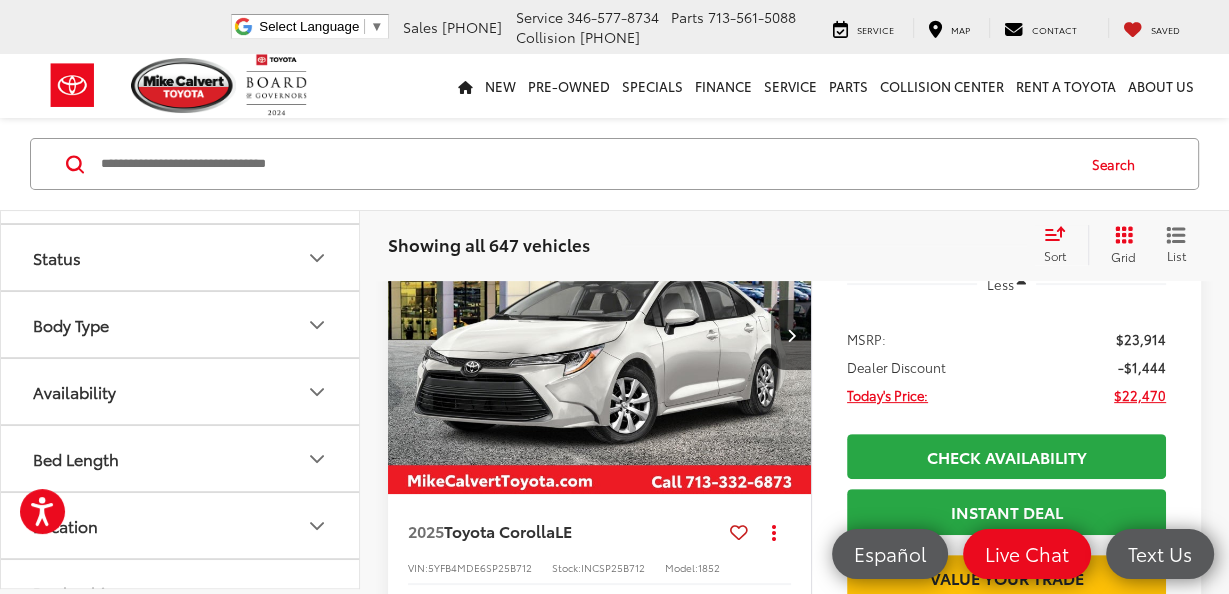 click 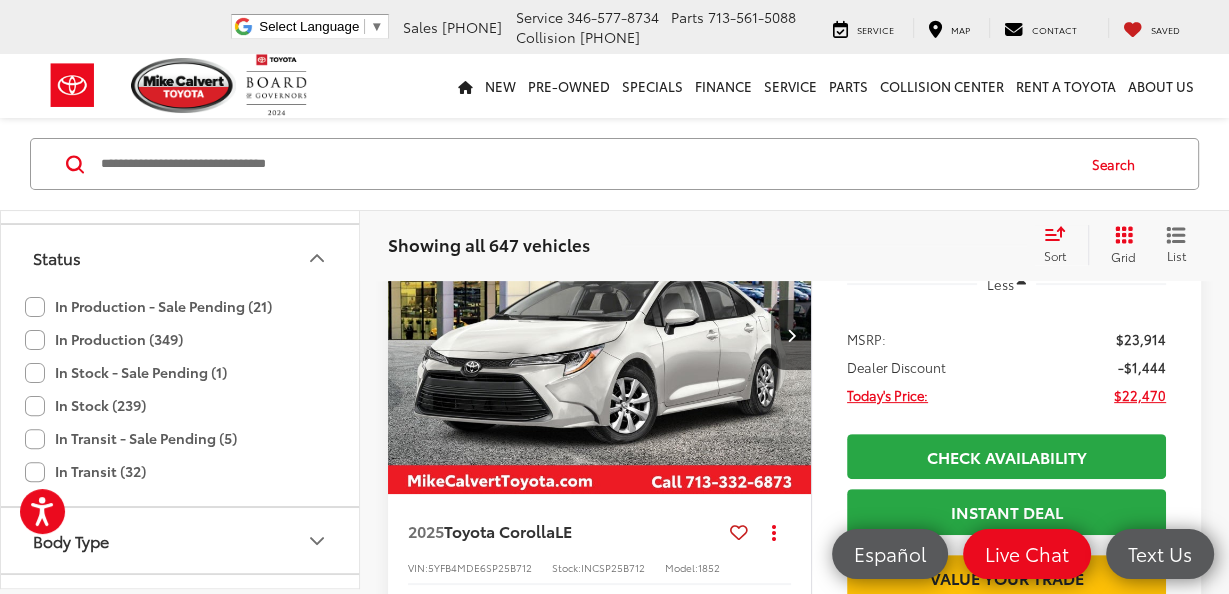 click on "In Stock (239)" 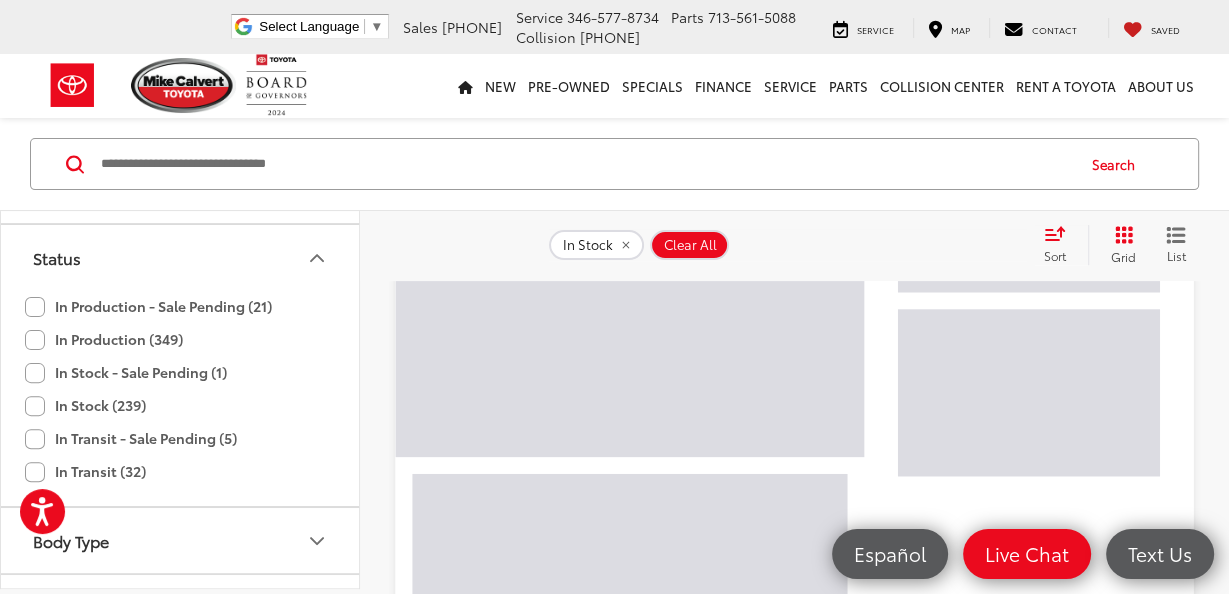scroll, scrollTop: 252, scrollLeft: 0, axis: vertical 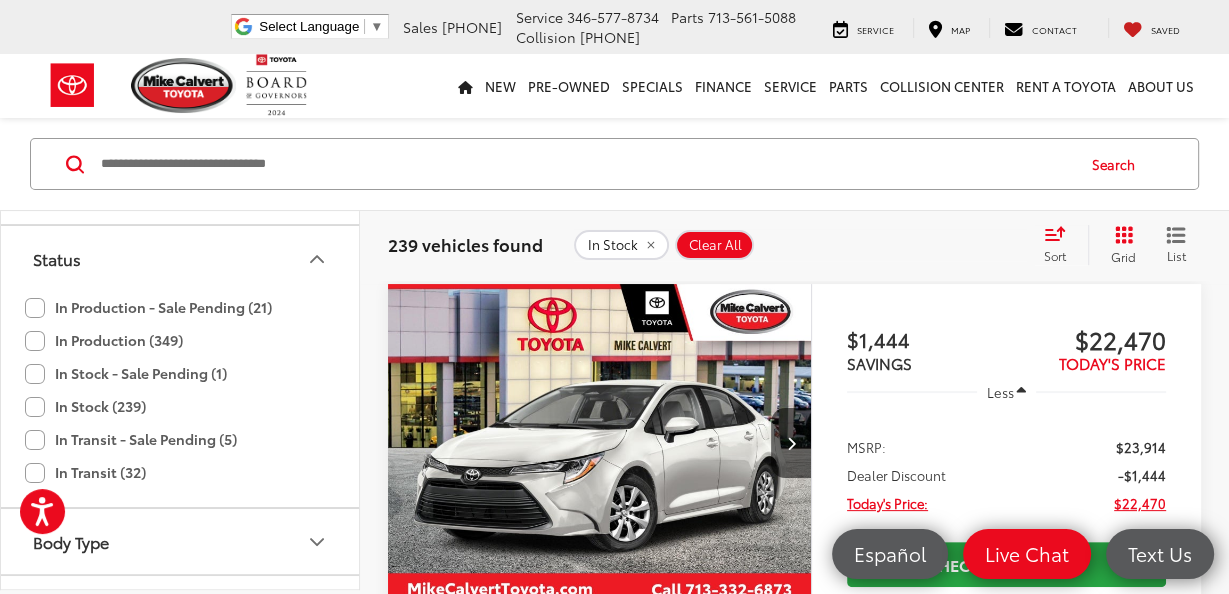 click 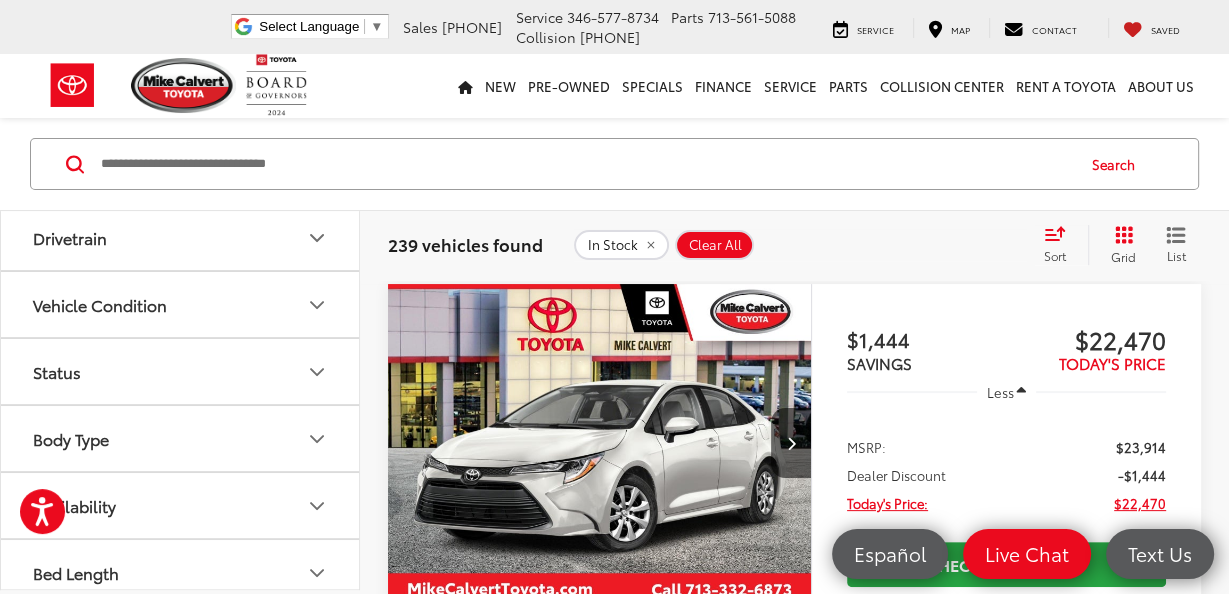 scroll, scrollTop: 530, scrollLeft: 0, axis: vertical 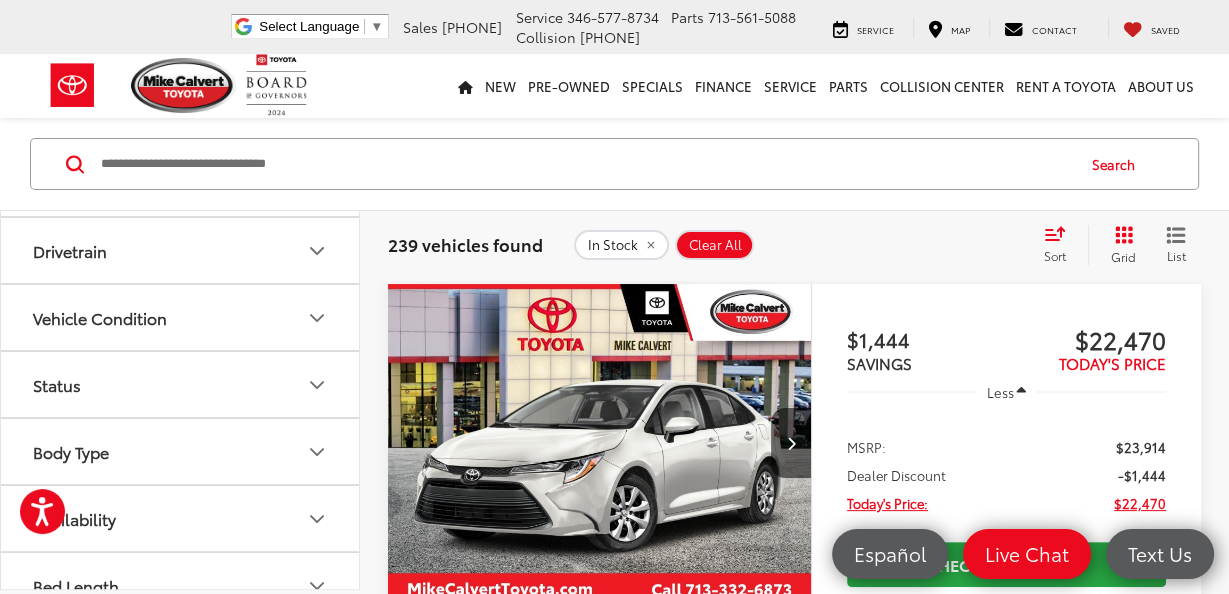 click 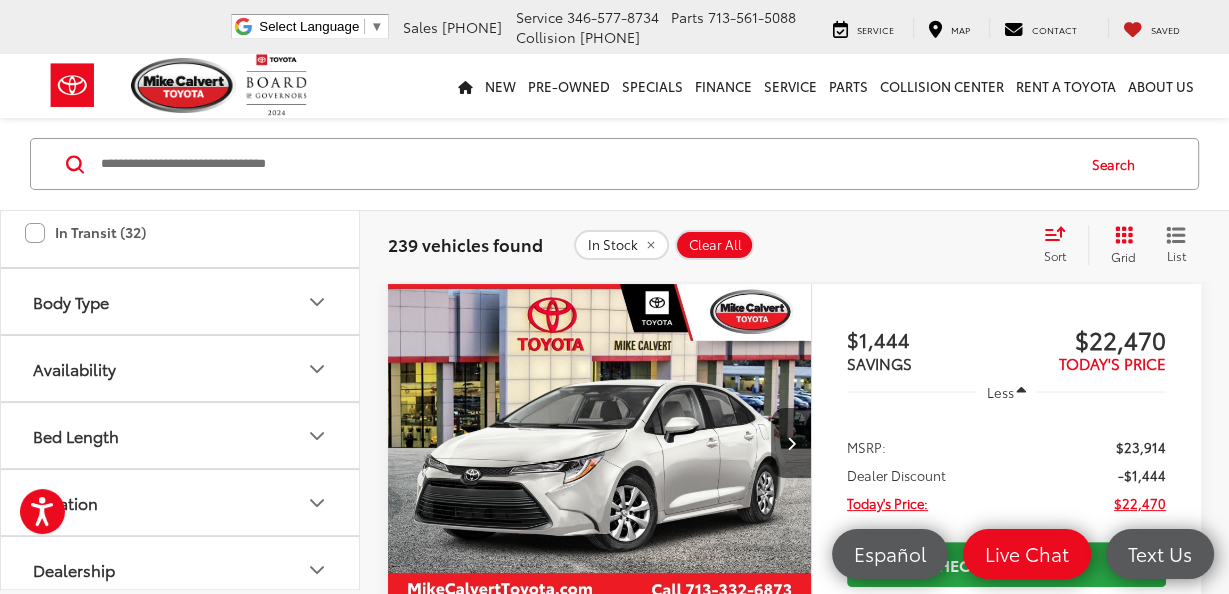 scroll, scrollTop: 897, scrollLeft: 0, axis: vertical 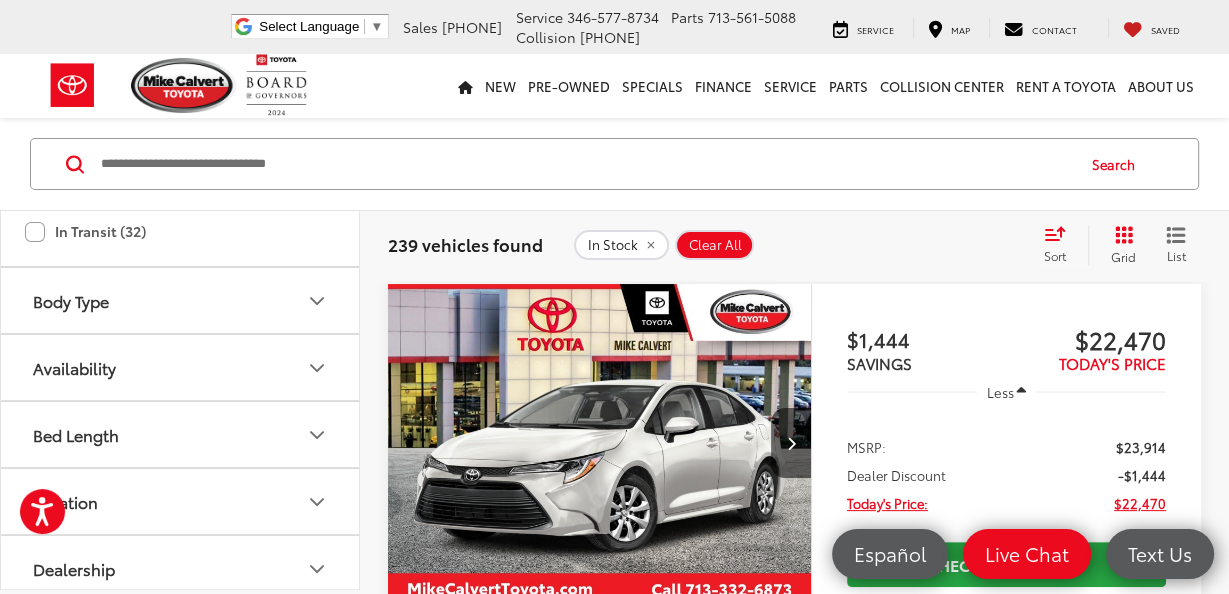 click 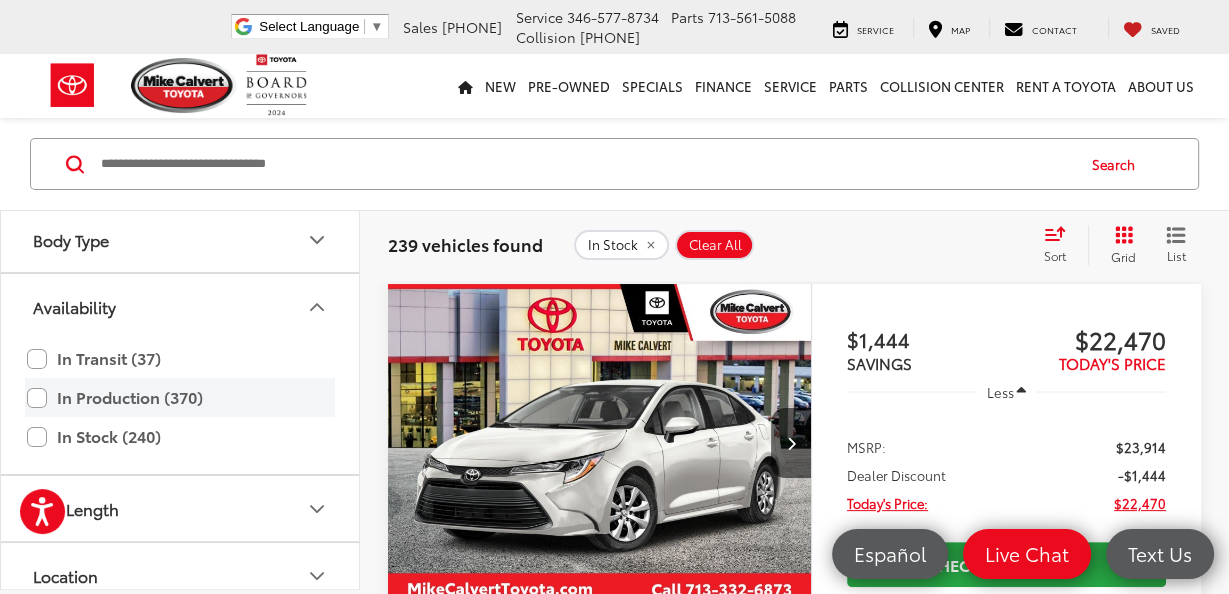 scroll, scrollTop: 965, scrollLeft: 0, axis: vertical 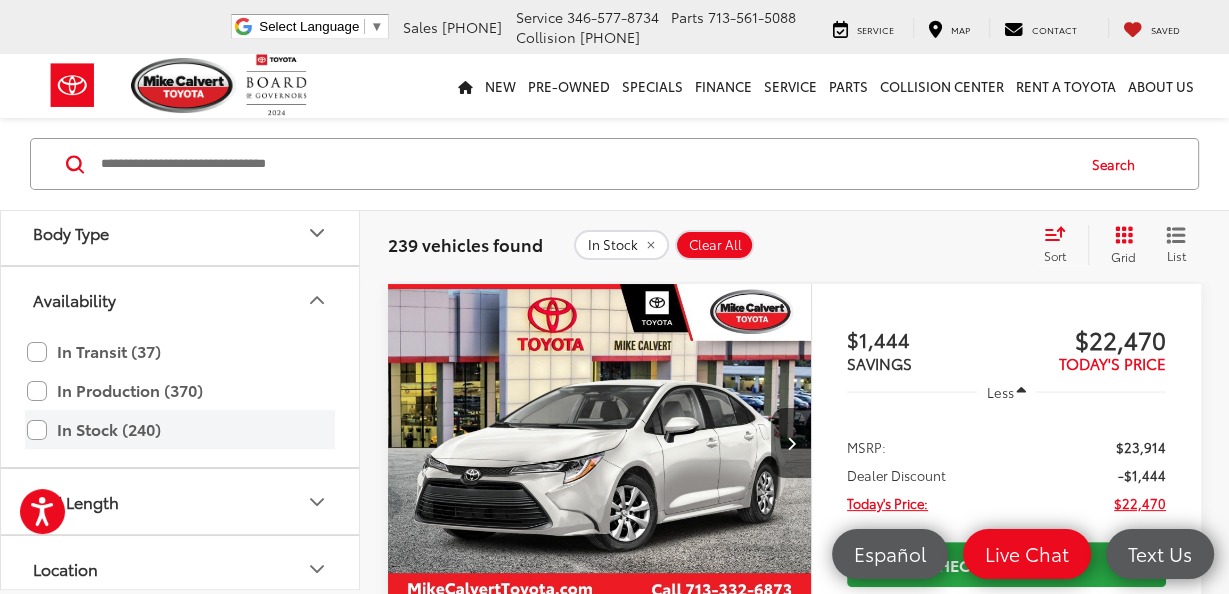 click on "In Stock (240)" at bounding box center (180, 429) 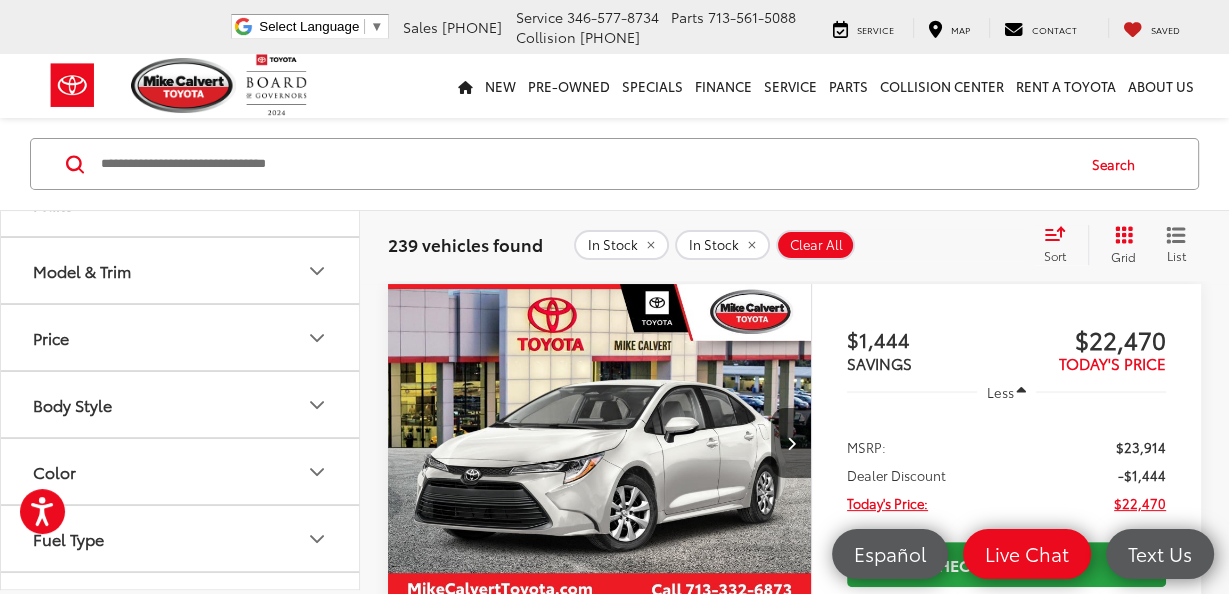 scroll, scrollTop: 0, scrollLeft: 0, axis: both 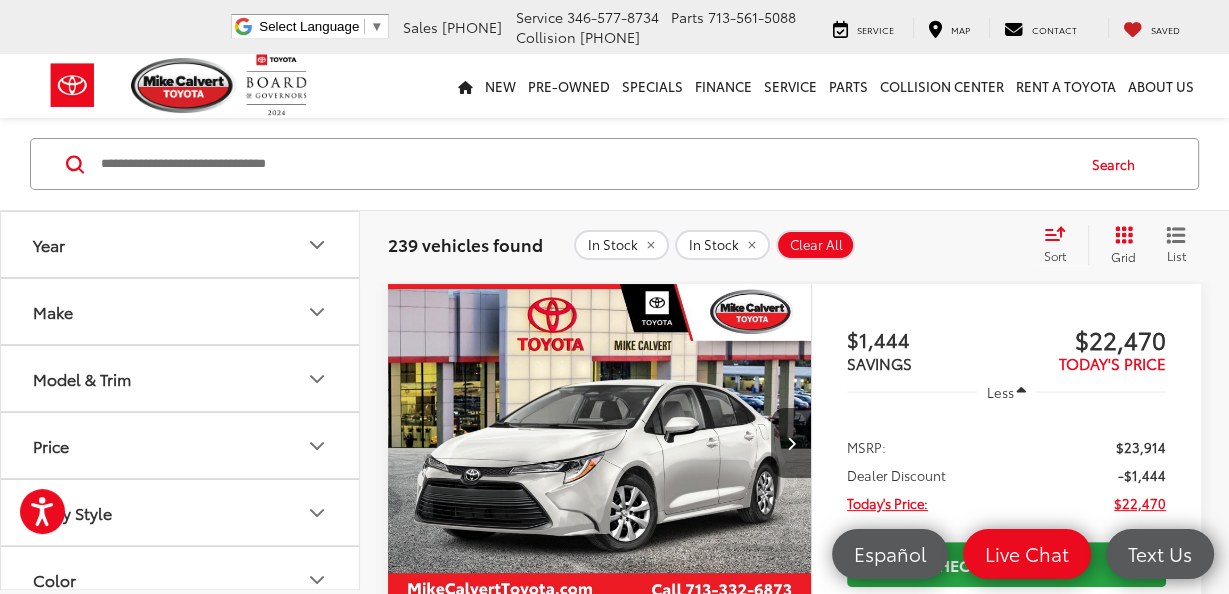 click 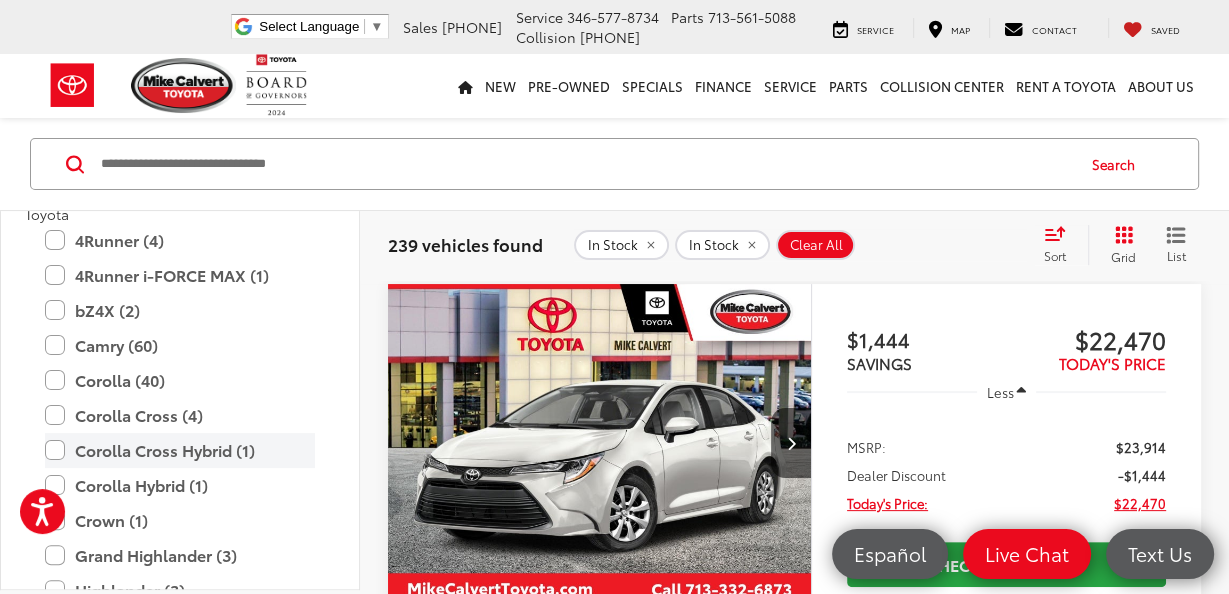 scroll, scrollTop: 211, scrollLeft: 0, axis: vertical 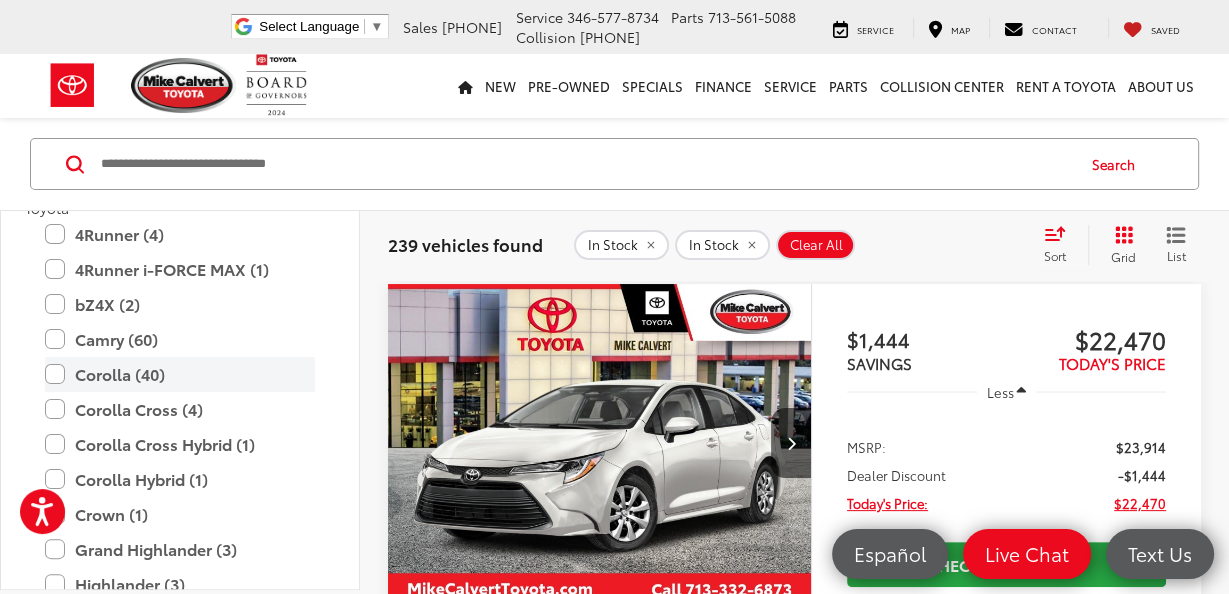 click on "Corolla (40)" at bounding box center [180, 374] 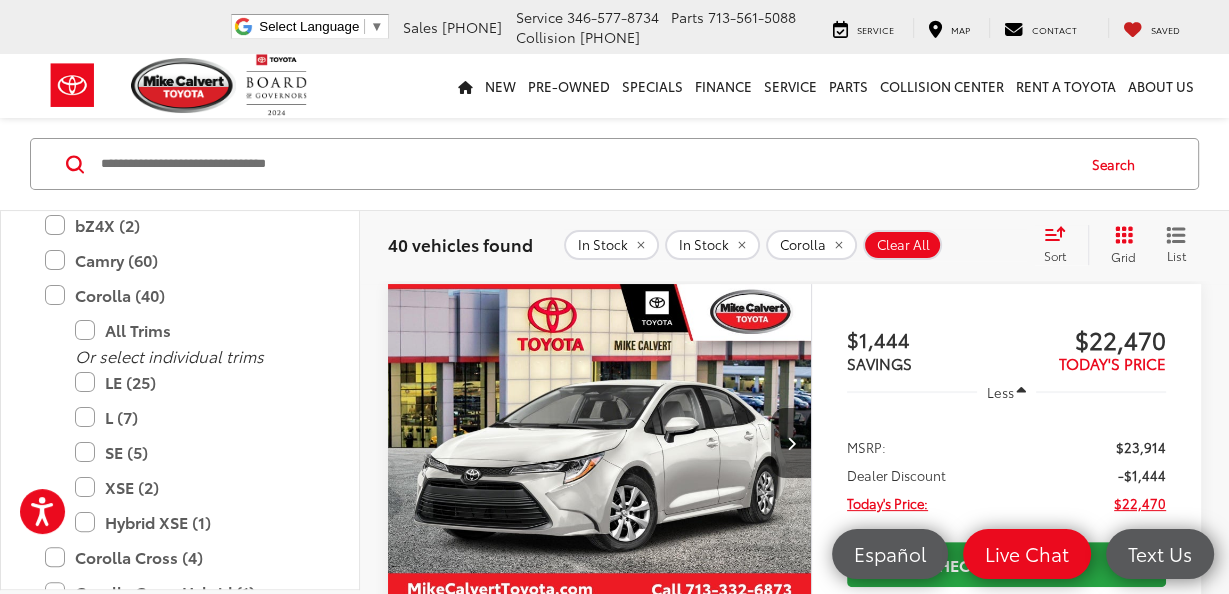 scroll, scrollTop: 306, scrollLeft: 0, axis: vertical 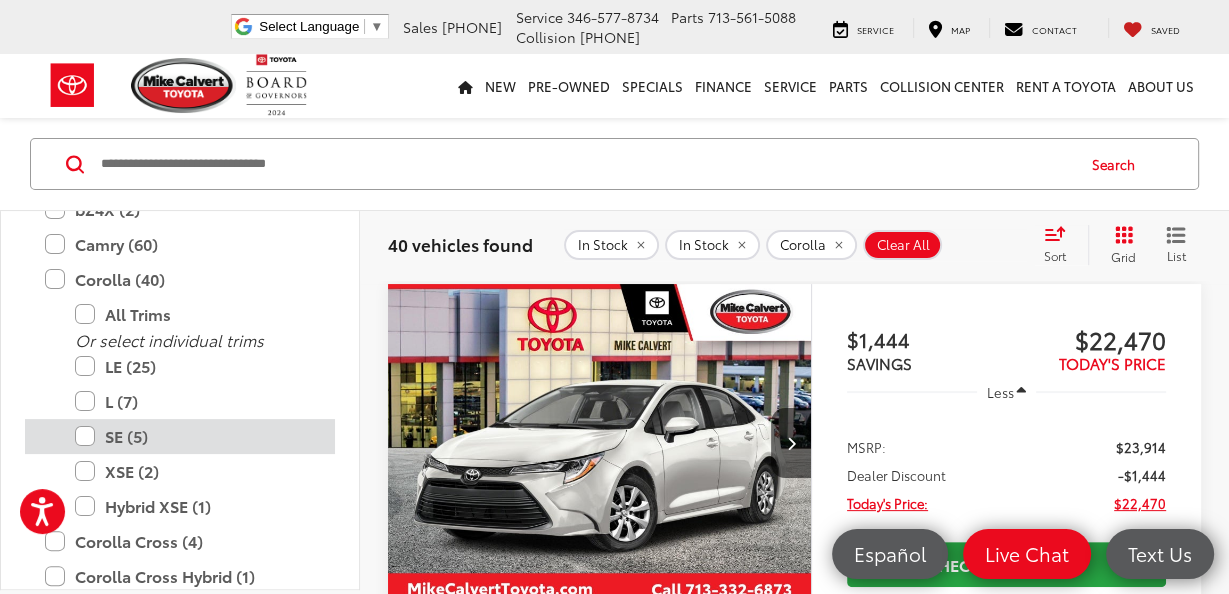 click on "SE (5)" at bounding box center [195, 436] 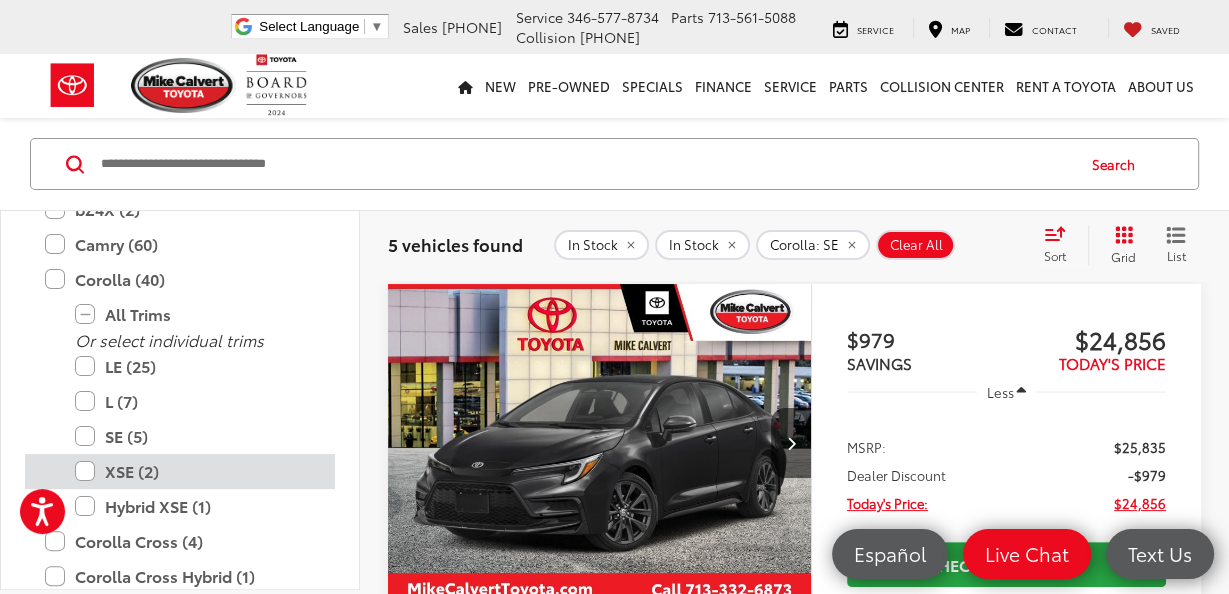 click on "XSE (2)" at bounding box center [195, 471] 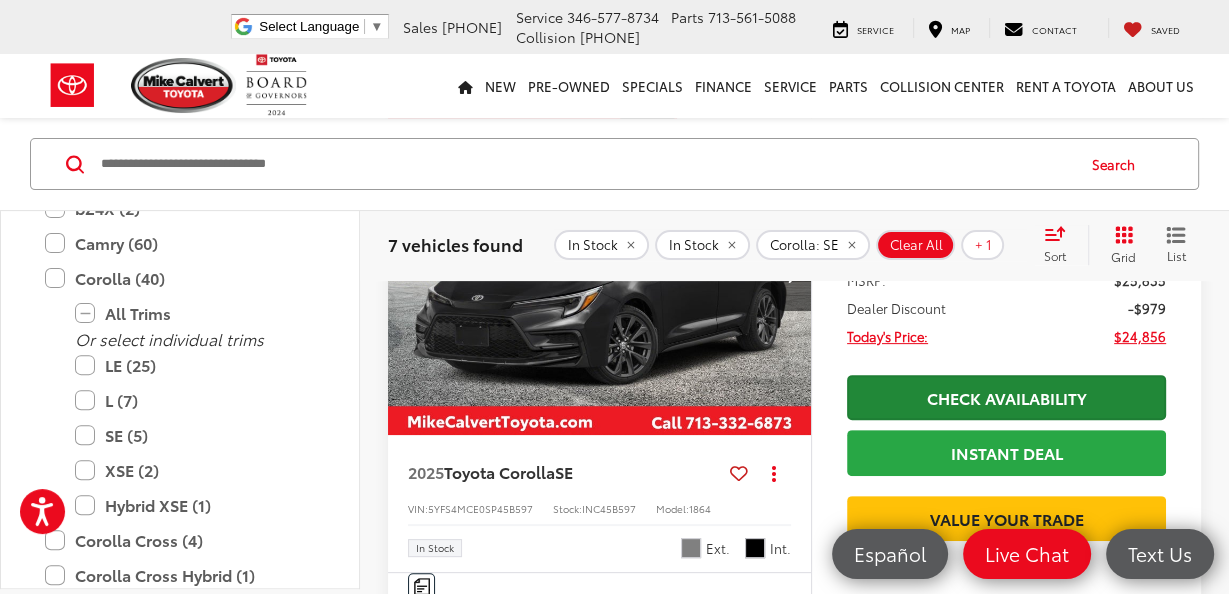 scroll, scrollTop: 420, scrollLeft: 0, axis: vertical 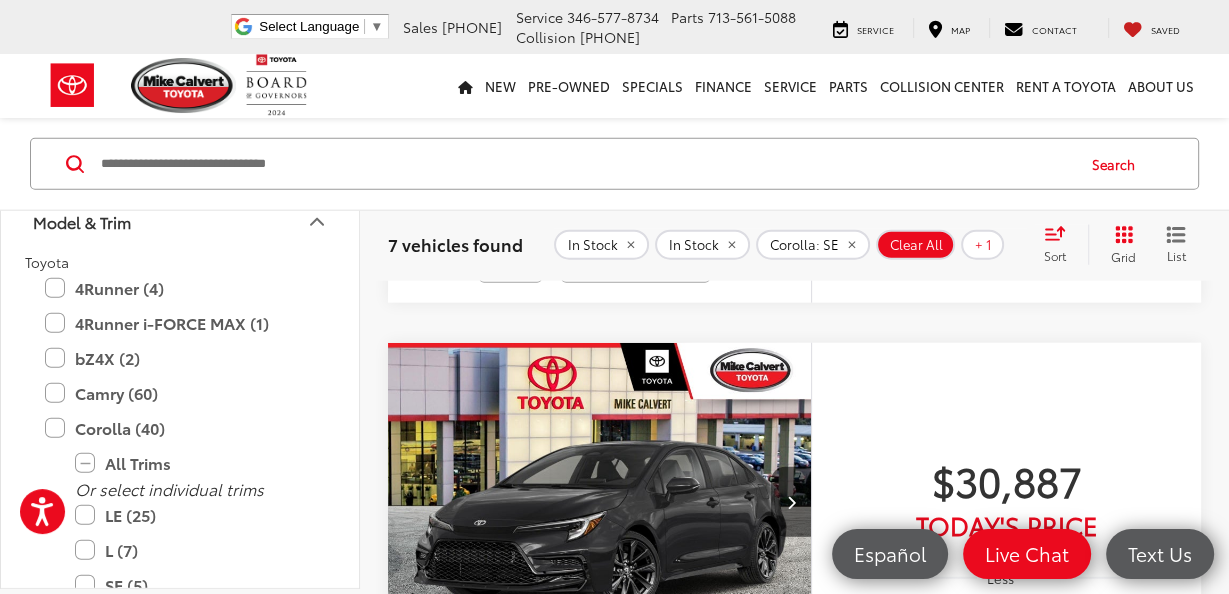 click 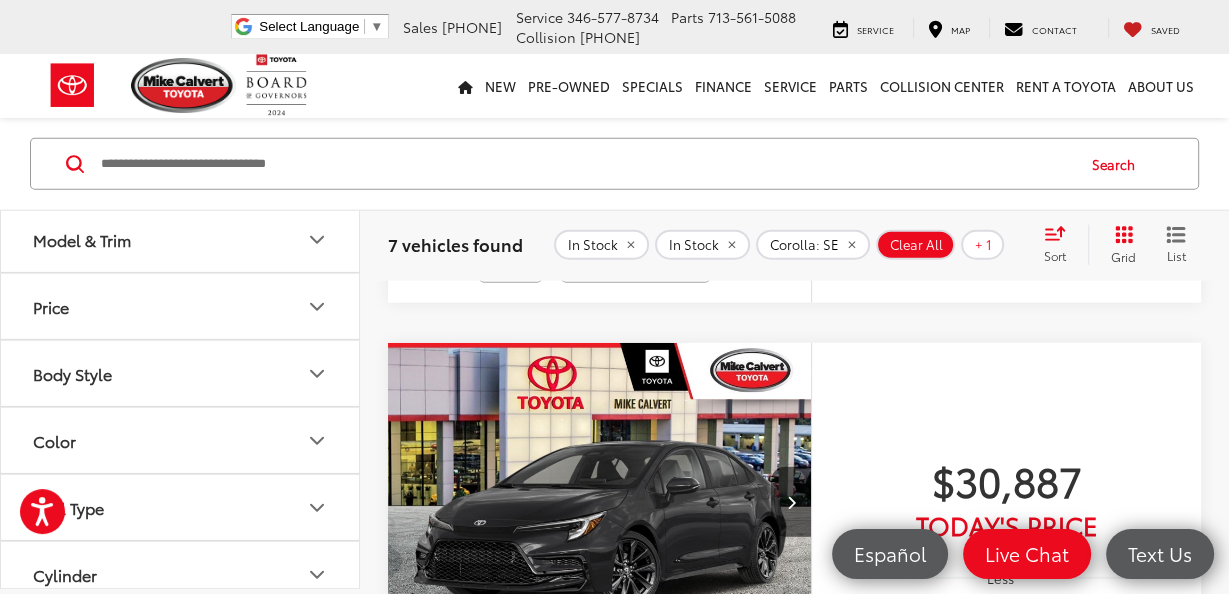 scroll, scrollTop: 147, scrollLeft: 0, axis: vertical 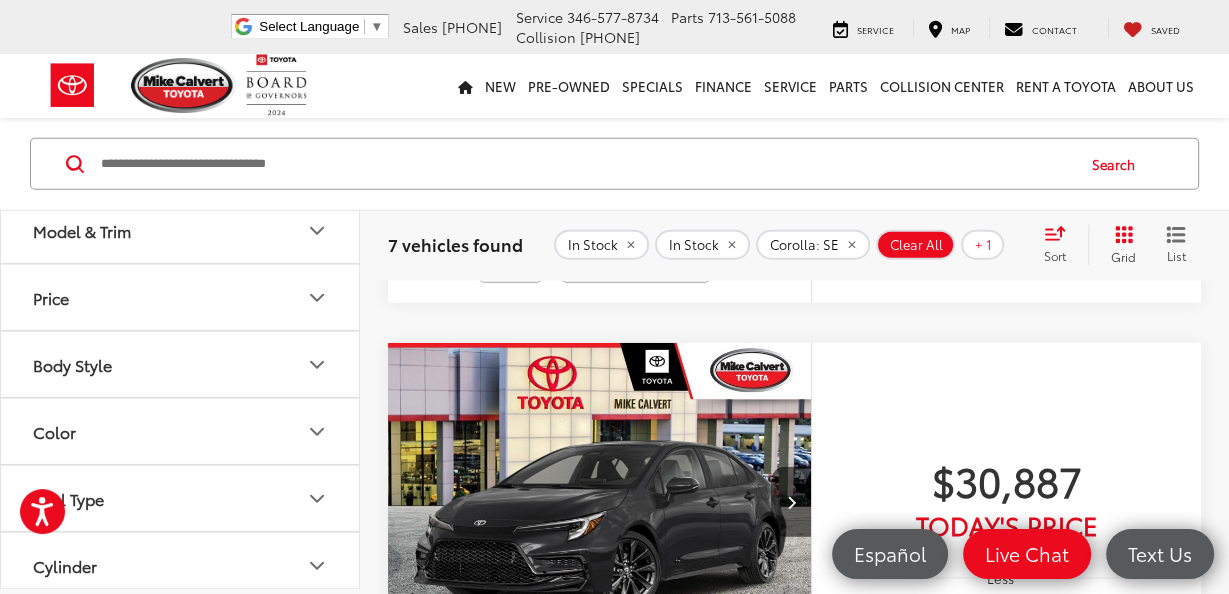 click 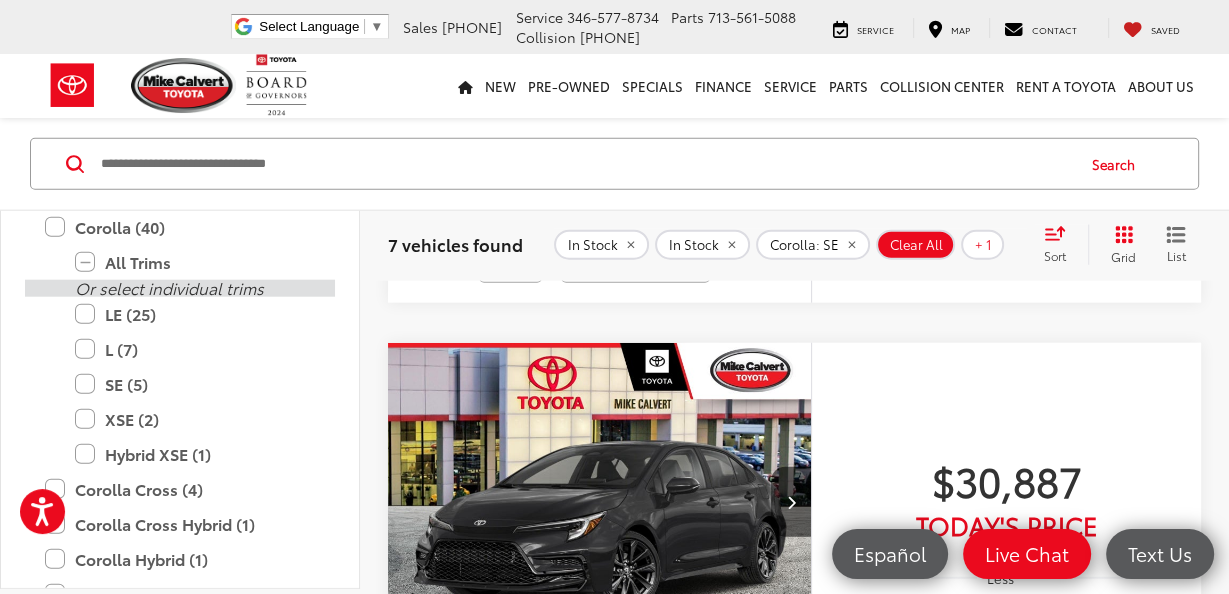 scroll, scrollTop: 353, scrollLeft: 0, axis: vertical 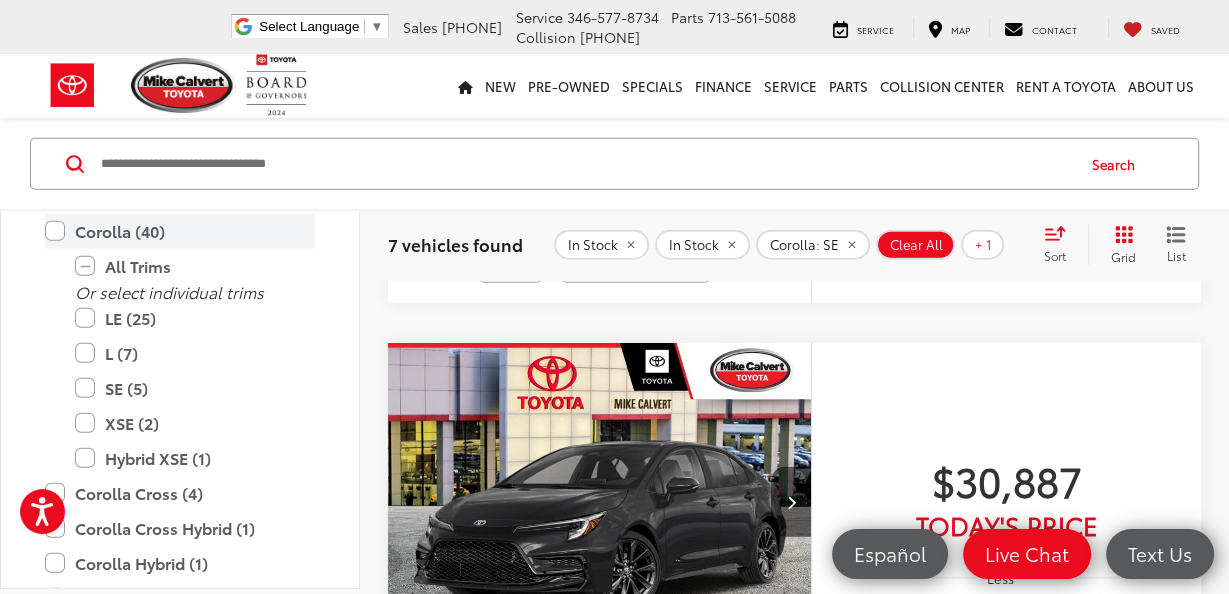 click on "Corolla (40)" at bounding box center [180, 231] 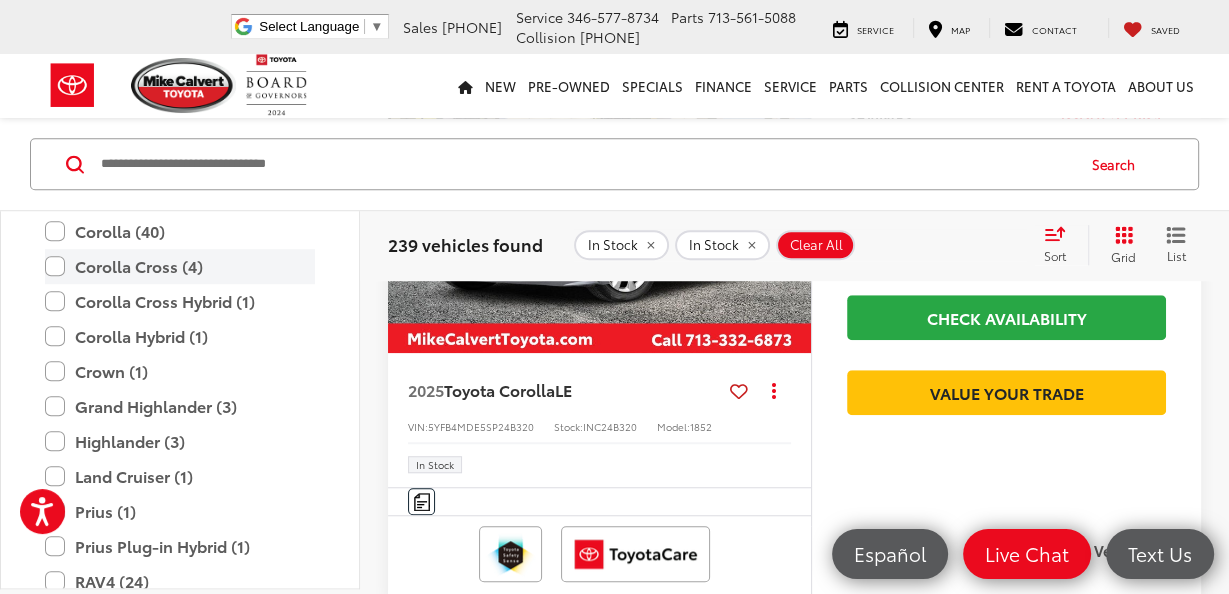 scroll, scrollTop: 252, scrollLeft: 0, axis: vertical 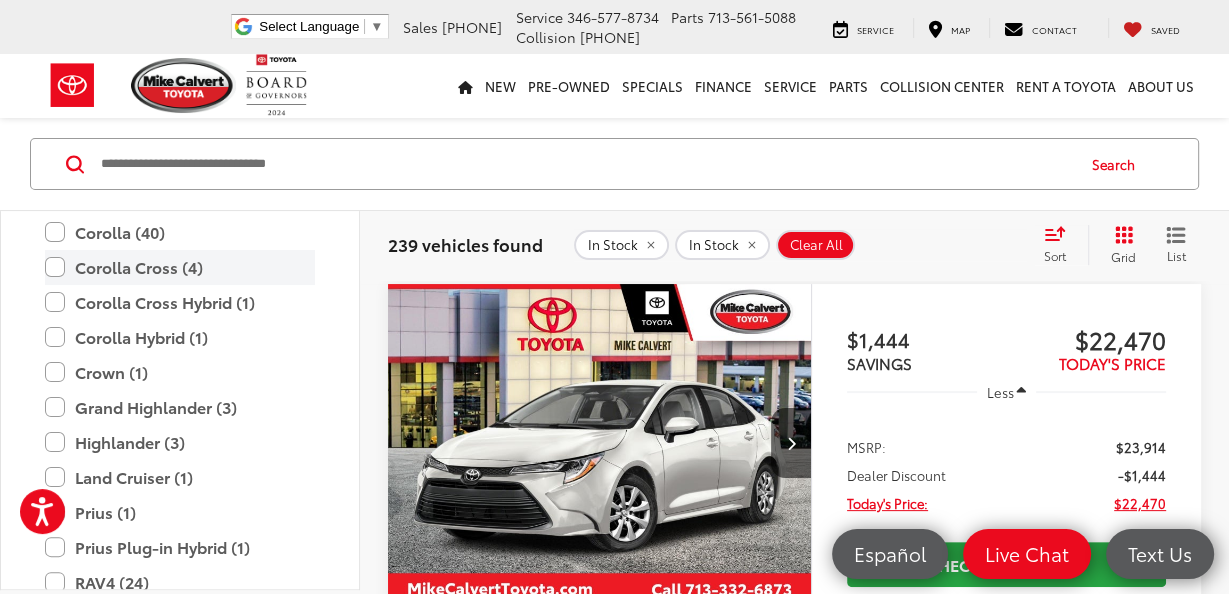 click on "Corolla Cross (4)" at bounding box center [180, 267] 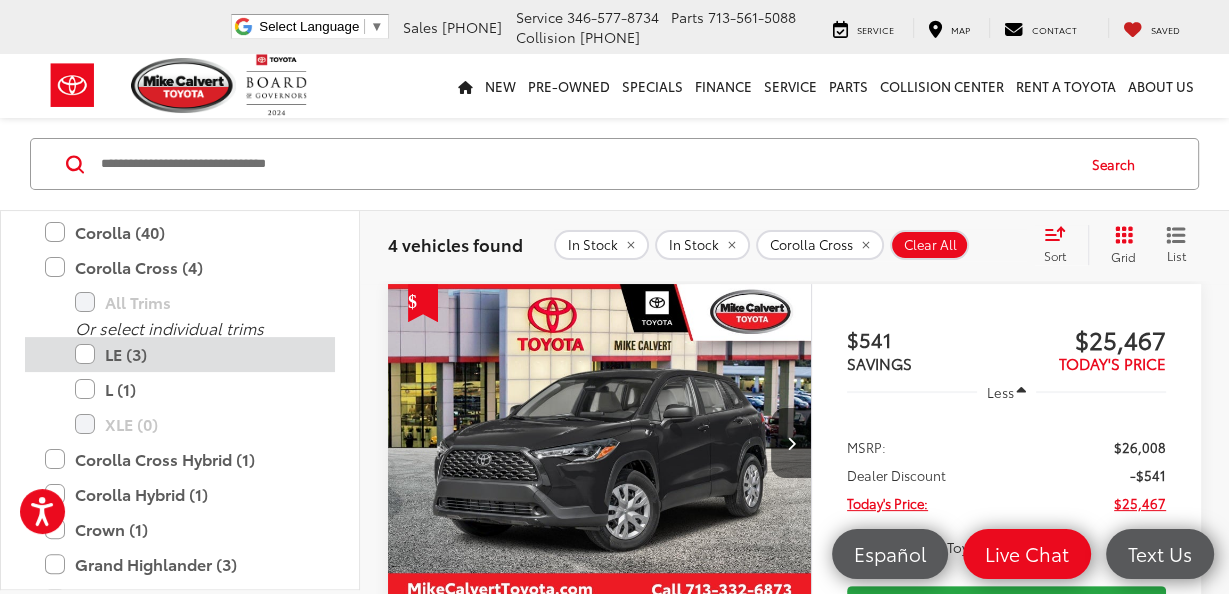 click on "LE (3)" at bounding box center [195, 354] 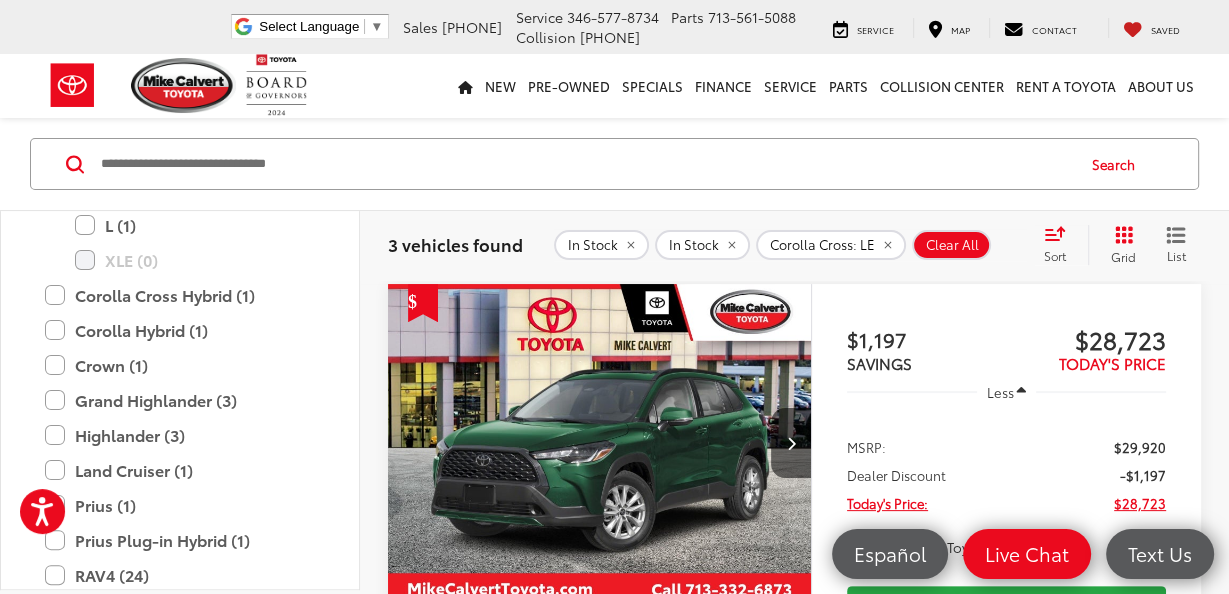 scroll, scrollTop: 621, scrollLeft: 0, axis: vertical 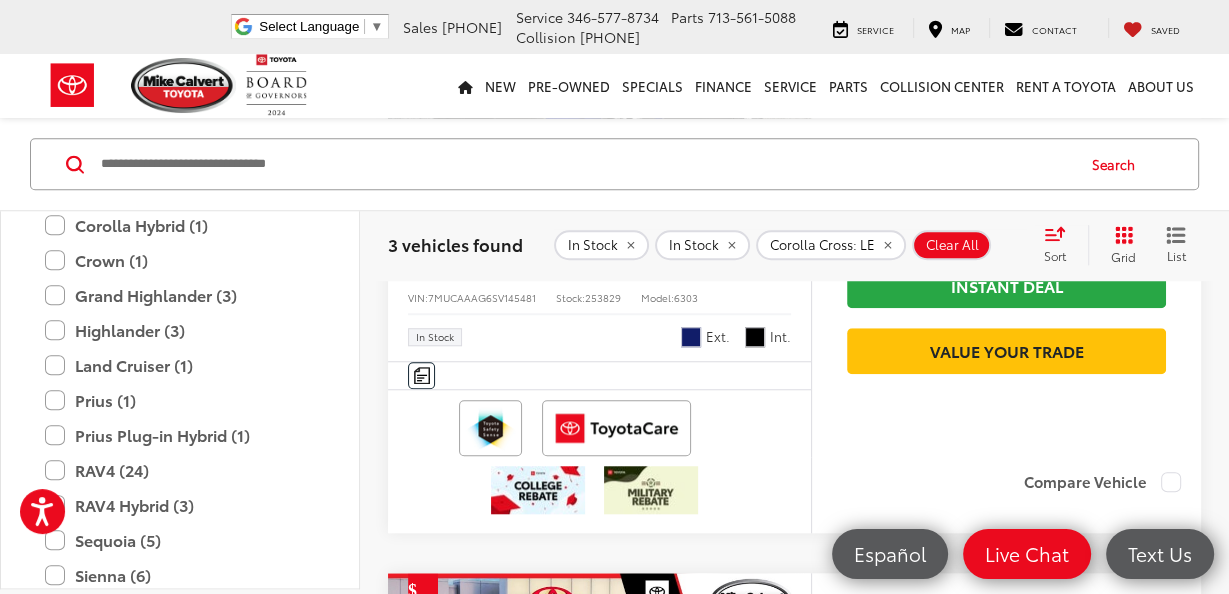click on "Search" at bounding box center [614, 164] 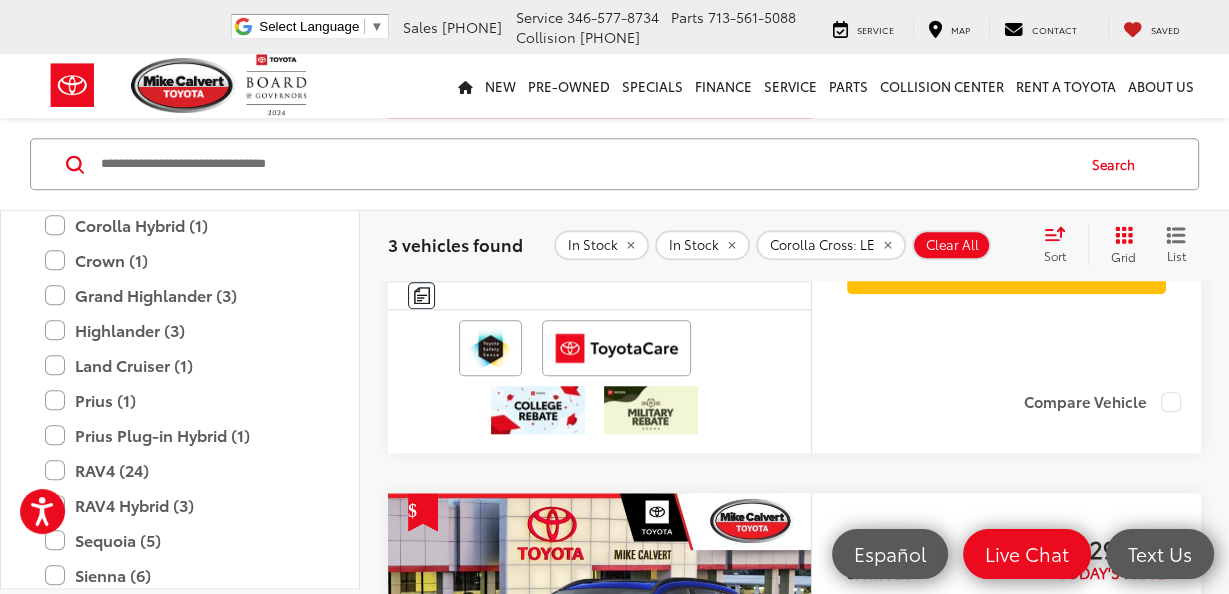 scroll, scrollTop: 1520, scrollLeft: 0, axis: vertical 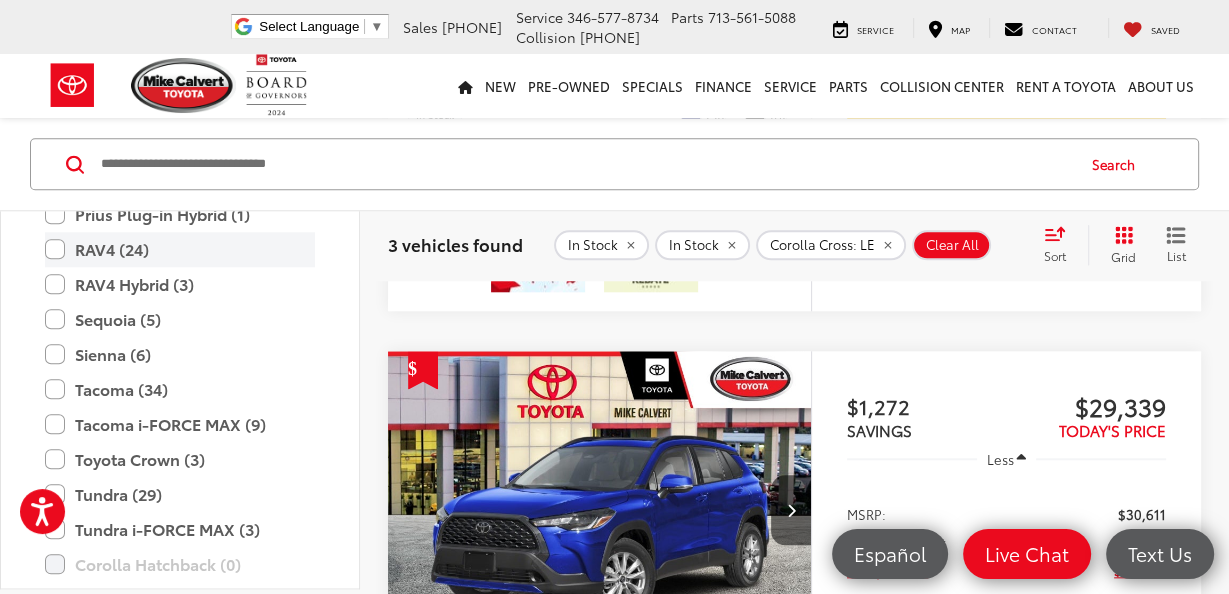 click on "RAV4 (24)" at bounding box center (180, 249) 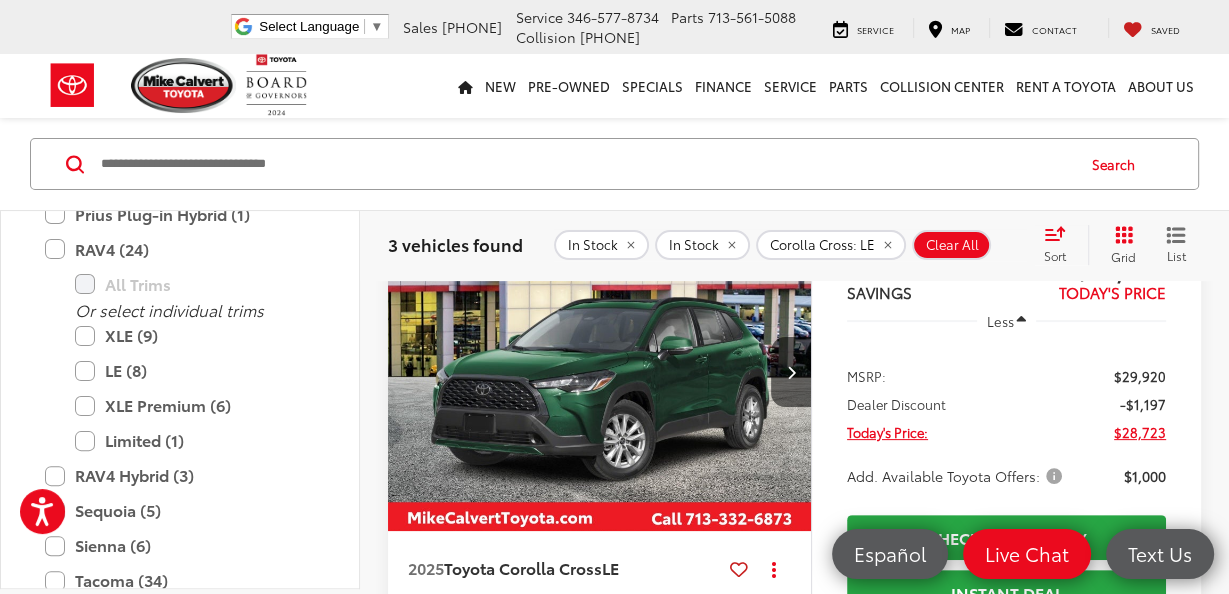 scroll, scrollTop: 252, scrollLeft: 0, axis: vertical 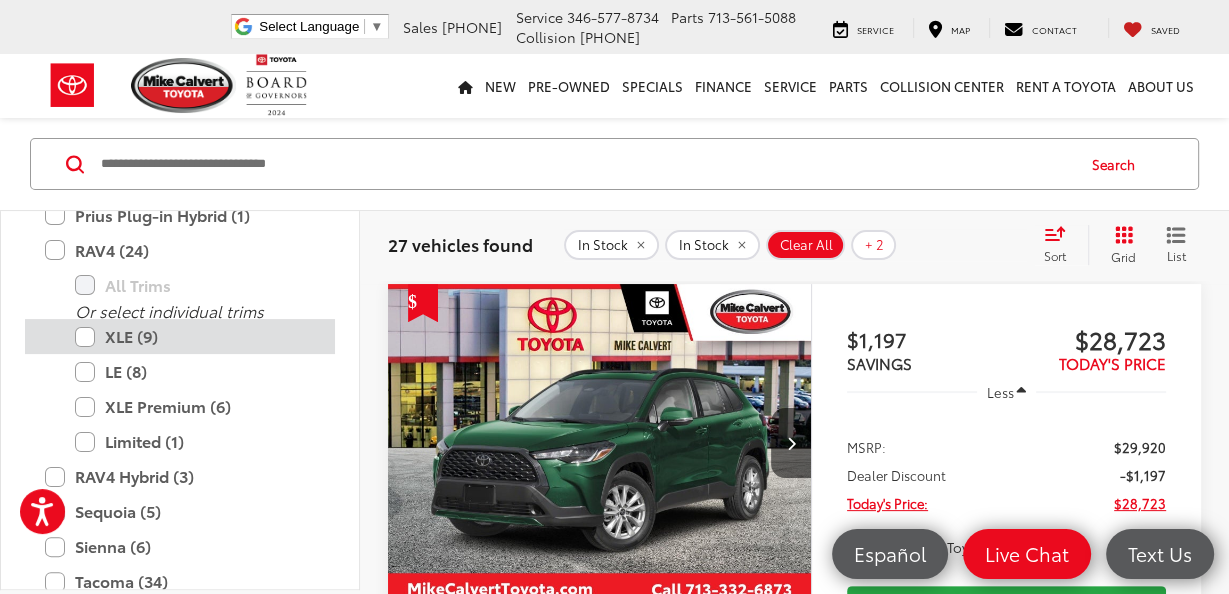 click on "XLE (9)" at bounding box center (195, 336) 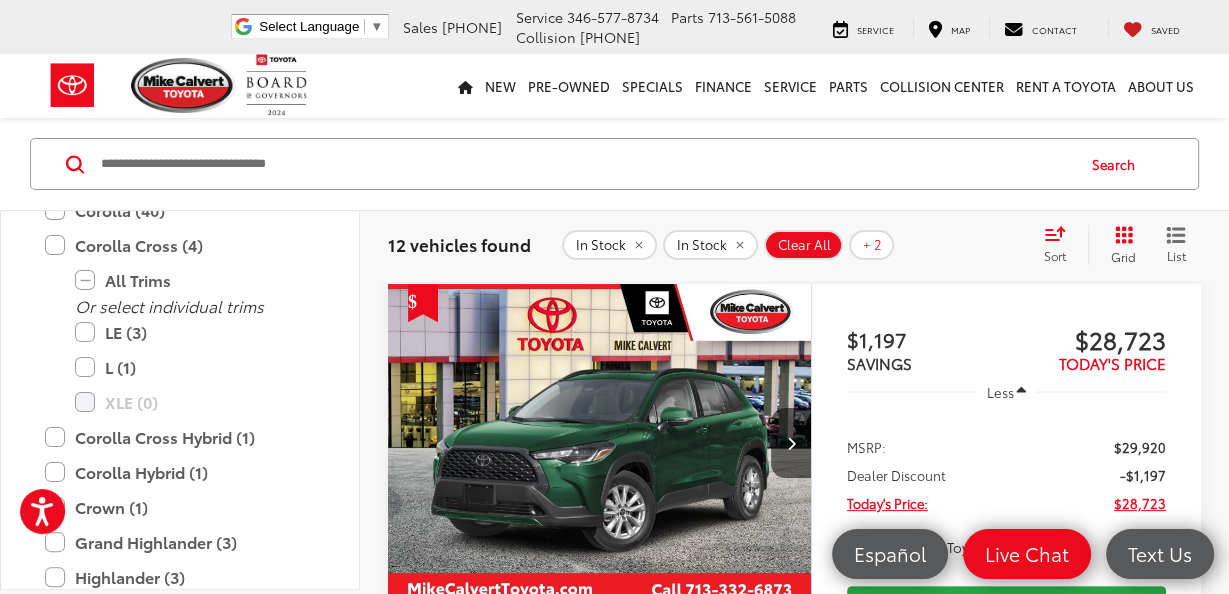 scroll, scrollTop: 333, scrollLeft: 0, axis: vertical 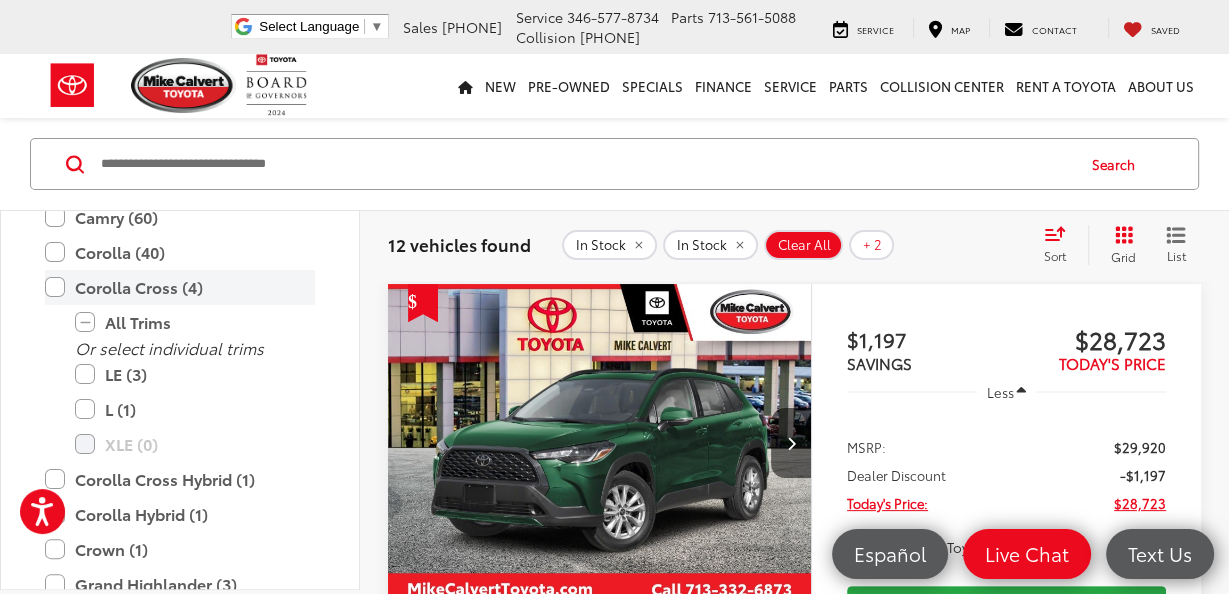 click on "Corolla Cross (4)" at bounding box center [180, 287] 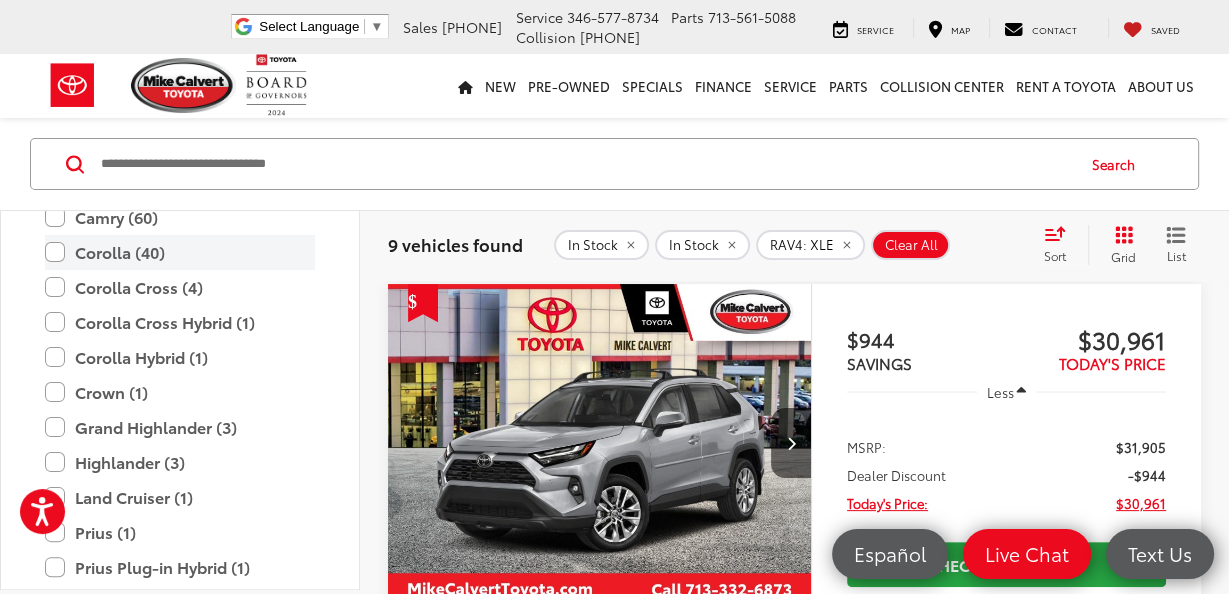 click on "Corolla (40)" at bounding box center [180, 252] 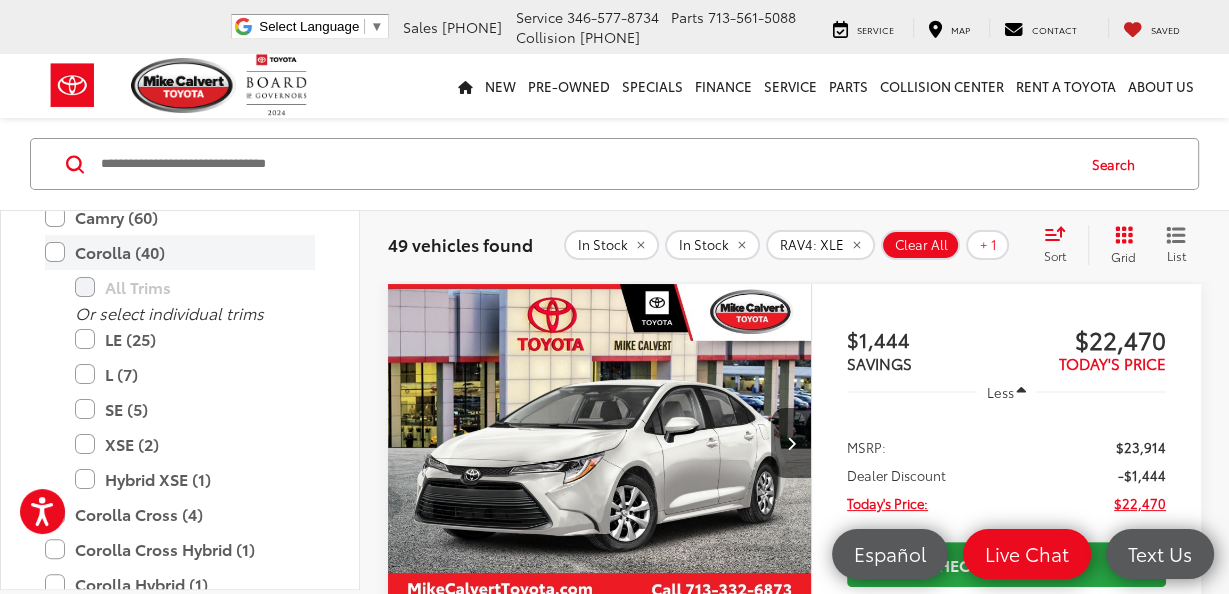 click on "Corolla (40)" at bounding box center [180, 252] 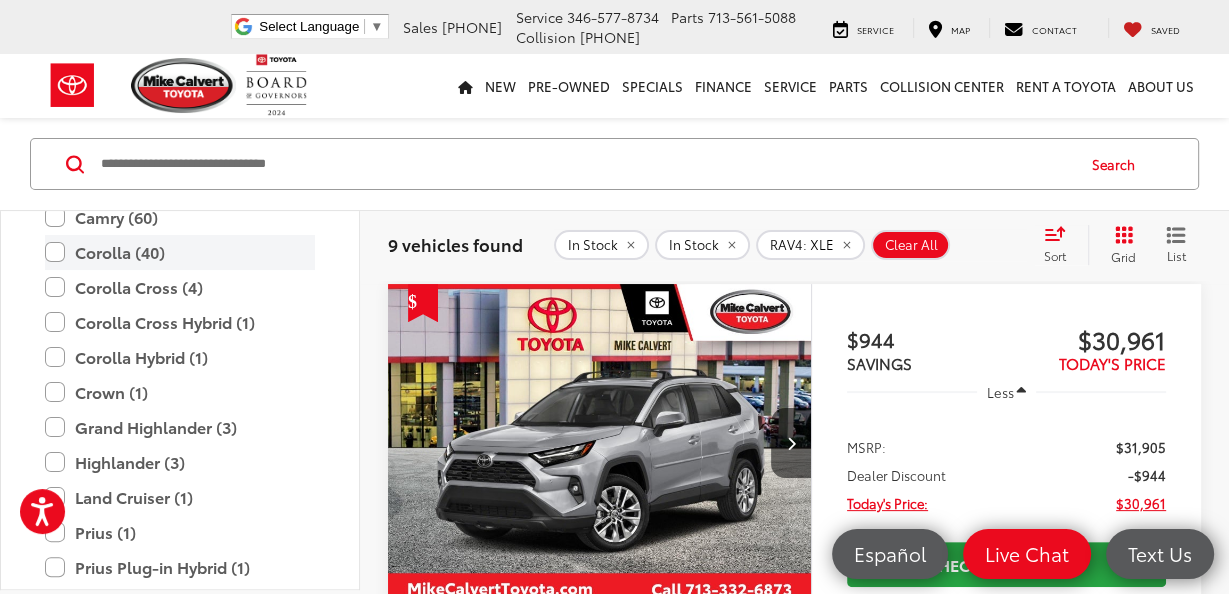 click on "Corolla (40)" at bounding box center (180, 252) 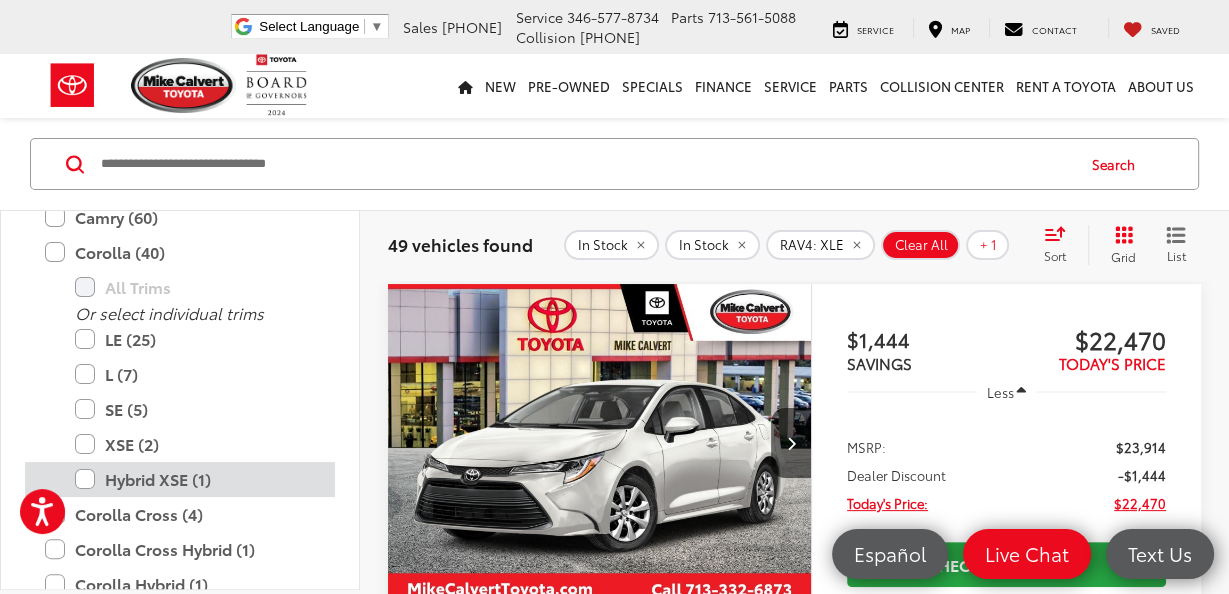 click on "Hybrid XSE (1)" at bounding box center [195, 479] 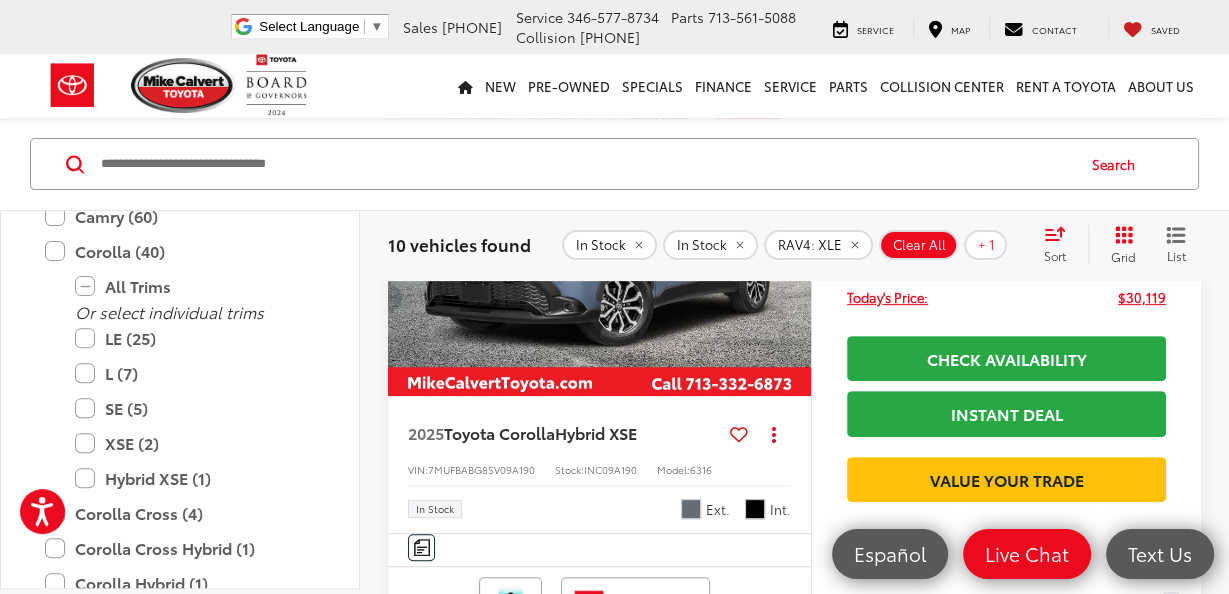 scroll, scrollTop: 588, scrollLeft: 0, axis: vertical 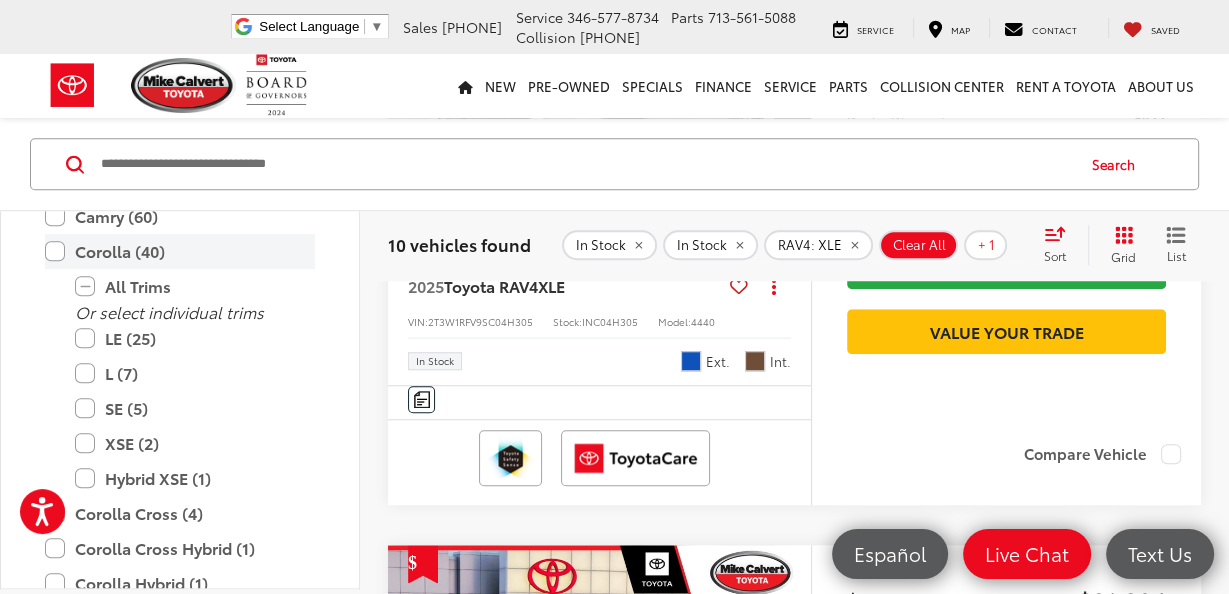click on "Corolla (40)" at bounding box center [180, 251] 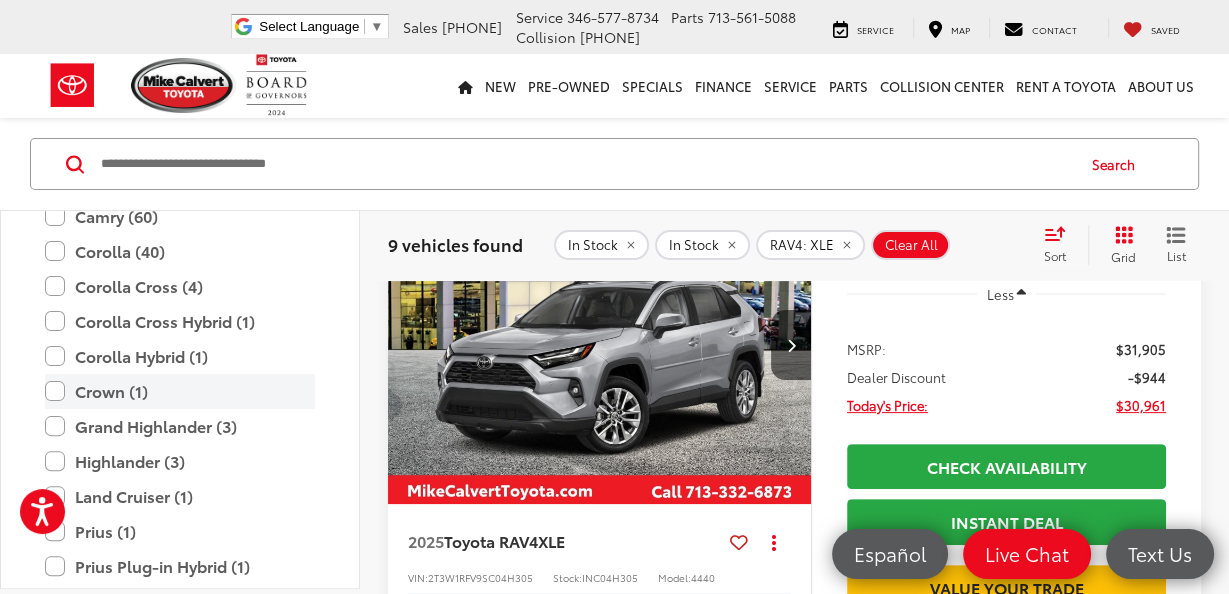 scroll, scrollTop: 357, scrollLeft: 0, axis: vertical 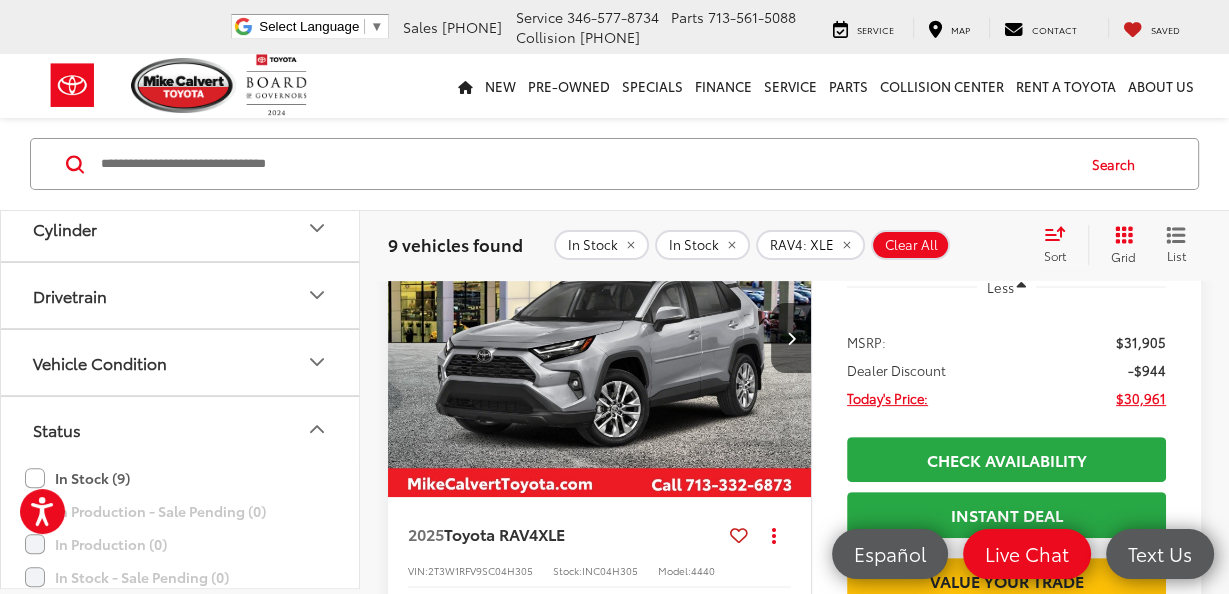click 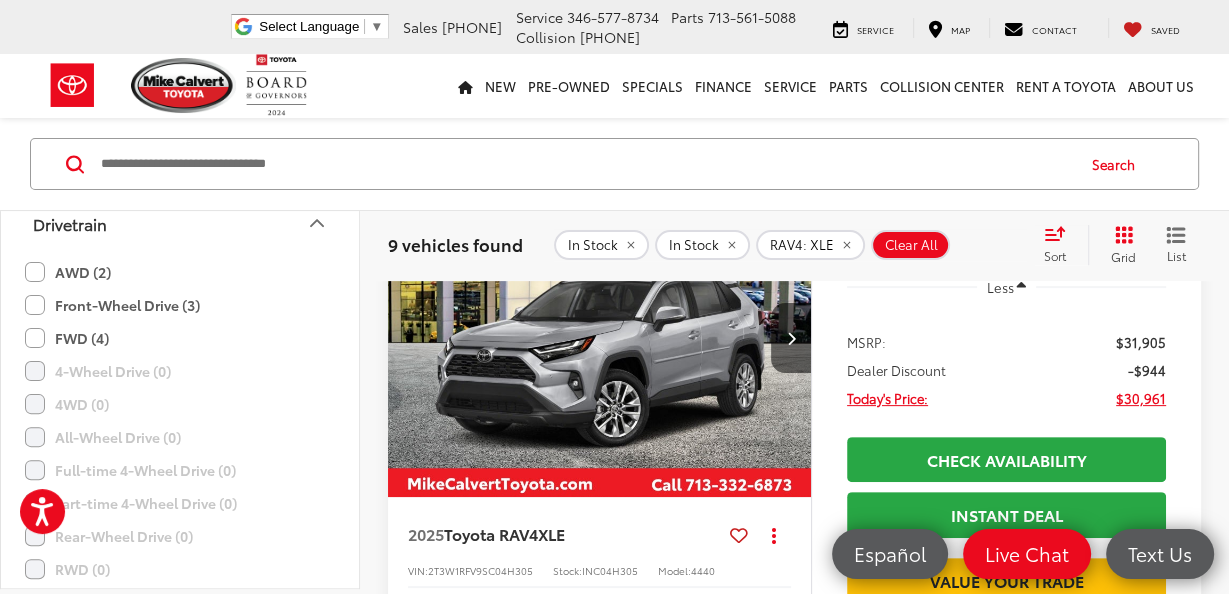 scroll, scrollTop: 1738, scrollLeft: 0, axis: vertical 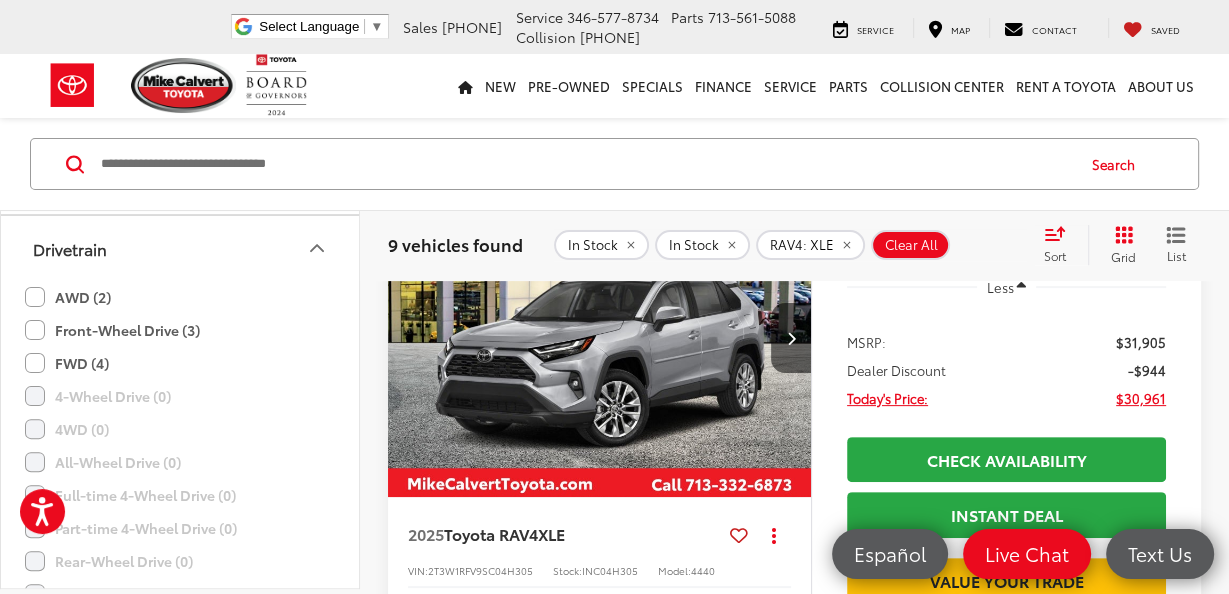 click on "AWD (2)" 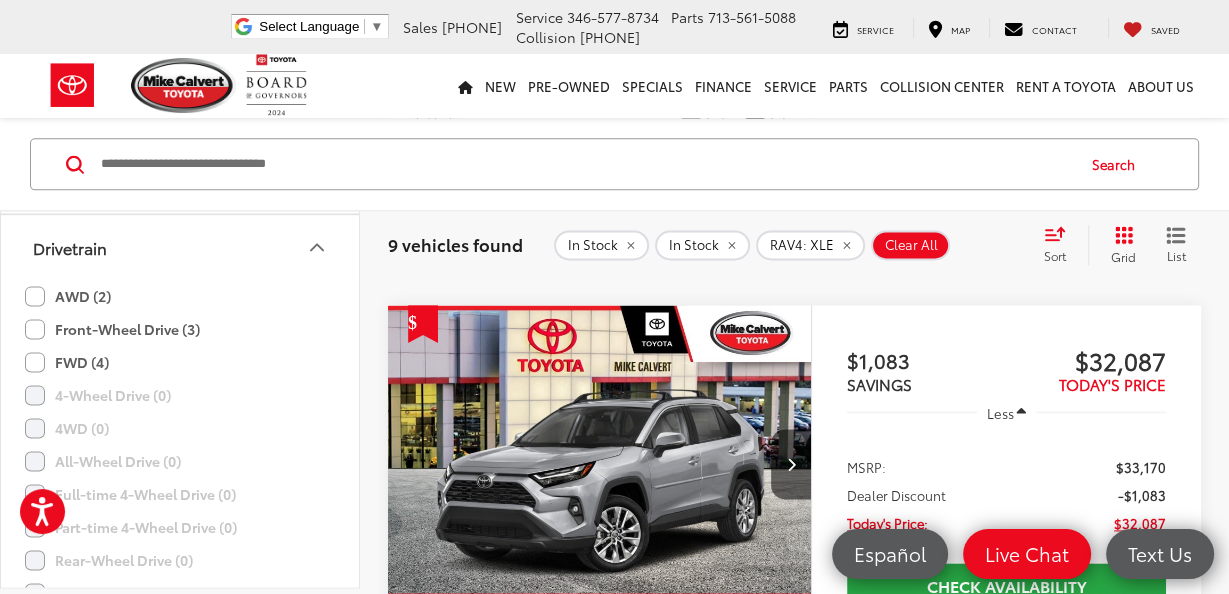 scroll, scrollTop: 1546, scrollLeft: 0, axis: vertical 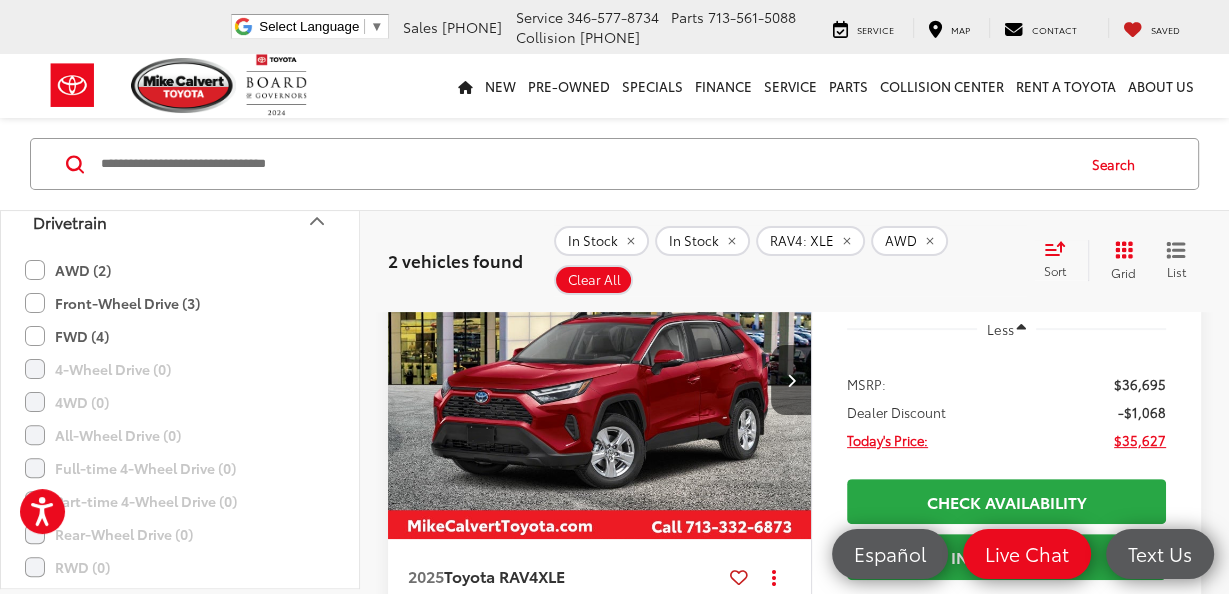 click on "AWD (2)" 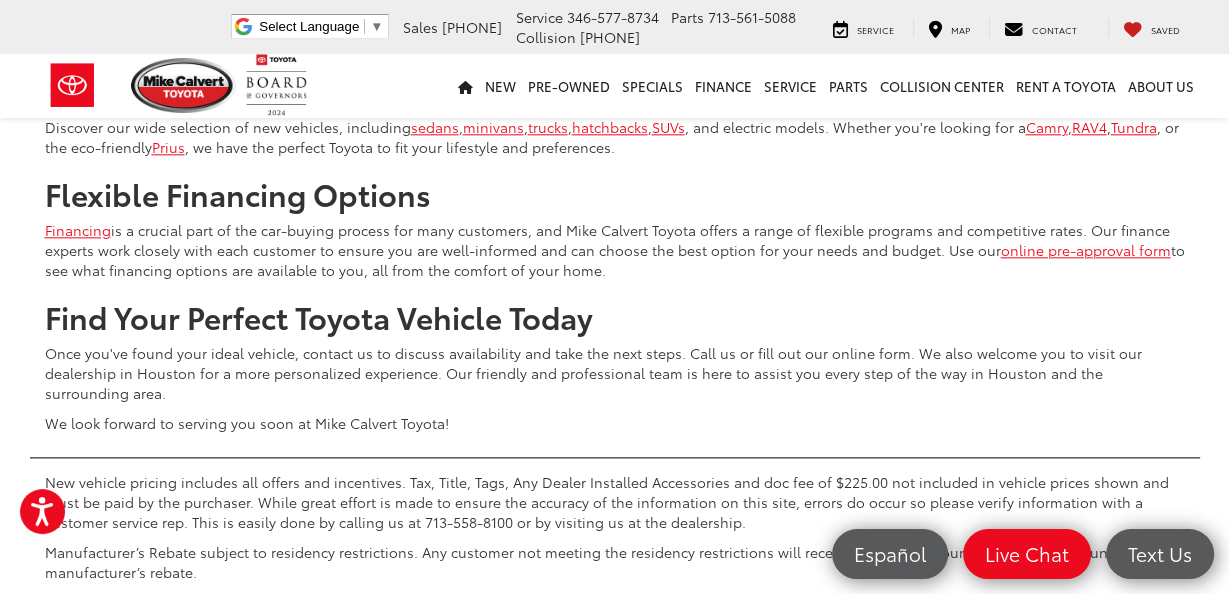 scroll, scrollTop: 1765, scrollLeft: 0, axis: vertical 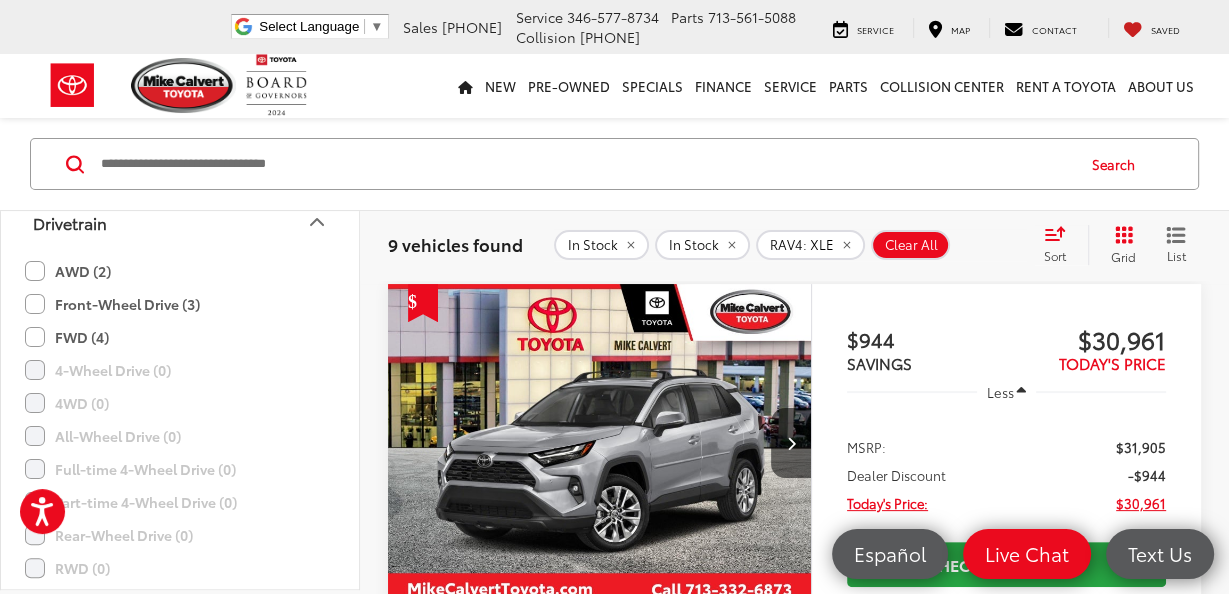 click 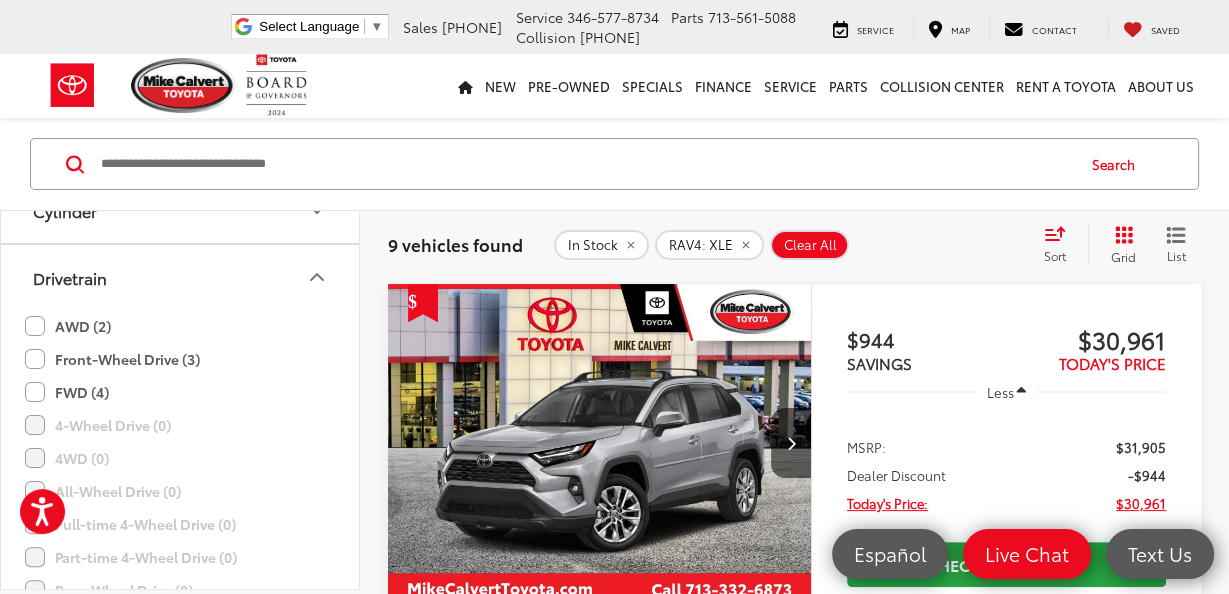scroll, scrollTop: 1699, scrollLeft: 0, axis: vertical 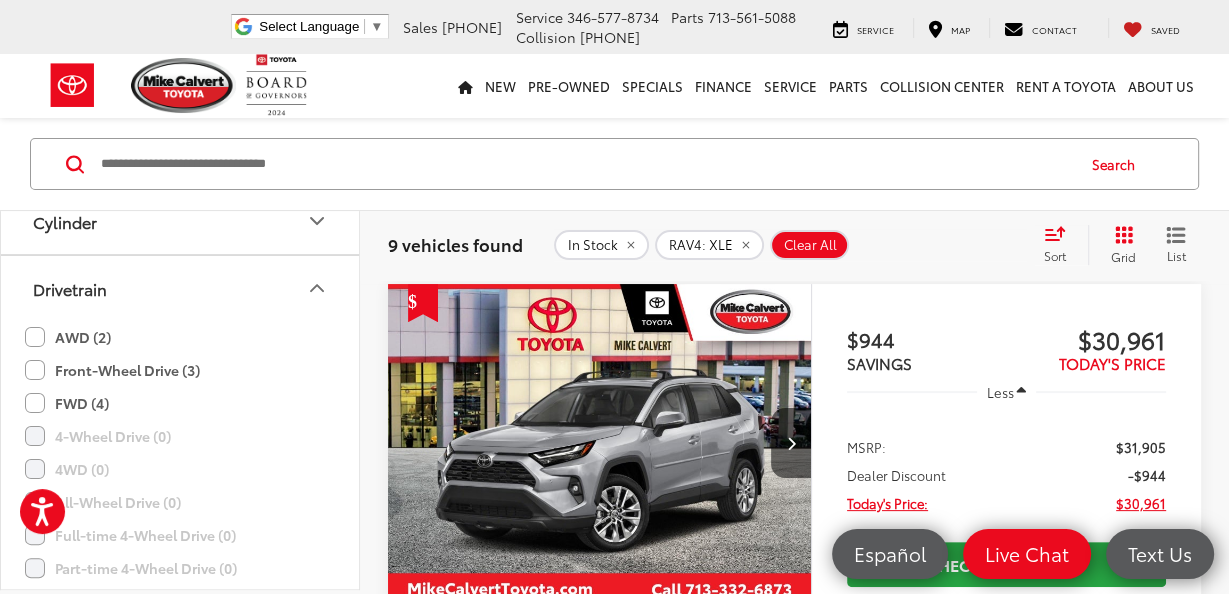 click 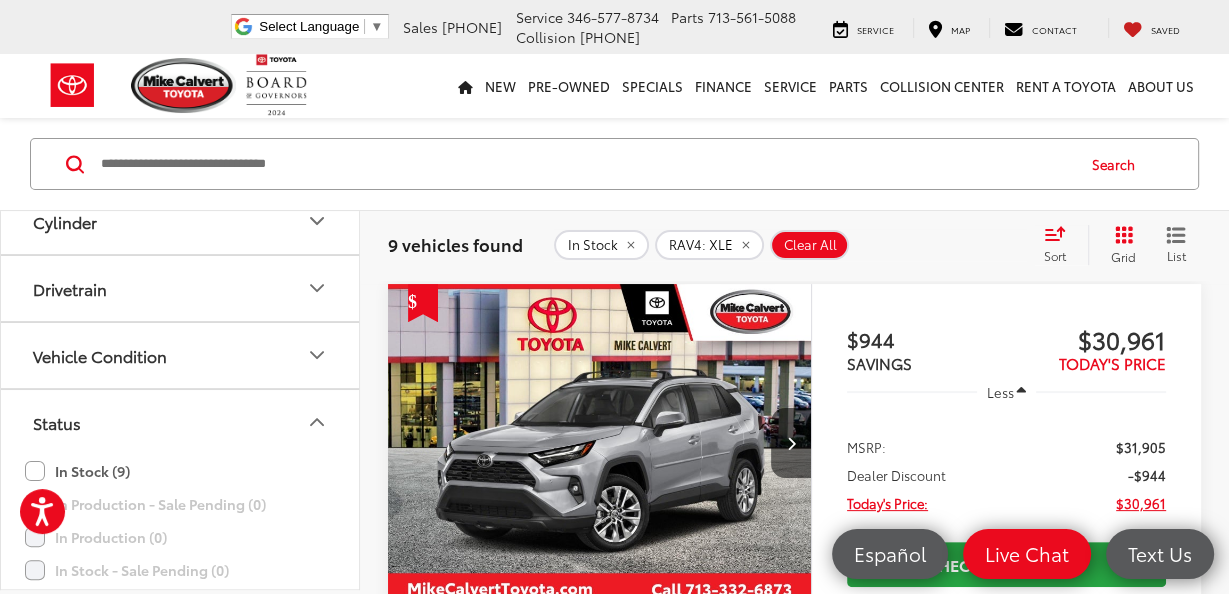 scroll, scrollTop: 1688, scrollLeft: 0, axis: vertical 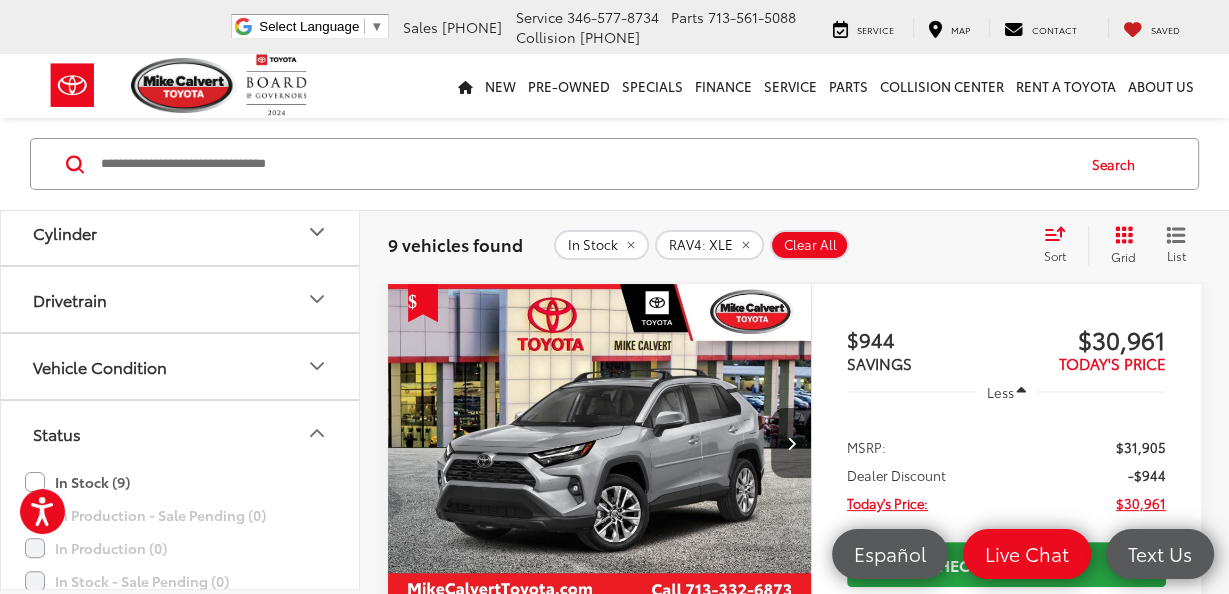 click 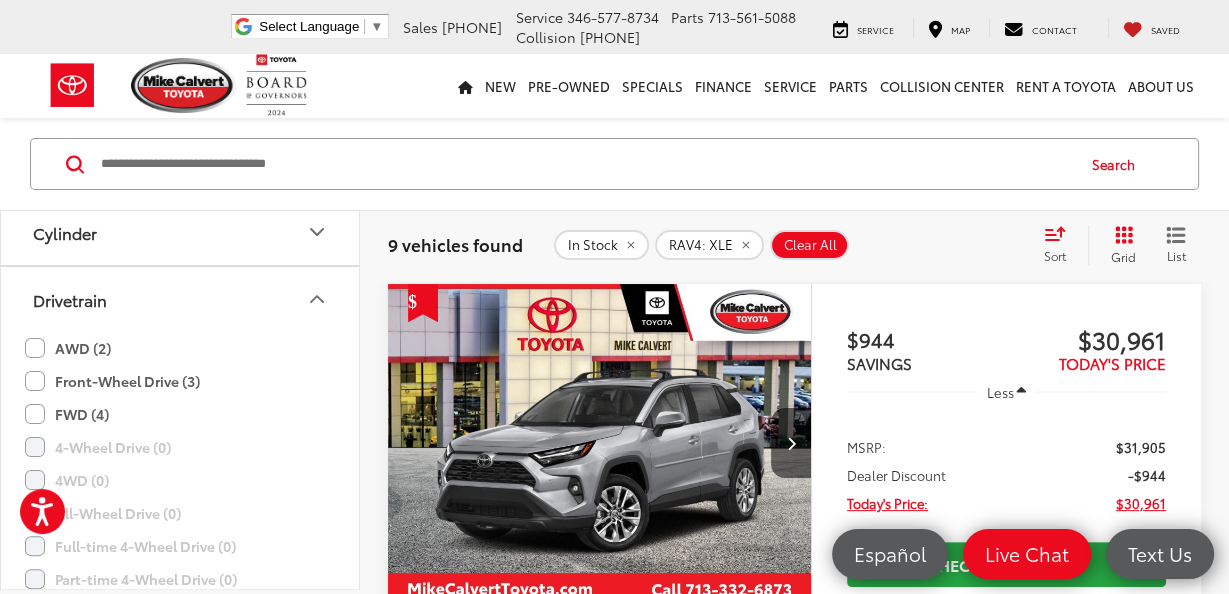 click 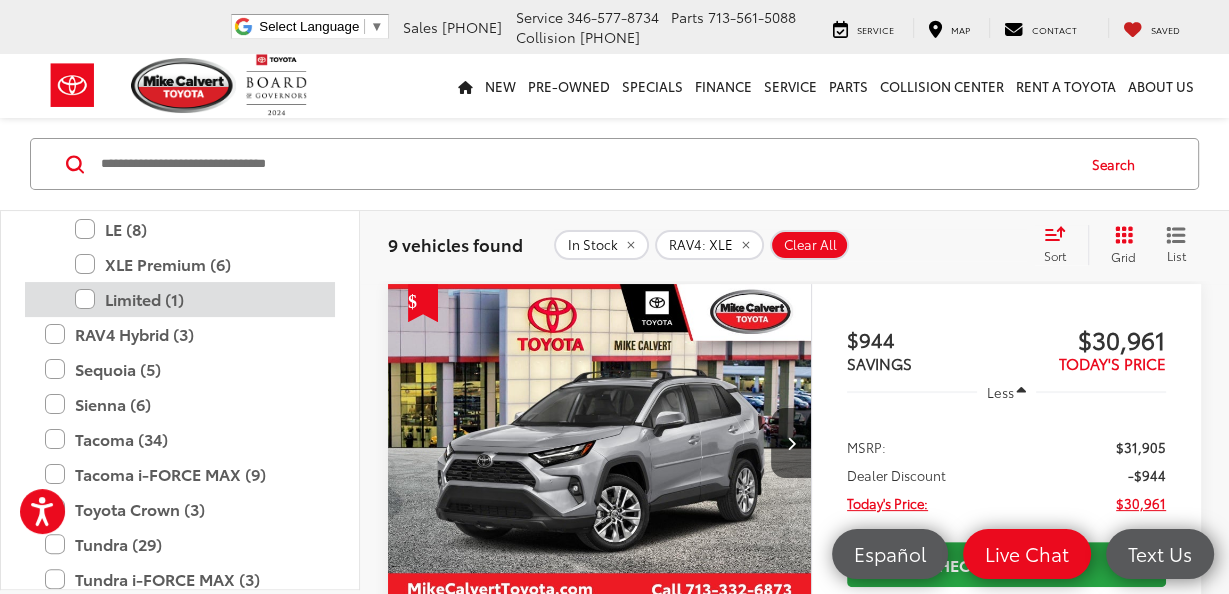 scroll, scrollTop: 831, scrollLeft: 0, axis: vertical 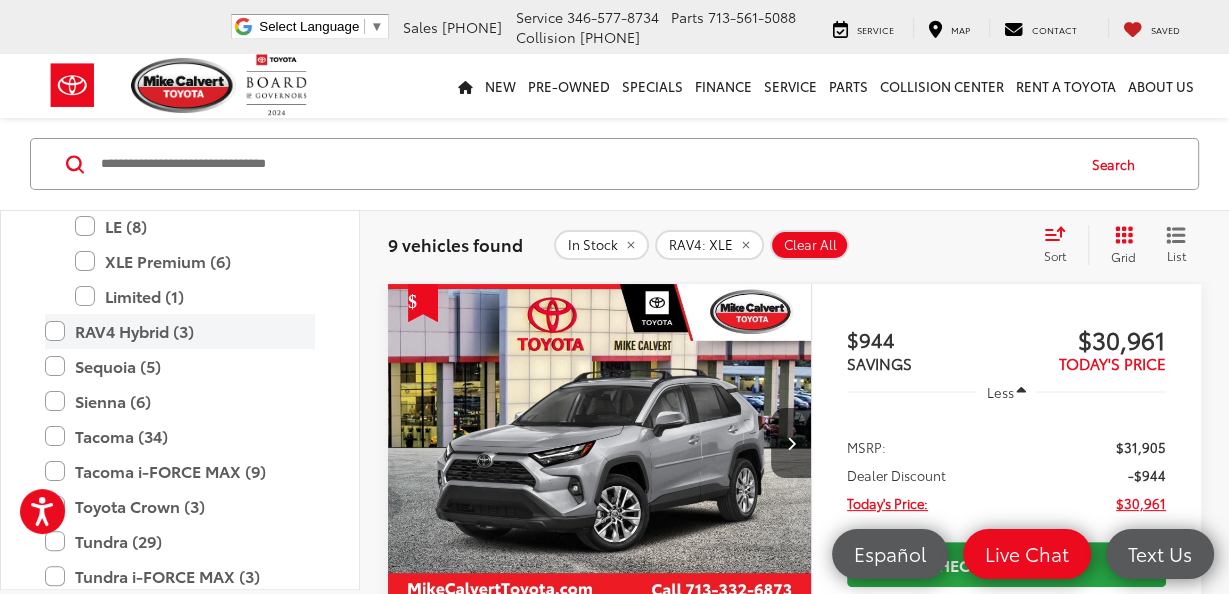 click on "RAV4 Hybrid (3)" at bounding box center [180, 331] 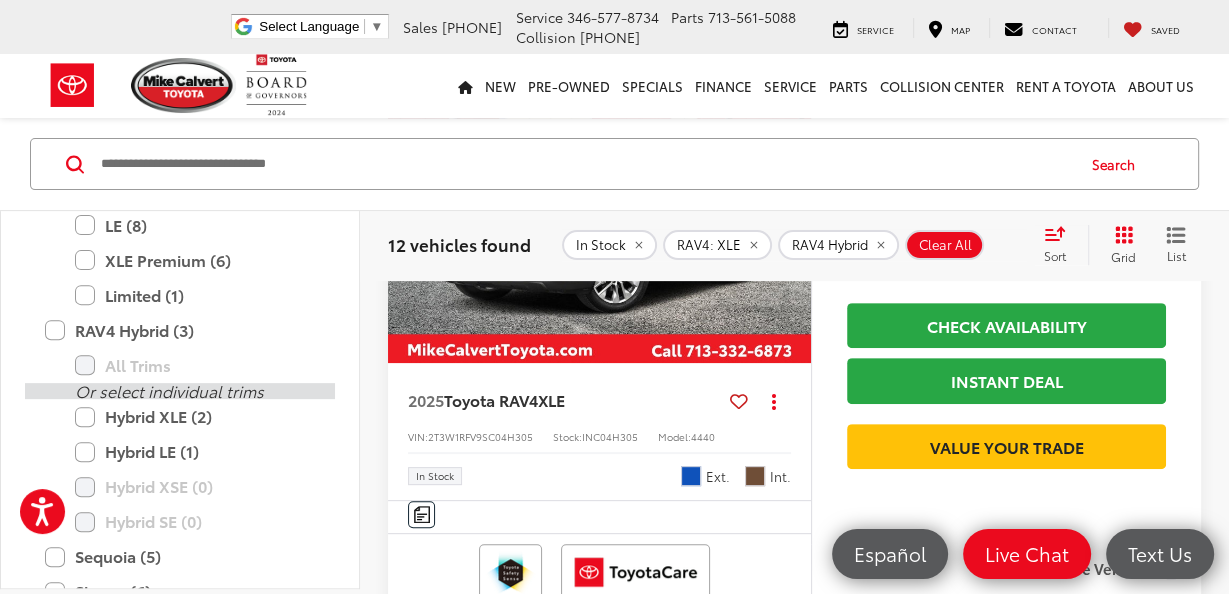 scroll, scrollTop: 356, scrollLeft: 0, axis: vertical 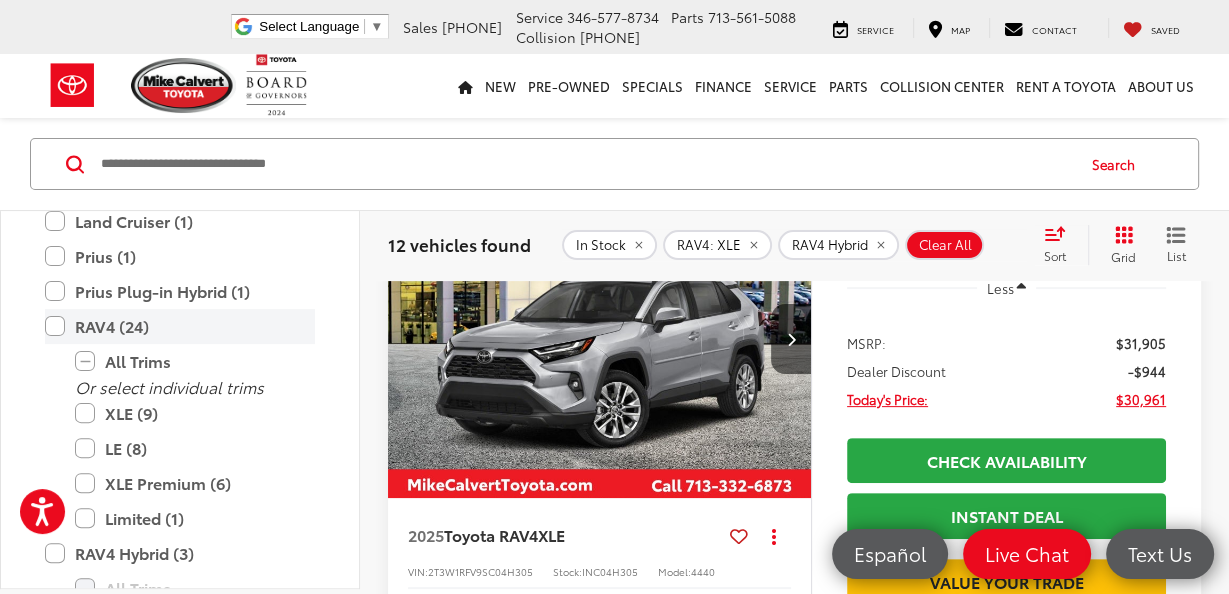 click on "RAV4 (24)" at bounding box center (180, 326) 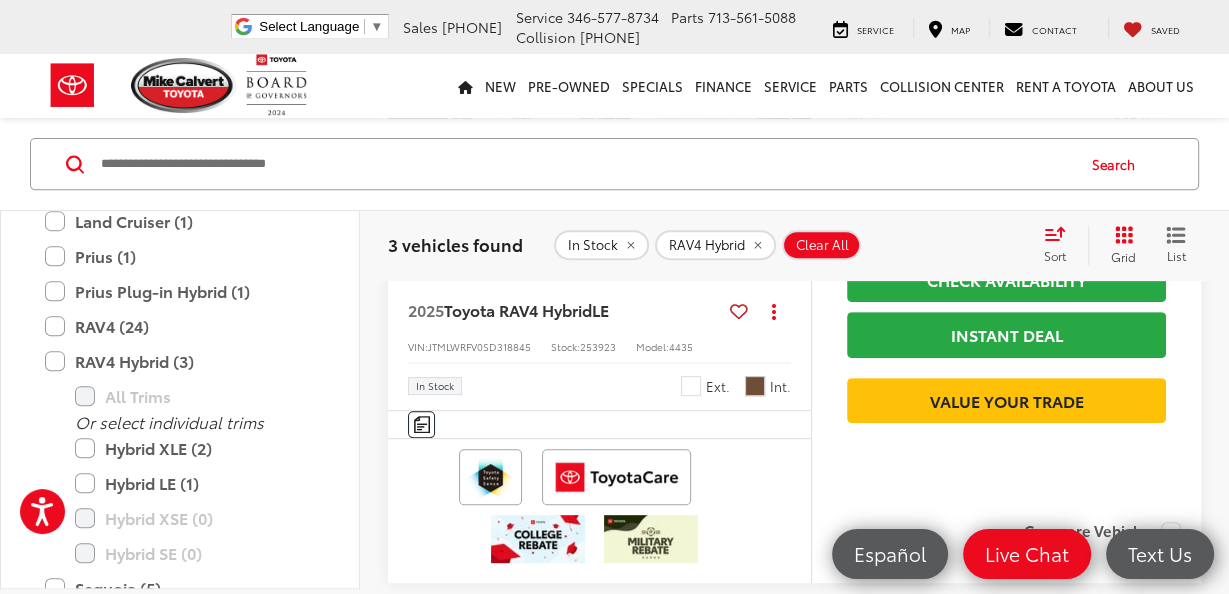scroll, scrollTop: 581, scrollLeft: 0, axis: vertical 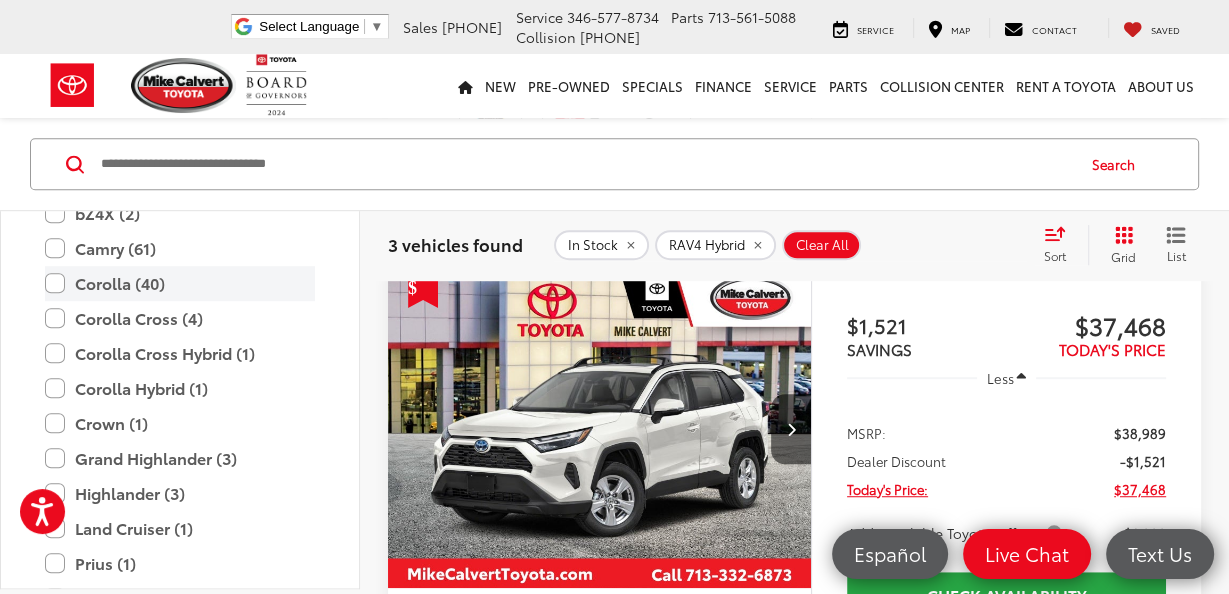 click on "Corolla (40)" at bounding box center [180, 283] 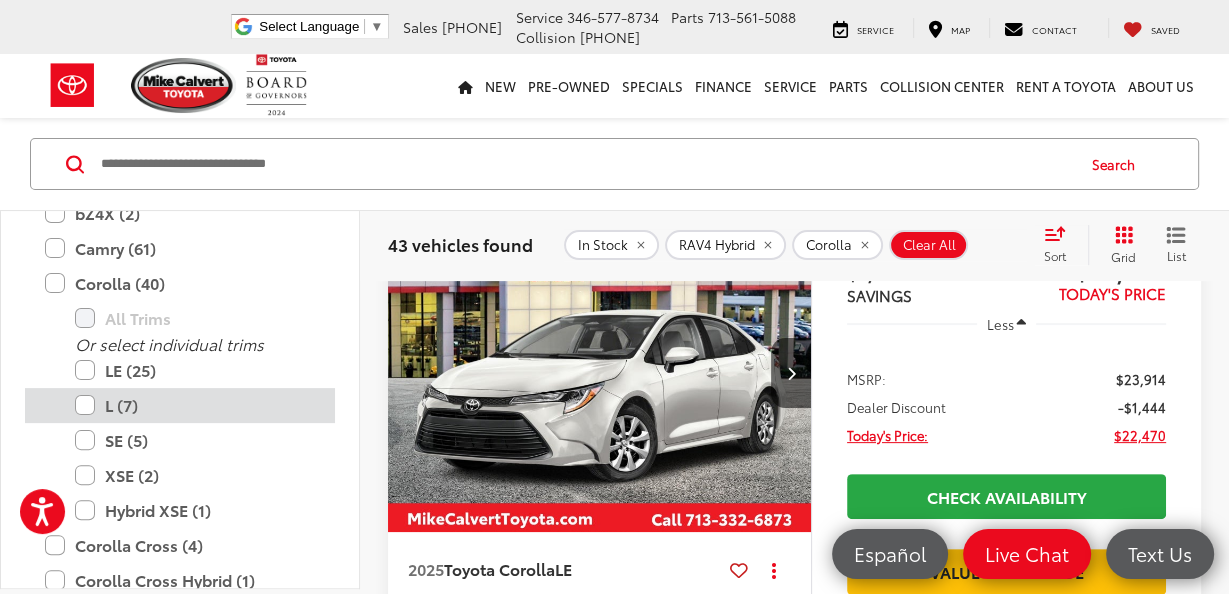 scroll, scrollTop: 341, scrollLeft: 0, axis: vertical 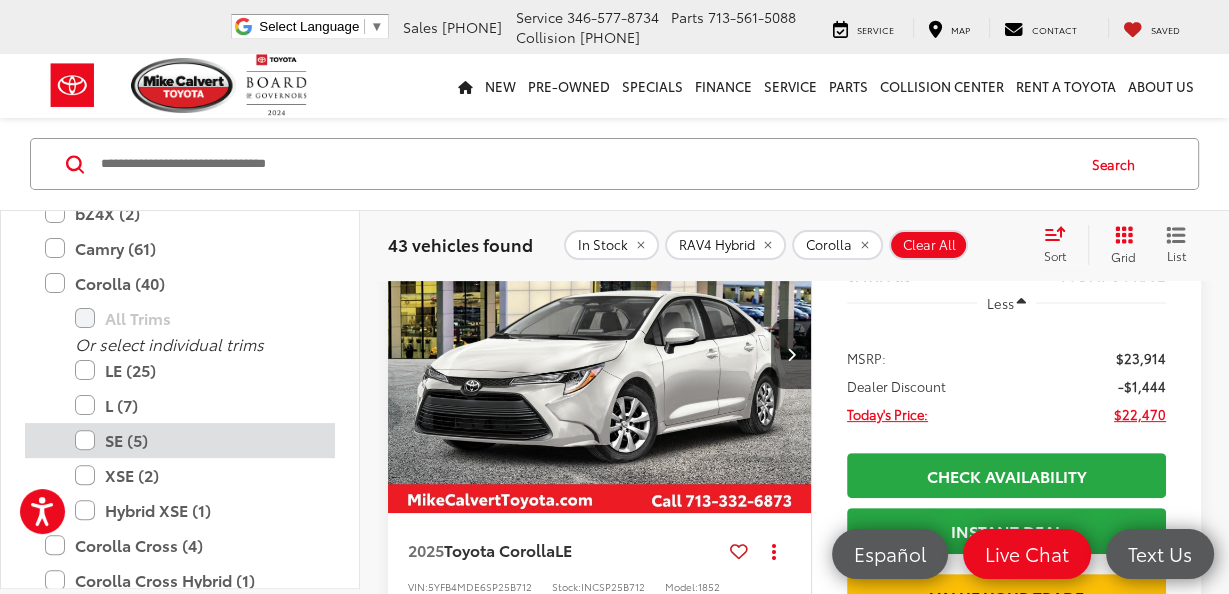 click on "SE (5)" at bounding box center (195, 440) 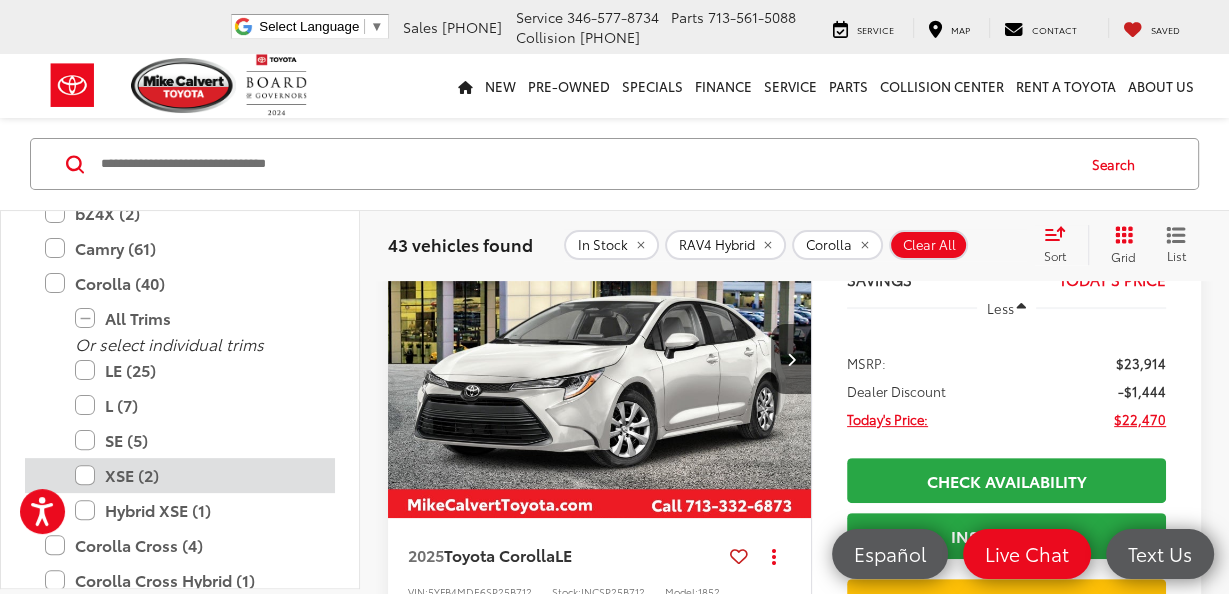 scroll, scrollTop: 252, scrollLeft: 0, axis: vertical 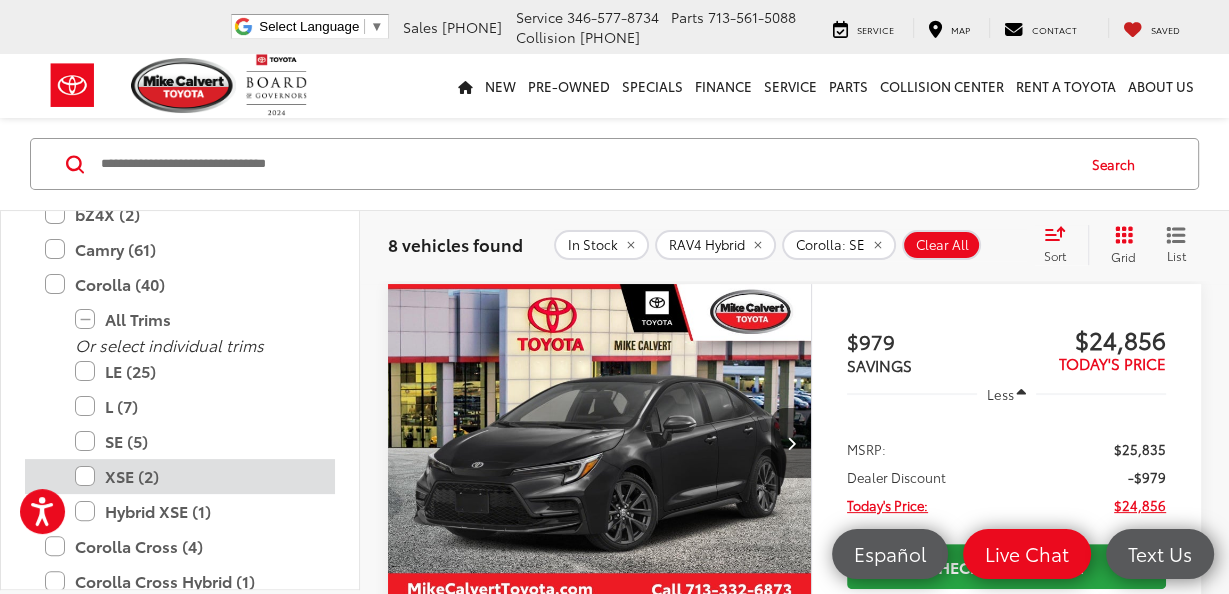 click on "XSE (2)" at bounding box center [195, 476] 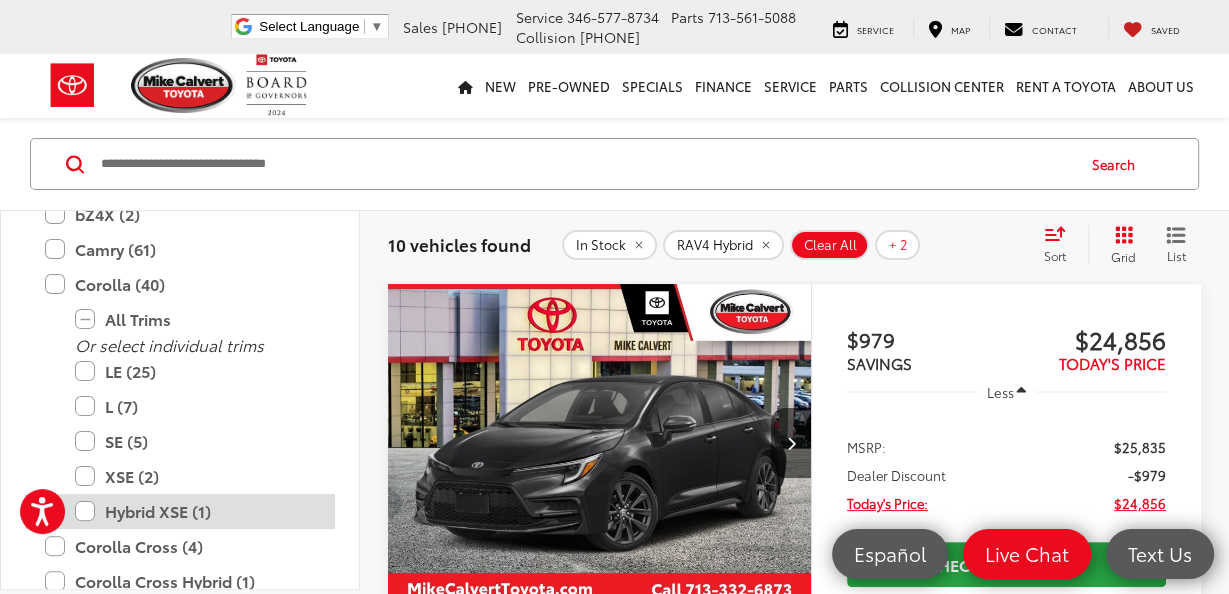 click on "Hybrid XSE (1)" at bounding box center (195, 511) 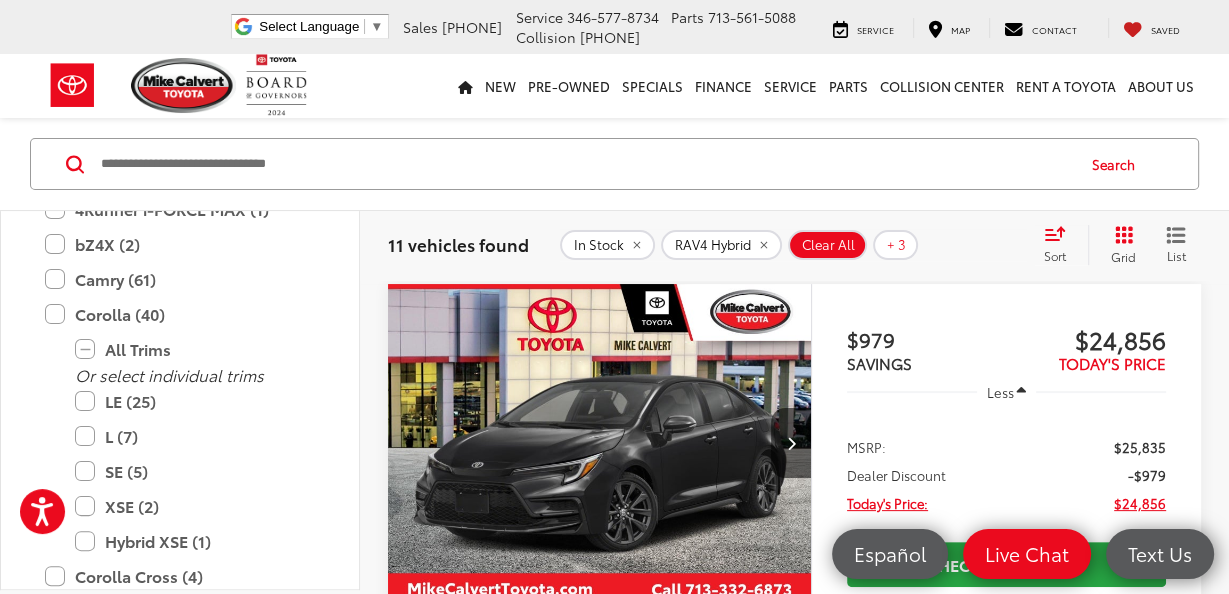 scroll, scrollTop: 227, scrollLeft: 0, axis: vertical 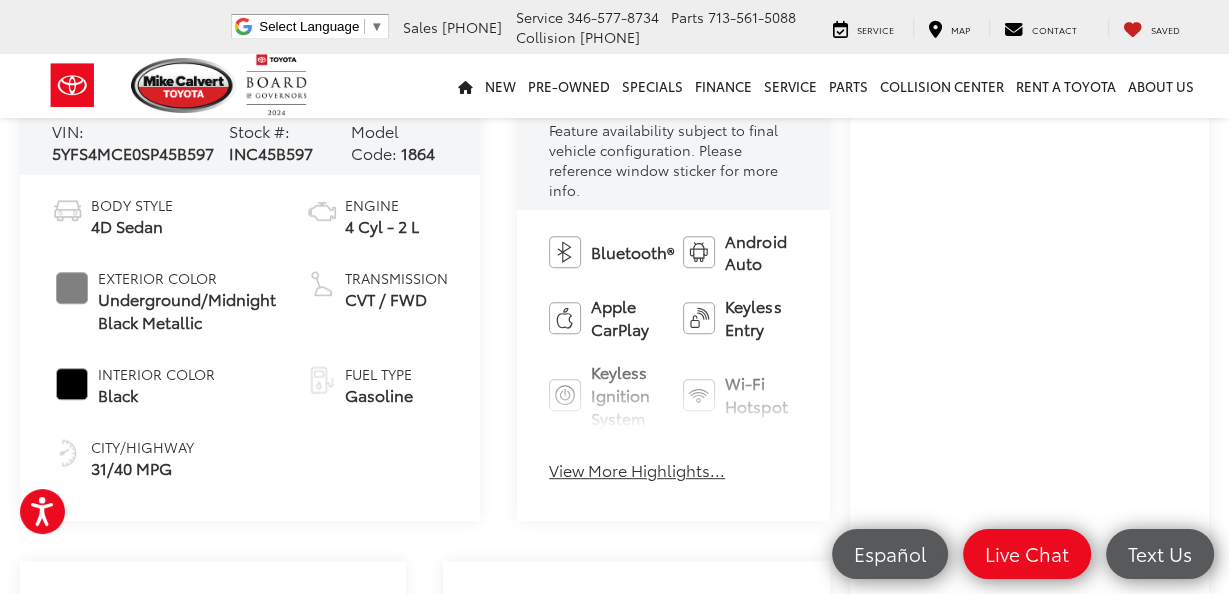 click on "View More Highlights..." at bounding box center [637, 470] 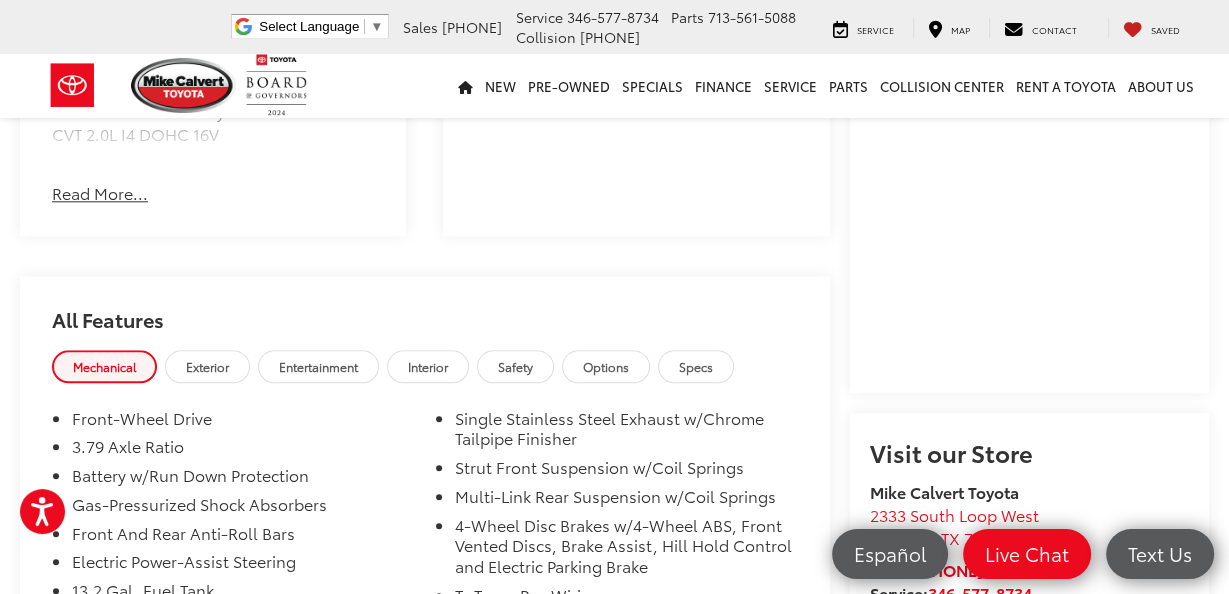 scroll, scrollTop: 1797, scrollLeft: 0, axis: vertical 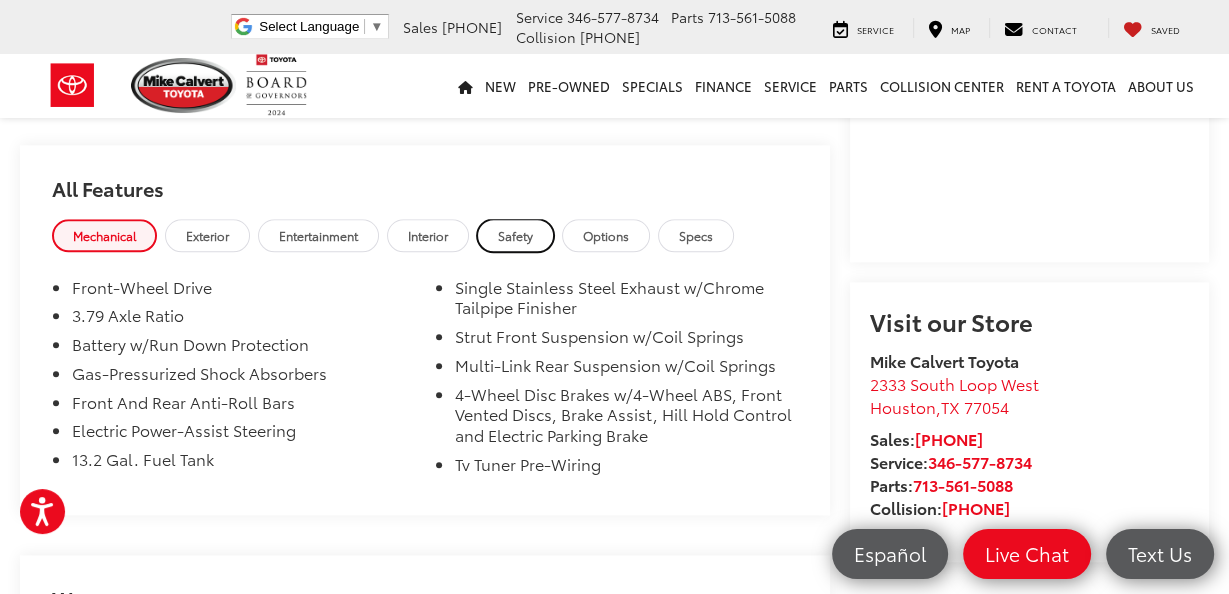 click on "Safety" at bounding box center [515, 235] 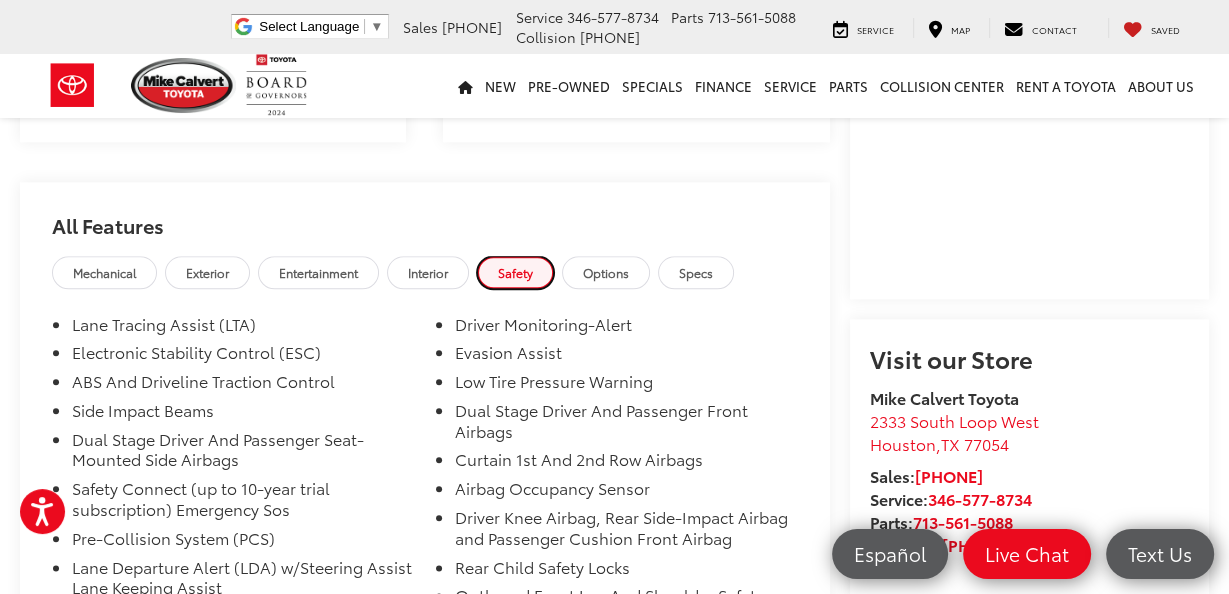 scroll, scrollTop: 1719, scrollLeft: 0, axis: vertical 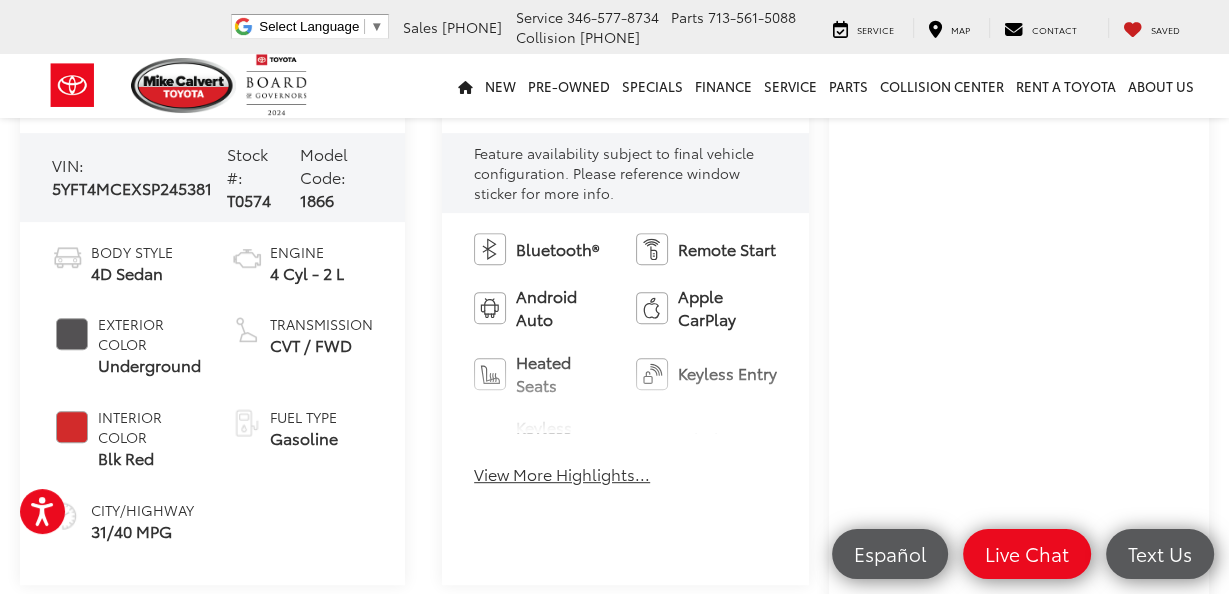 click on "View More Highlights..." at bounding box center (562, 474) 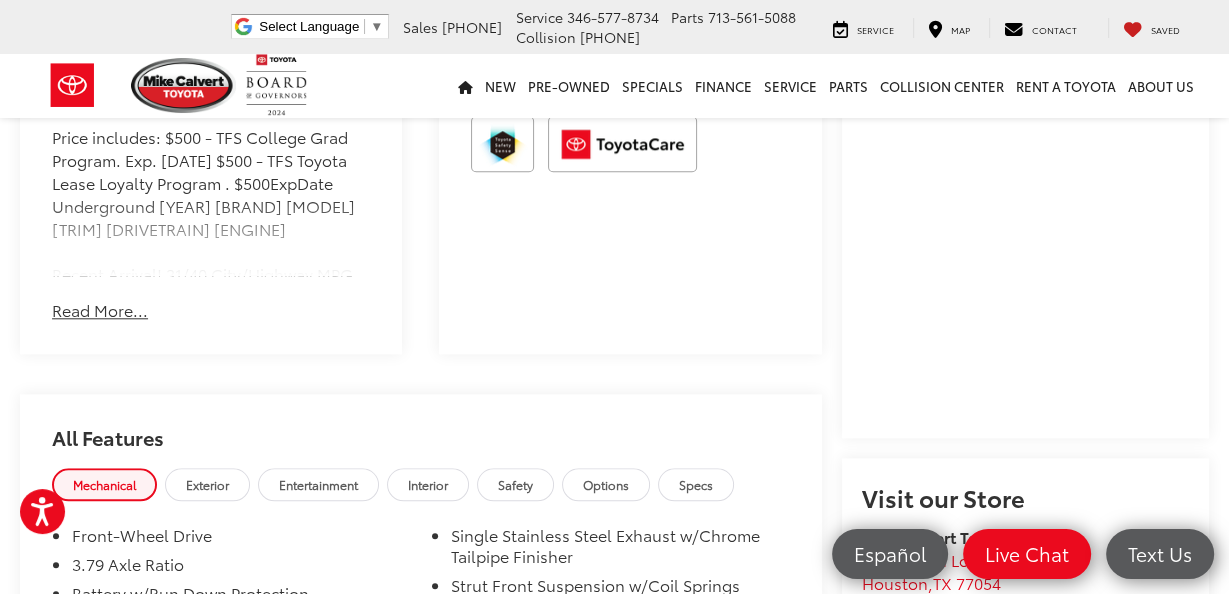 scroll, scrollTop: 1582, scrollLeft: 0, axis: vertical 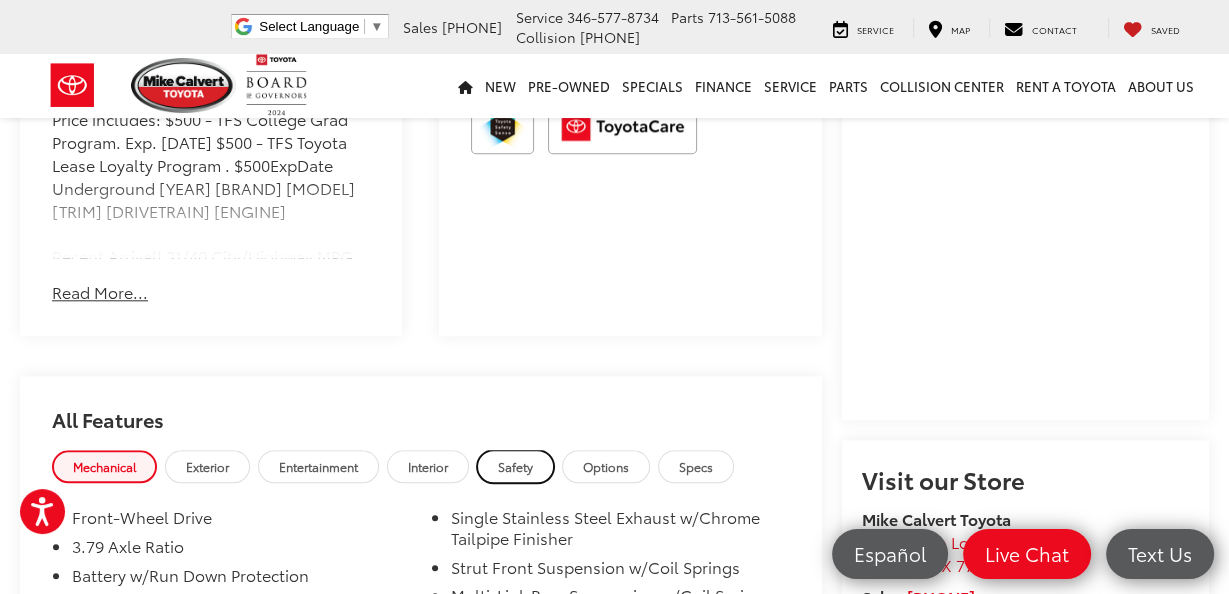 click on "Safety" at bounding box center [515, 466] 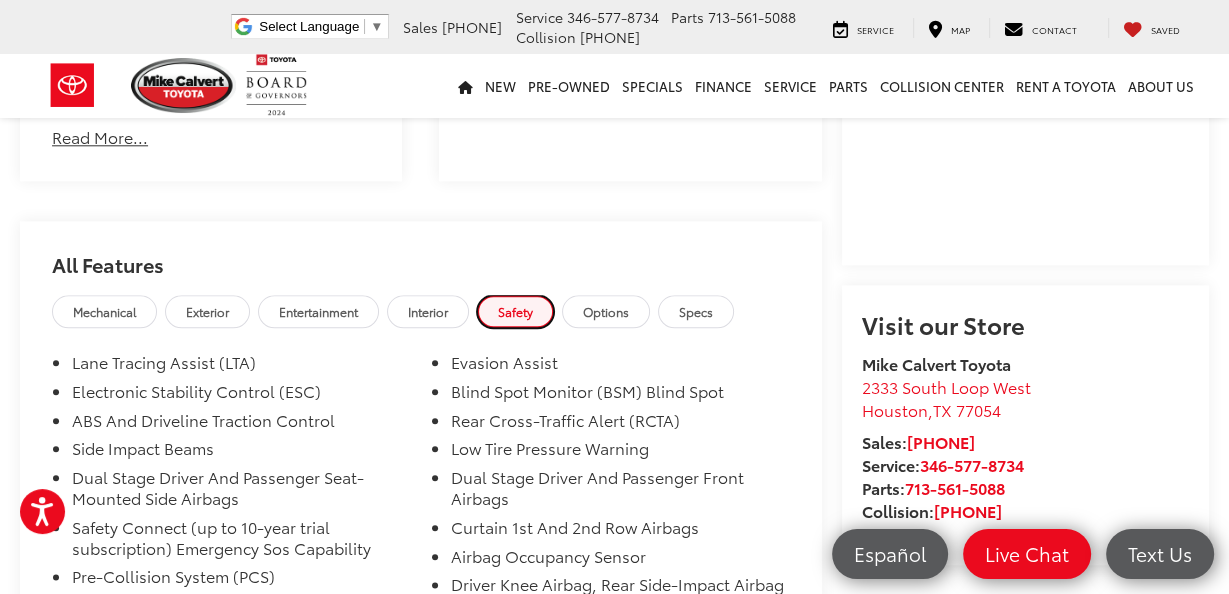 scroll, scrollTop: 1747, scrollLeft: 0, axis: vertical 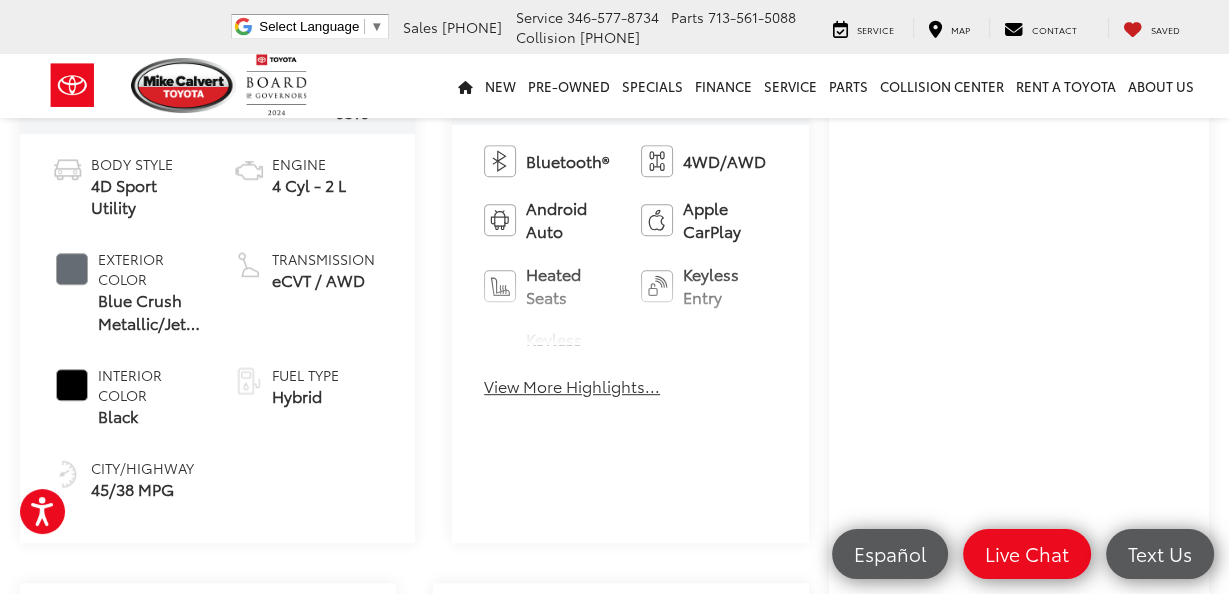 click on "View More Highlights..." at bounding box center (572, 386) 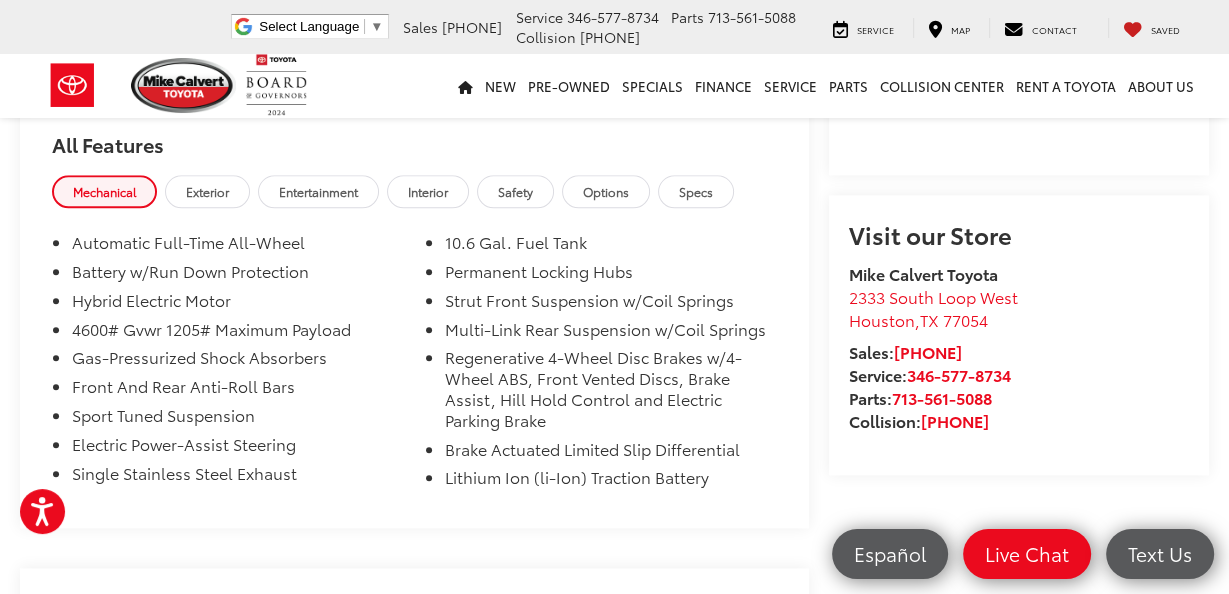 scroll, scrollTop: 1883, scrollLeft: 0, axis: vertical 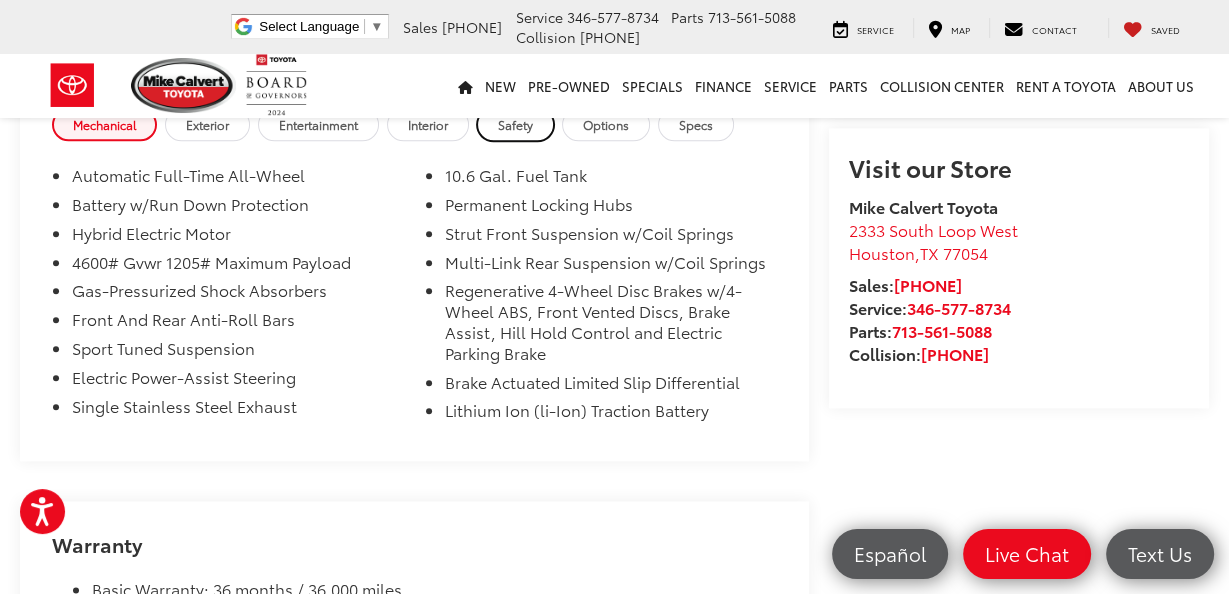 click on "Safety" at bounding box center [515, 124] 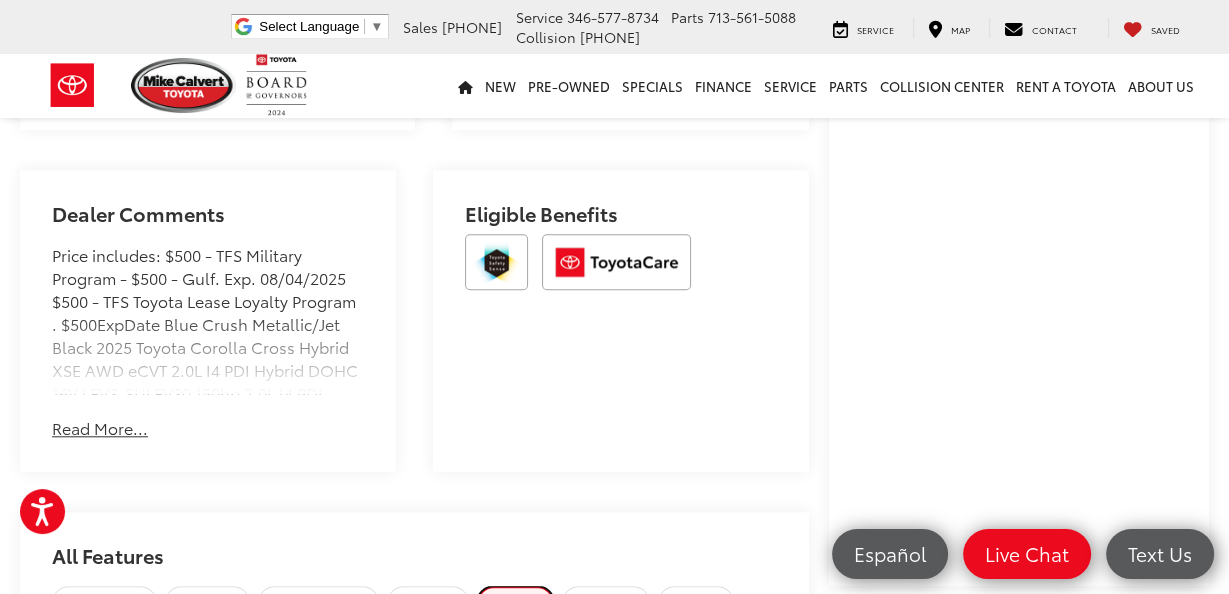 scroll, scrollTop: 1406, scrollLeft: 0, axis: vertical 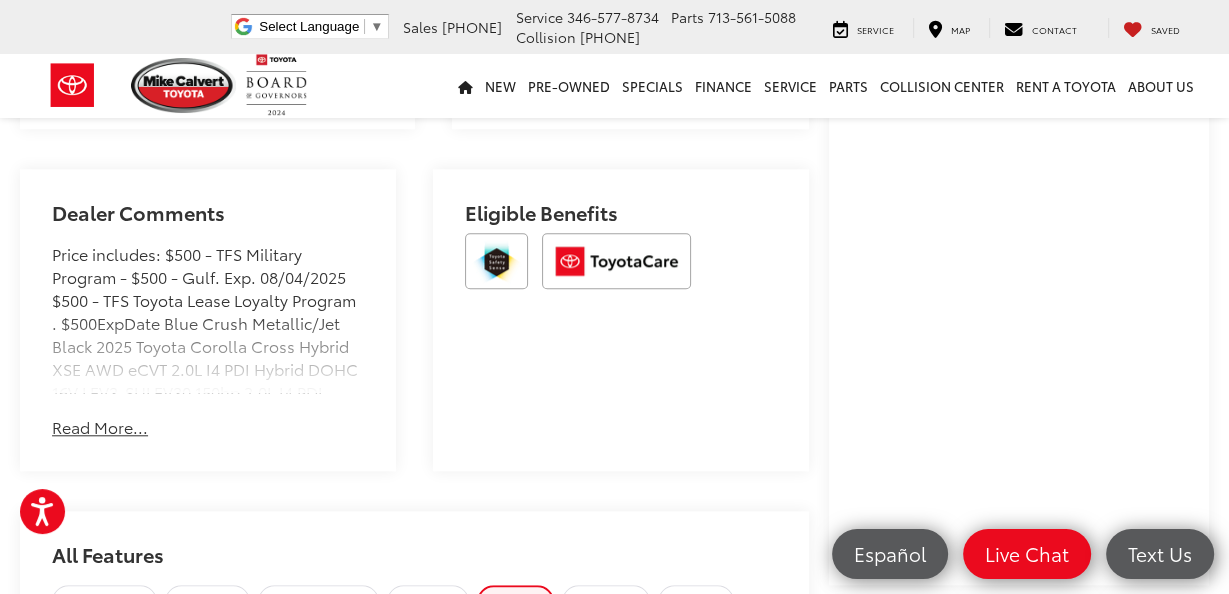 click on "Read More..." at bounding box center (100, 427) 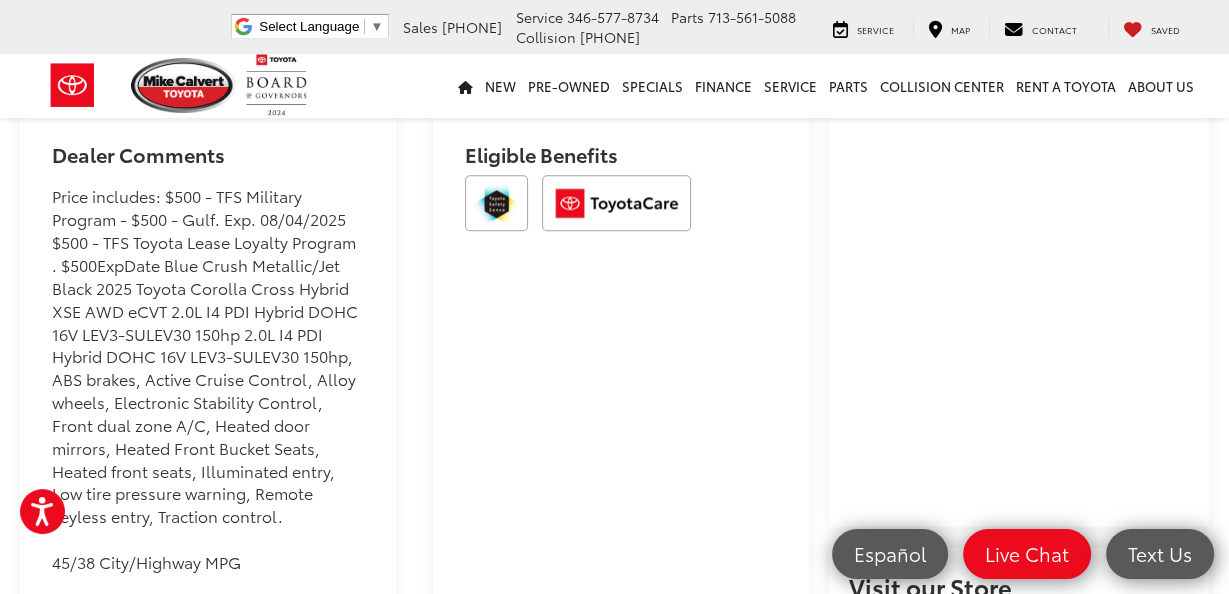 scroll, scrollTop: 1485, scrollLeft: 0, axis: vertical 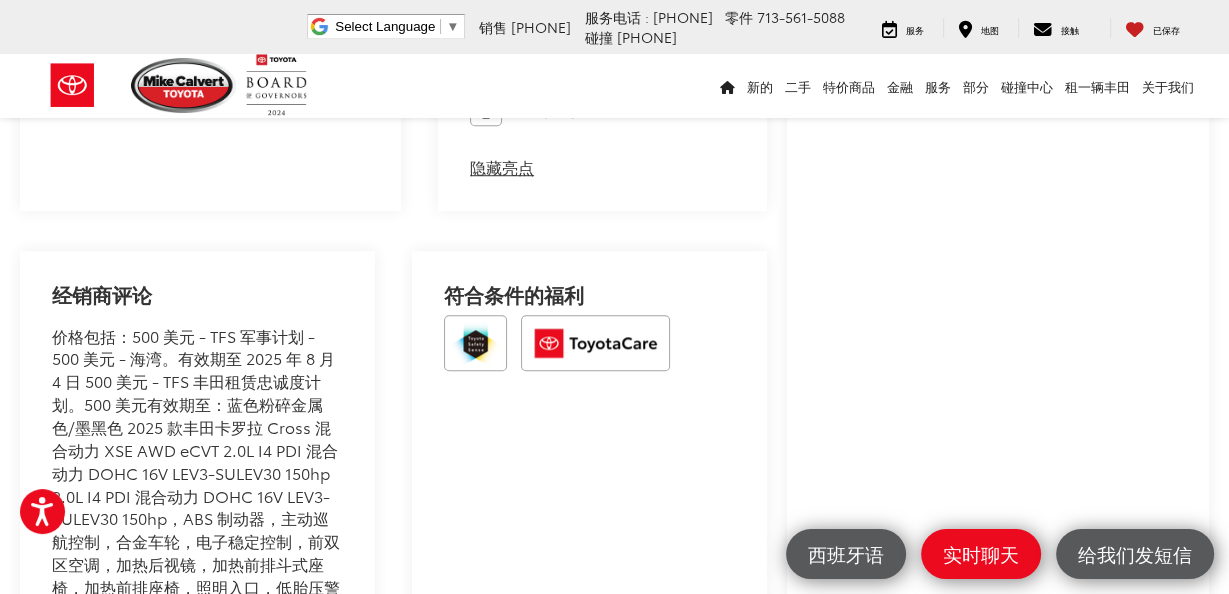 click on "隐藏亮点" at bounding box center [502, 166] 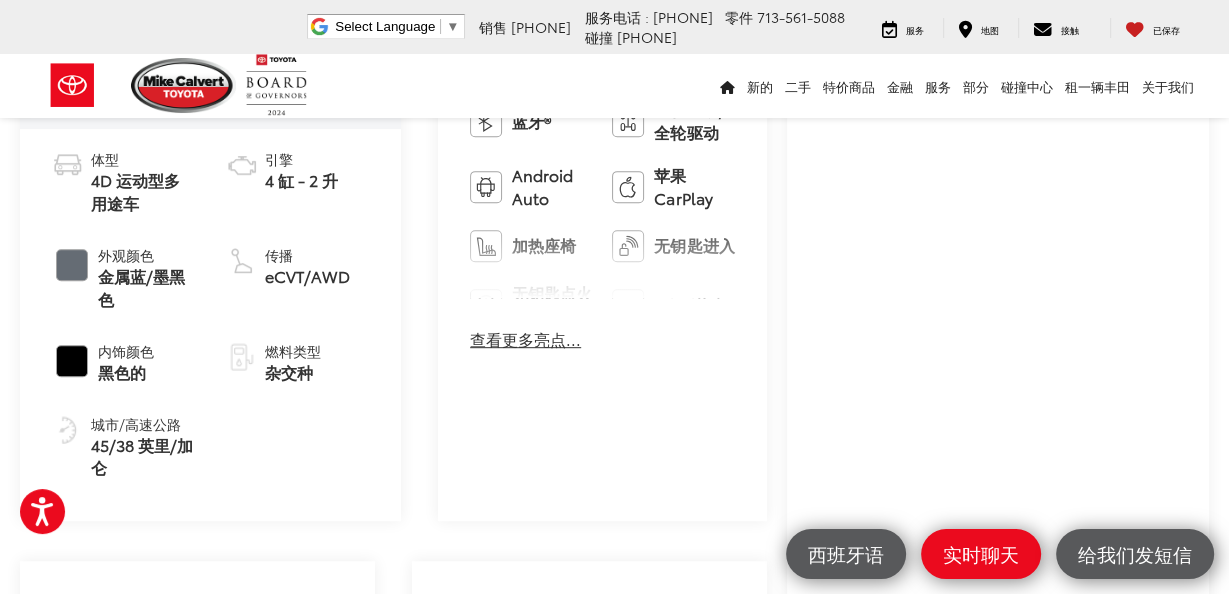 scroll, scrollTop: 762, scrollLeft: 0, axis: vertical 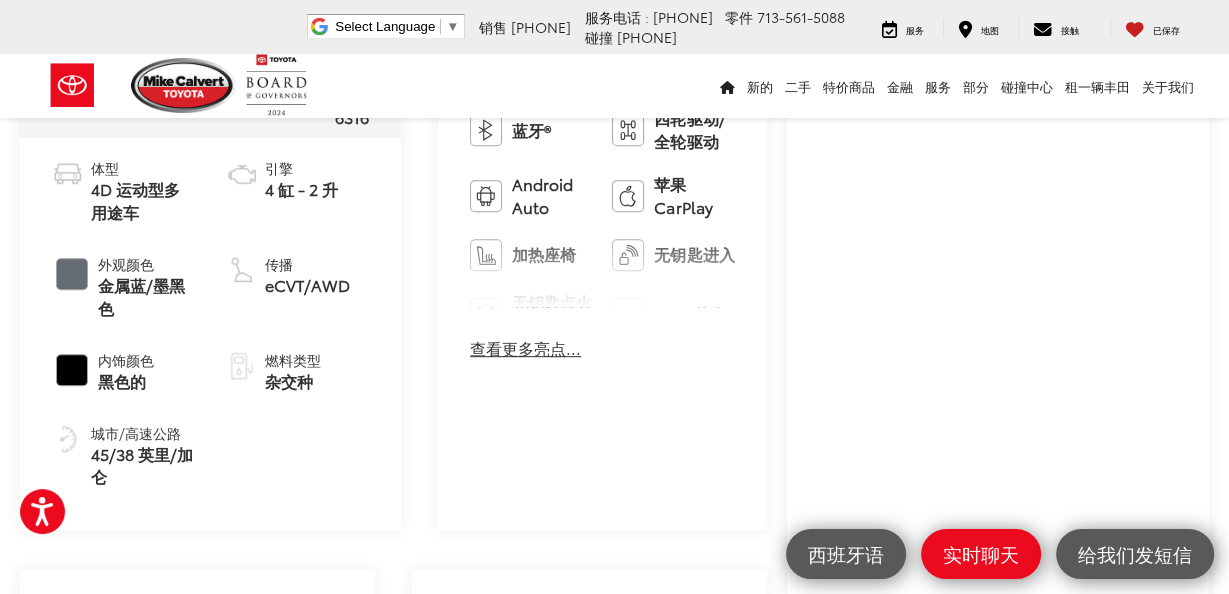 click on "查看更多亮点..." at bounding box center (525, 347) 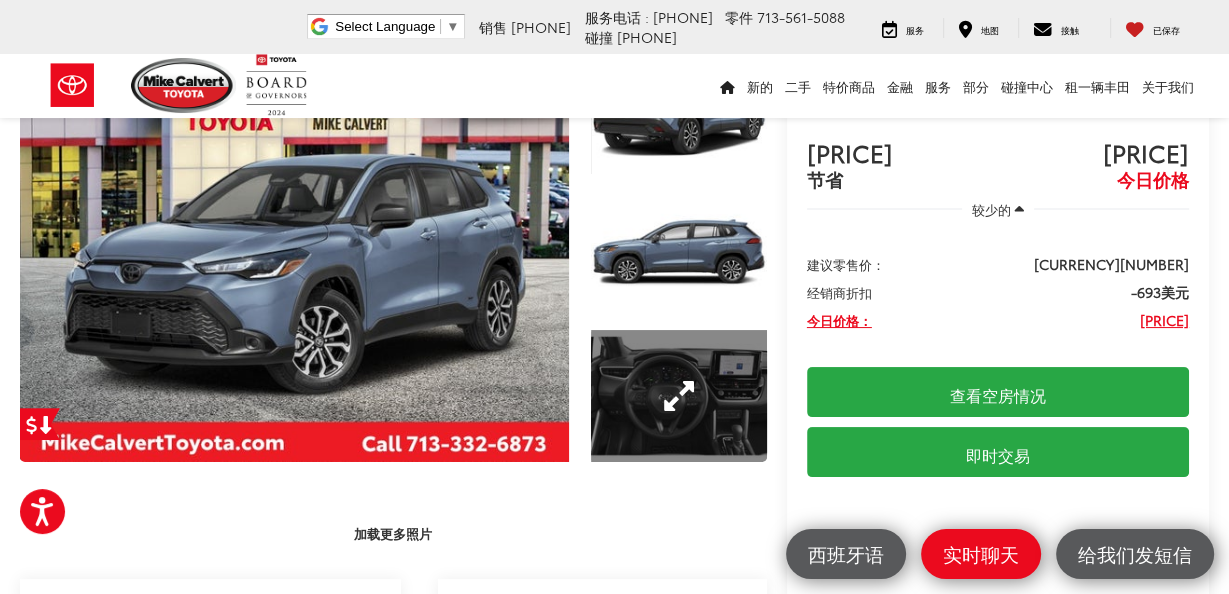 scroll, scrollTop: 0, scrollLeft: 0, axis: both 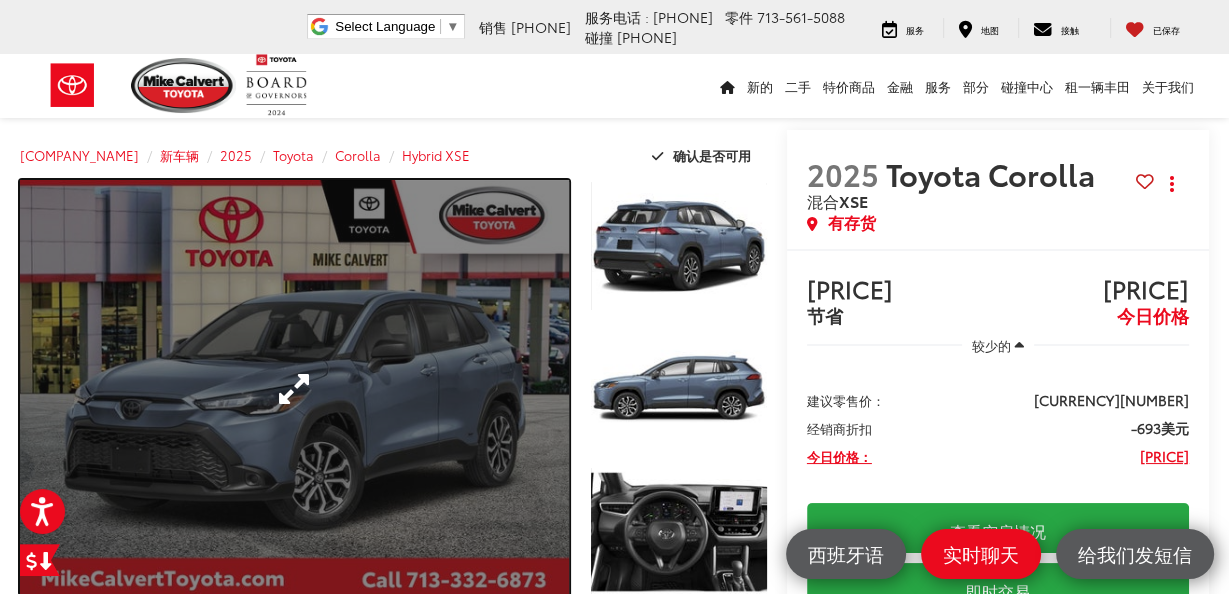 click at bounding box center (294, 389) 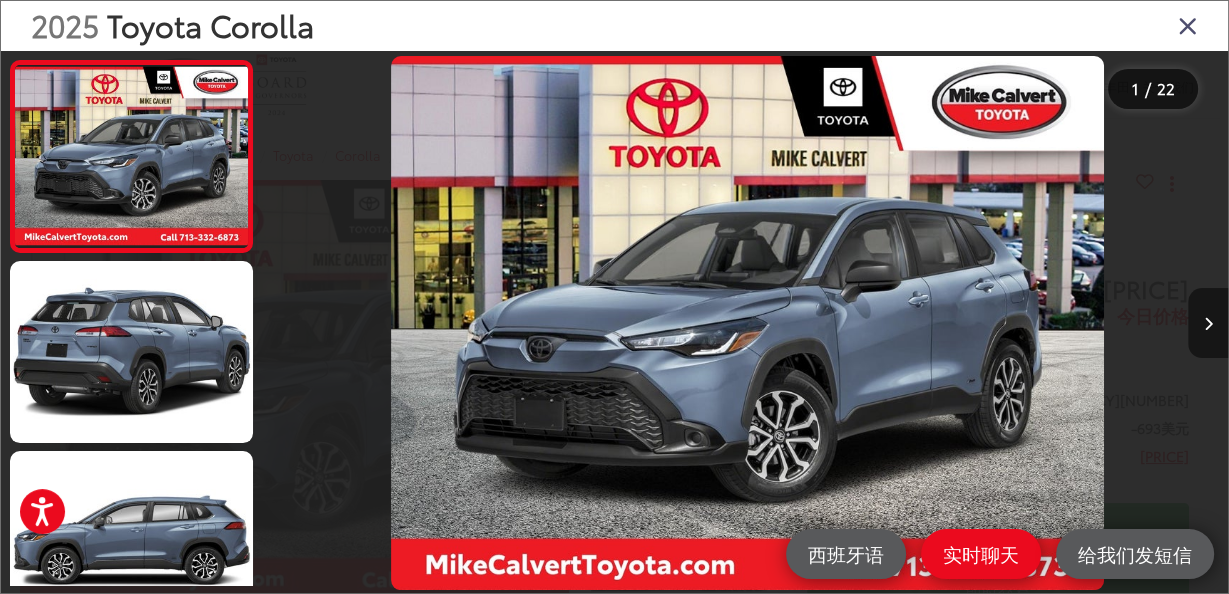 click at bounding box center [1208, 323] 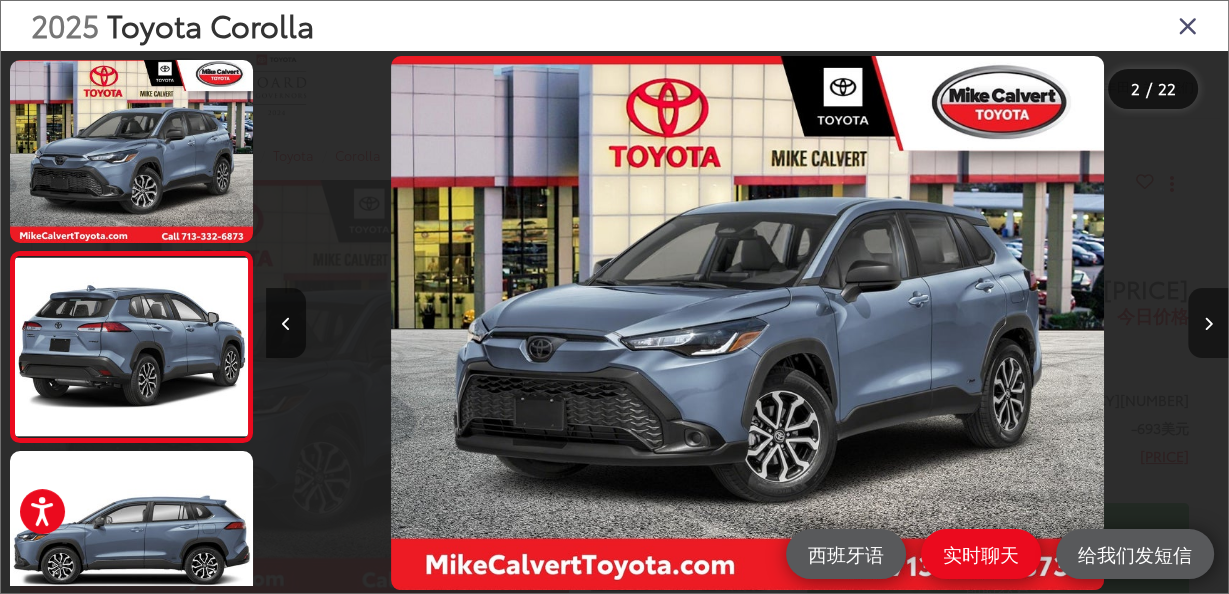 scroll, scrollTop: 0, scrollLeft: 299, axis: horizontal 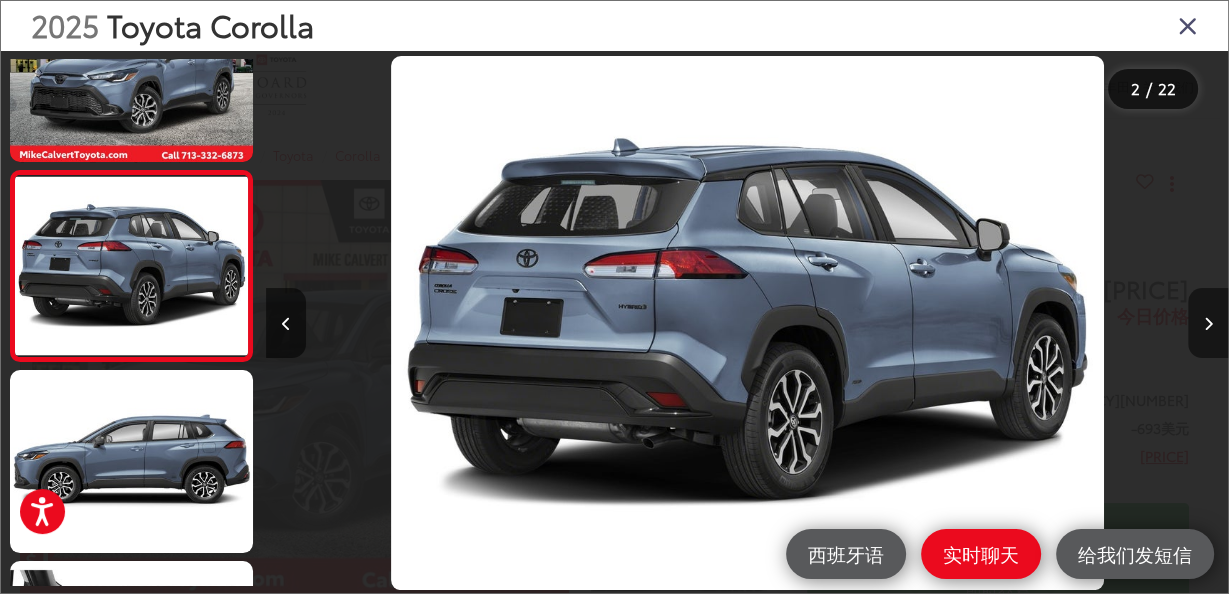 click at bounding box center [1208, 323] 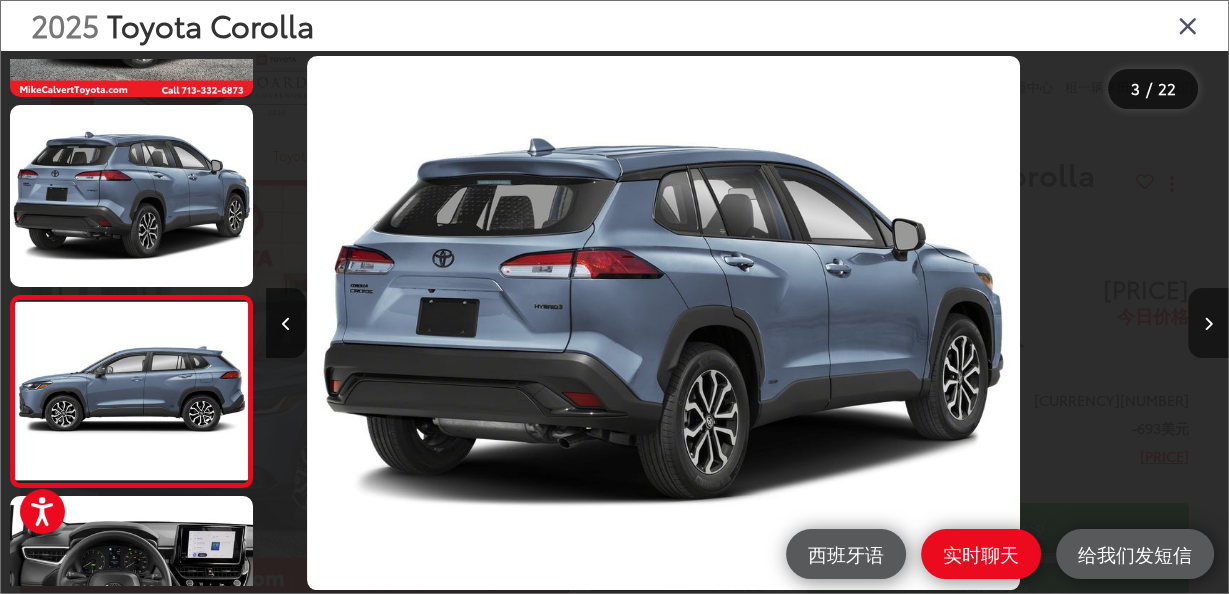 scroll, scrollTop: 248, scrollLeft: 0, axis: vertical 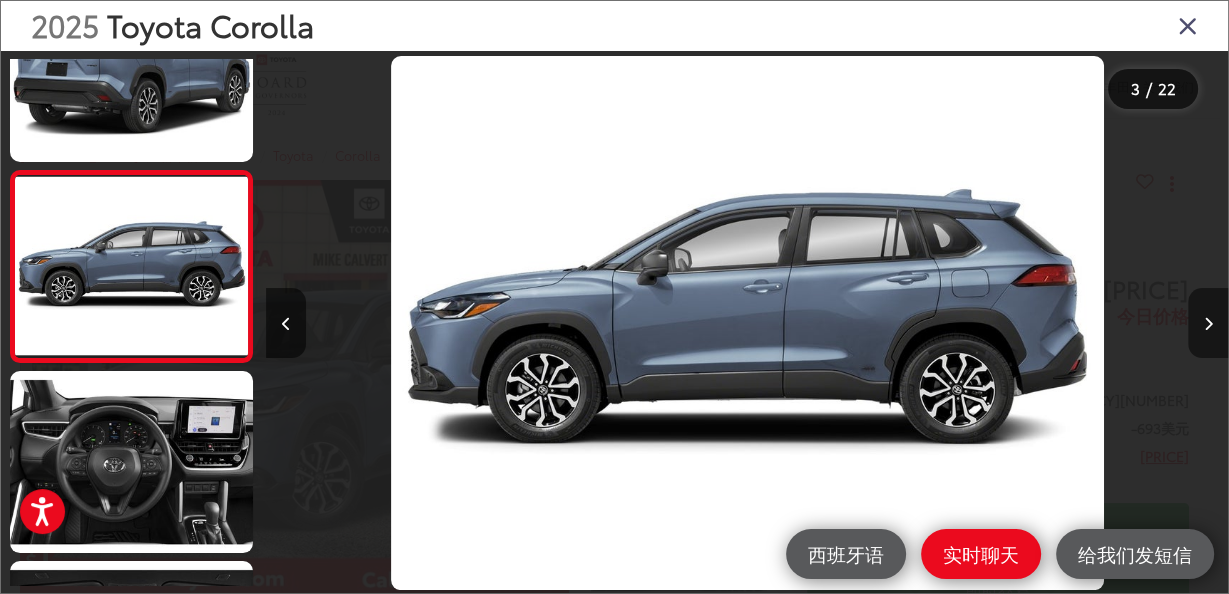 click at bounding box center [1208, 323] 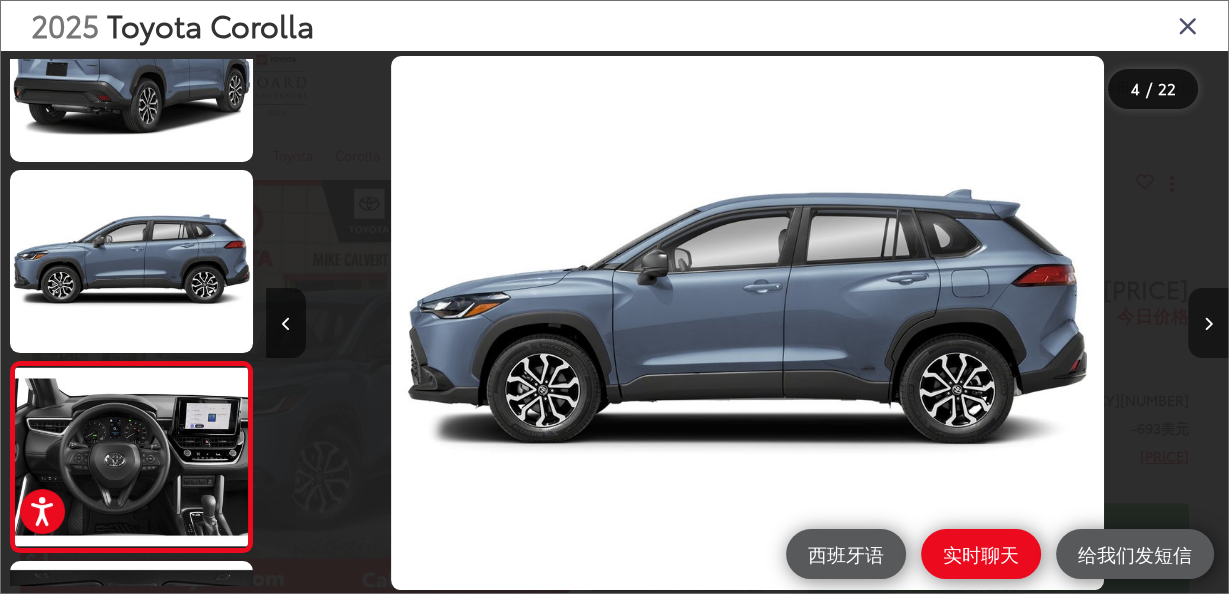scroll, scrollTop: 0, scrollLeft: 2263, axis: horizontal 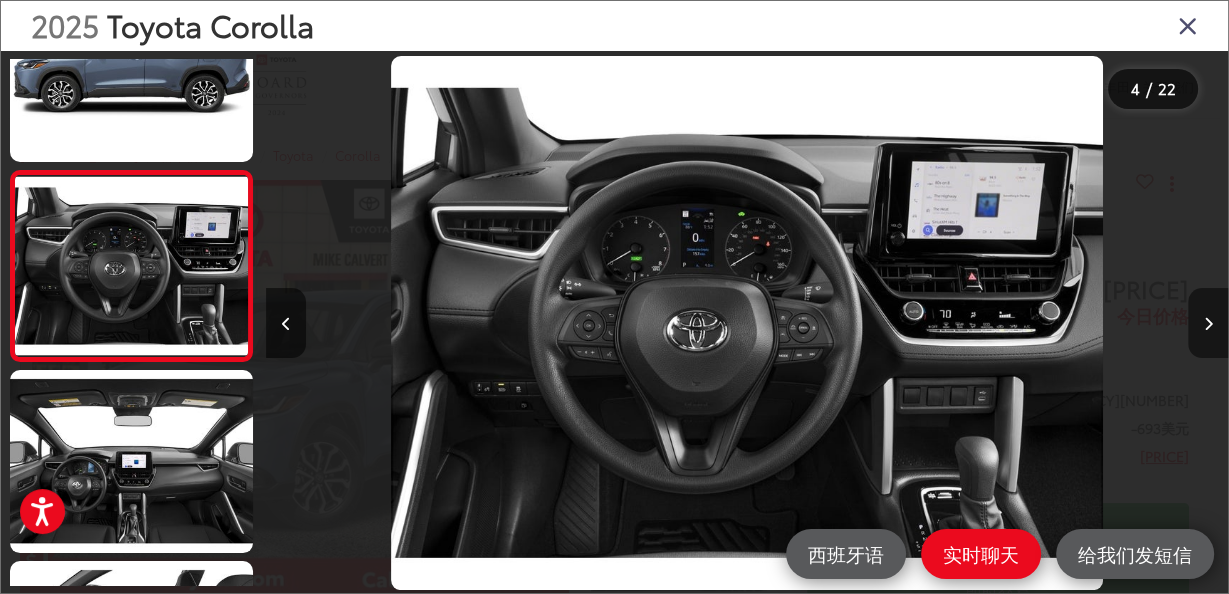 click at bounding box center [1208, 323] 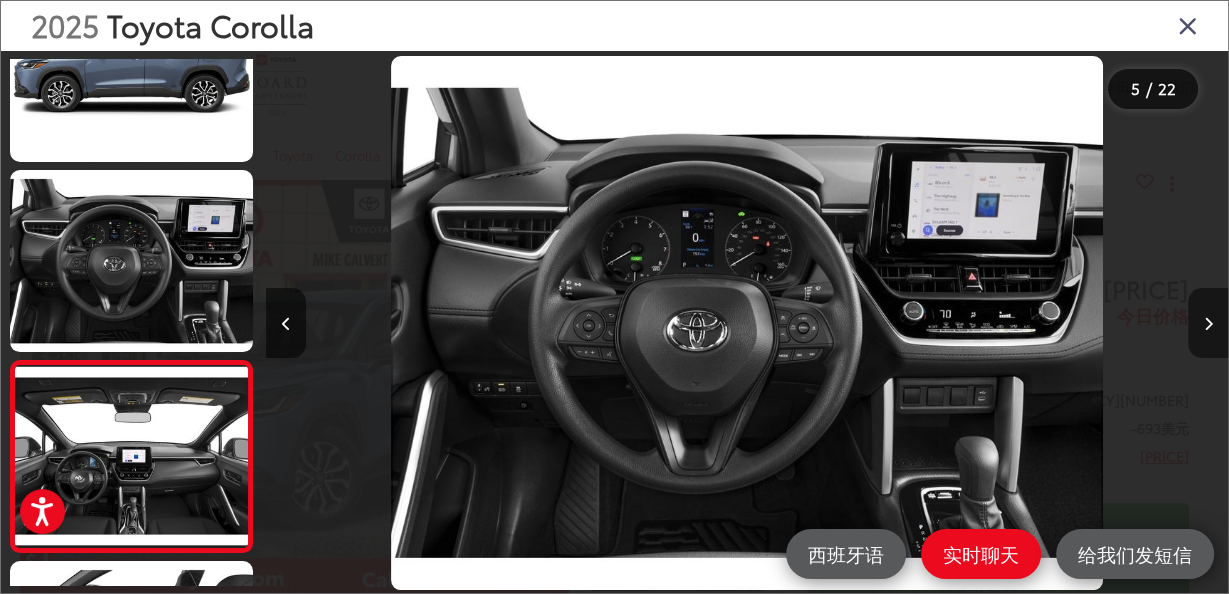 scroll, scrollTop: 0, scrollLeft: 3185, axis: horizontal 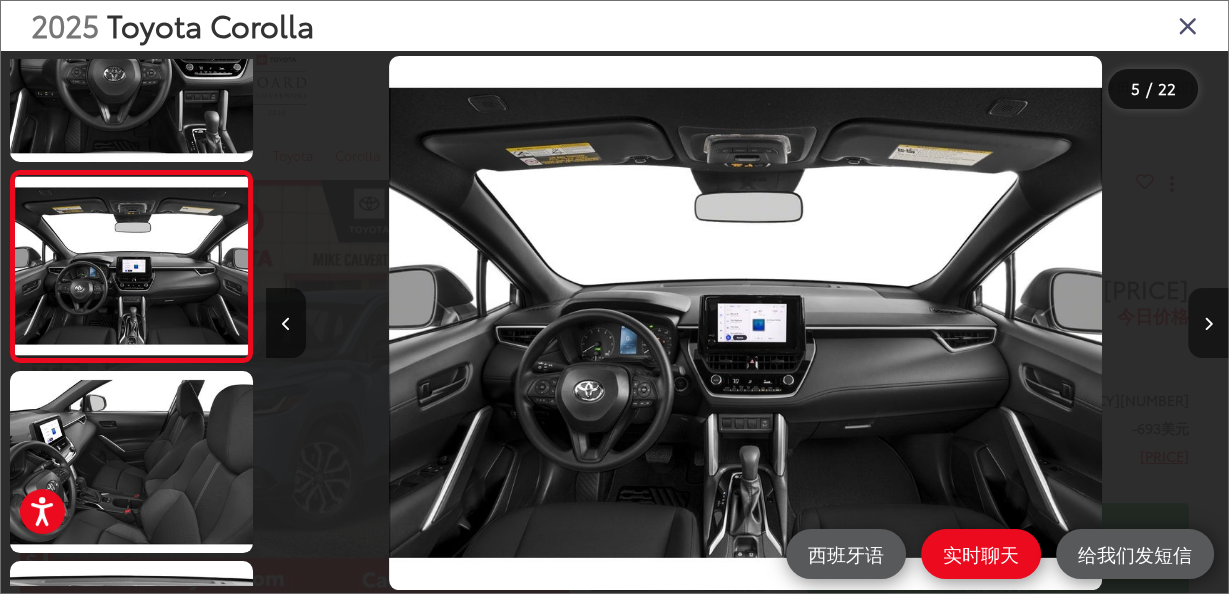 click at bounding box center (1208, 323) 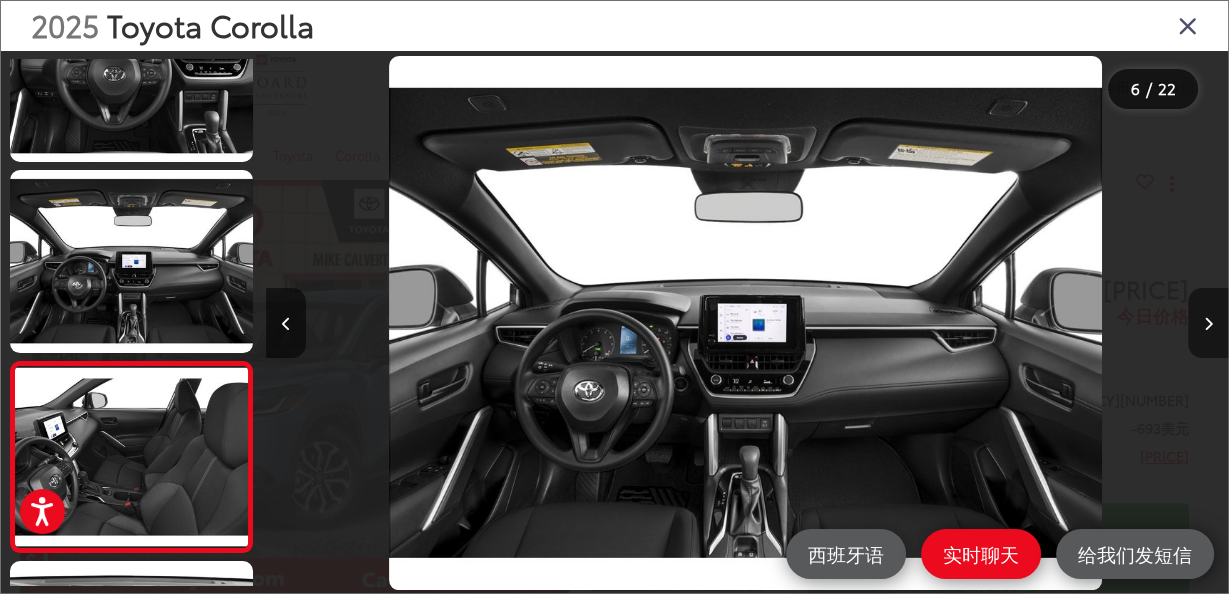 scroll, scrollTop: 0, scrollLeft: 3955, axis: horizontal 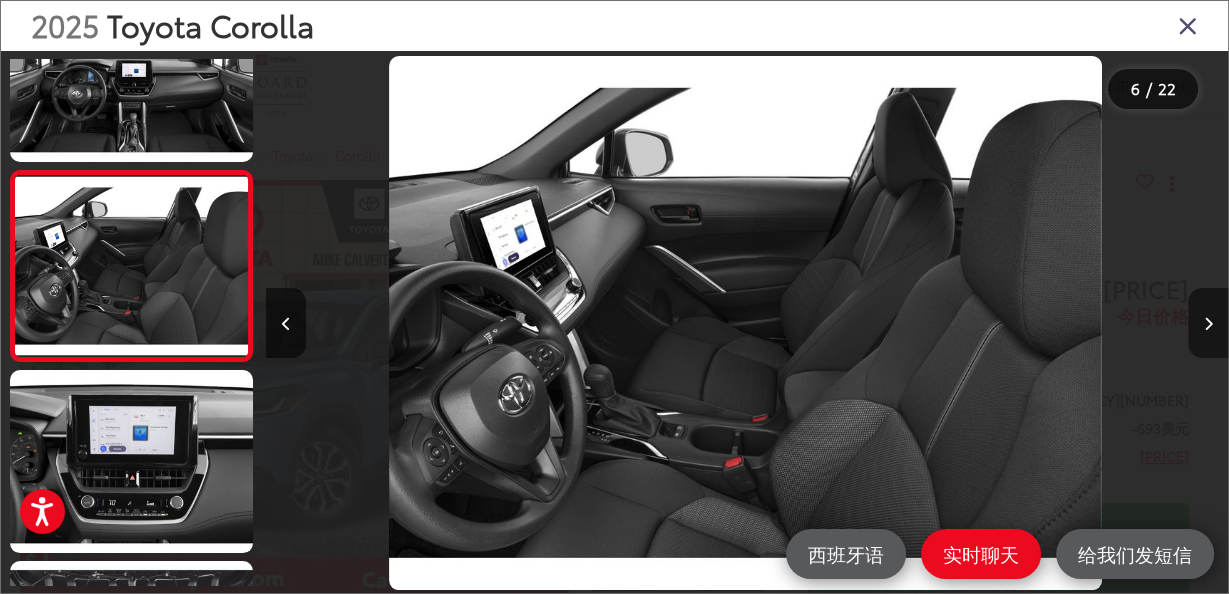 click at bounding box center (1208, 323) 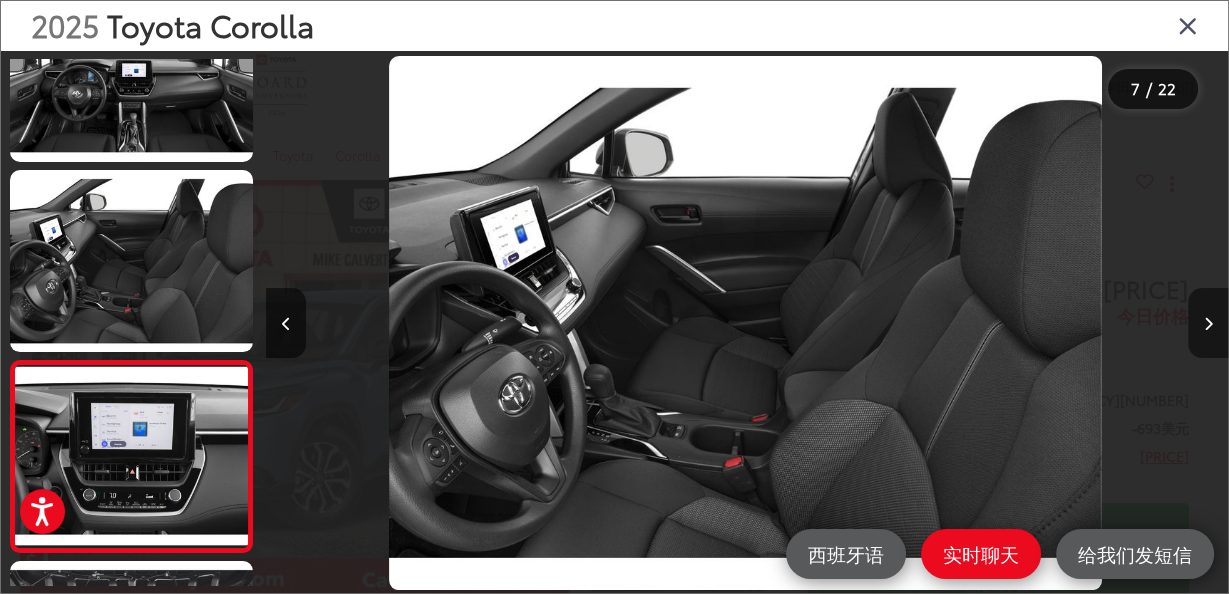 scroll, scrollTop: 0, scrollLeft: 5071, axis: horizontal 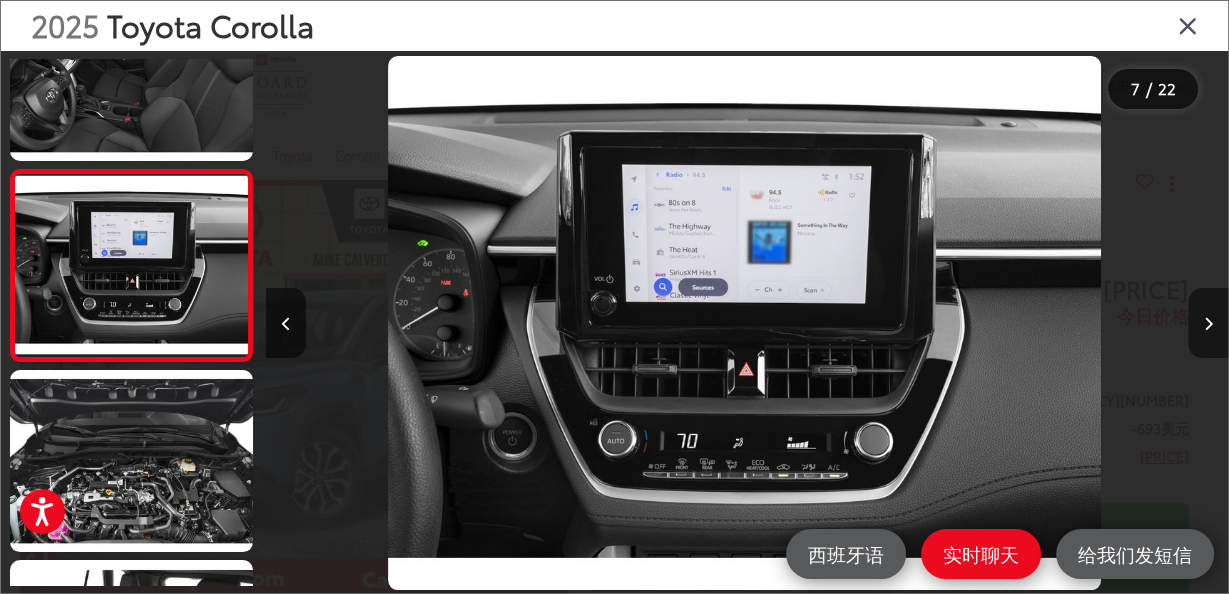 click at bounding box center [1208, 323] 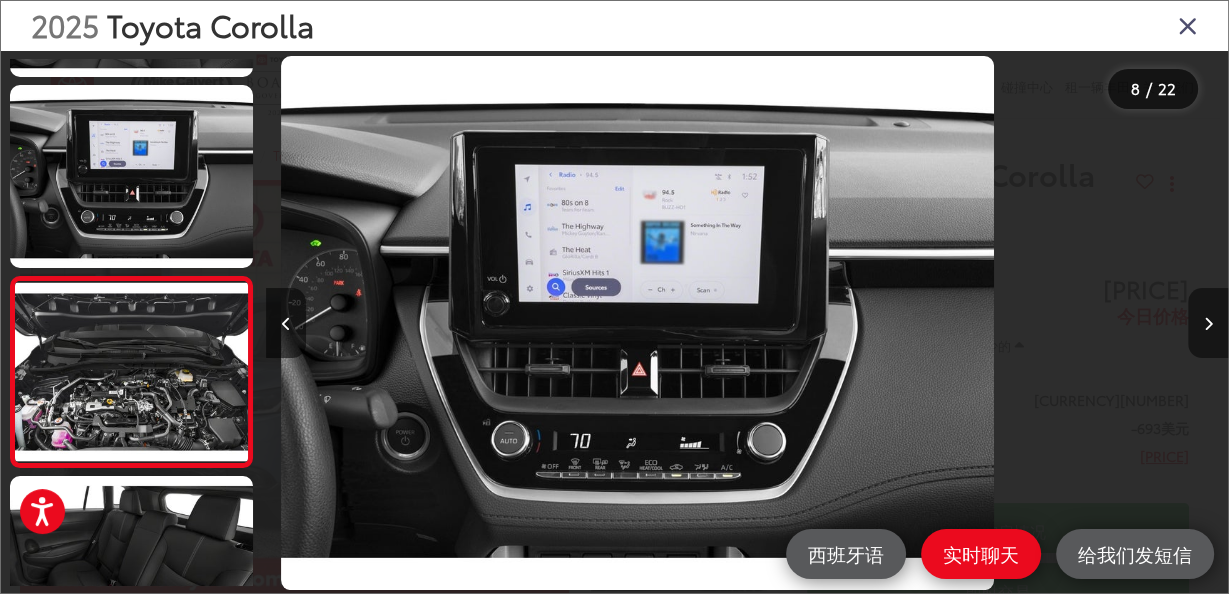 scroll, scrollTop: 1201, scrollLeft: 0, axis: vertical 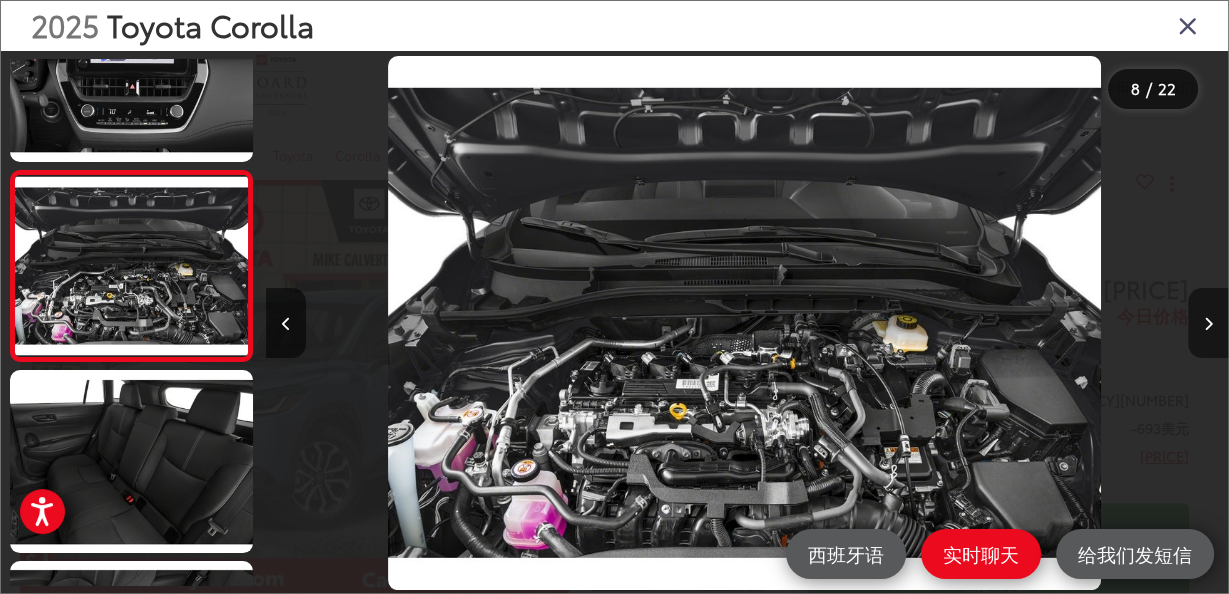 click at bounding box center (1208, 323) 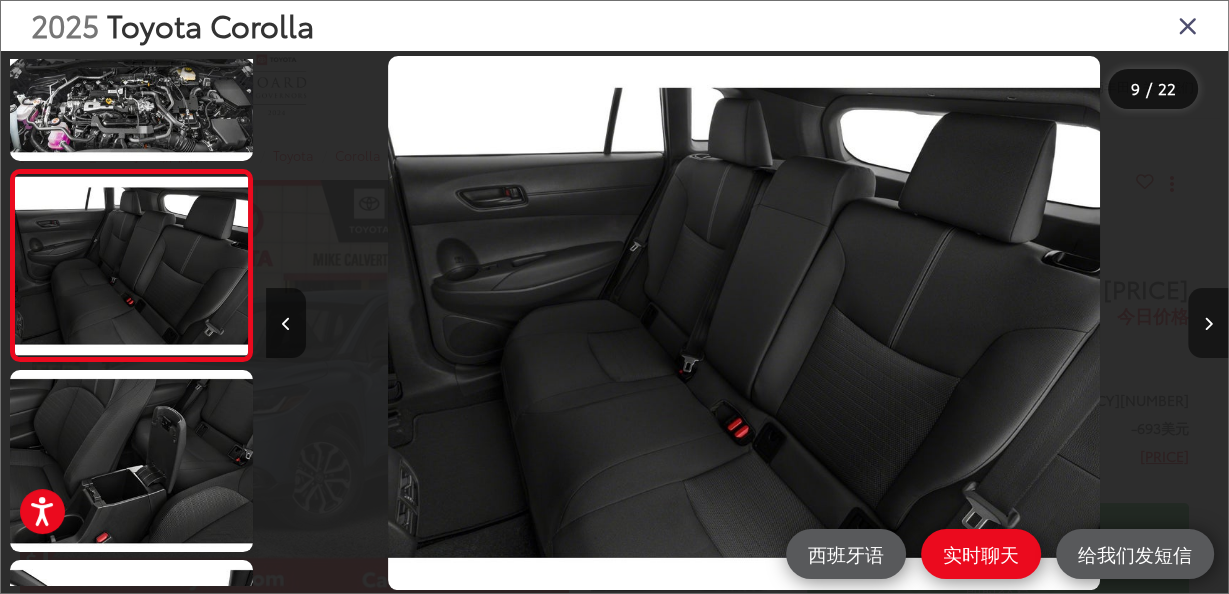 click at bounding box center [1208, 323] 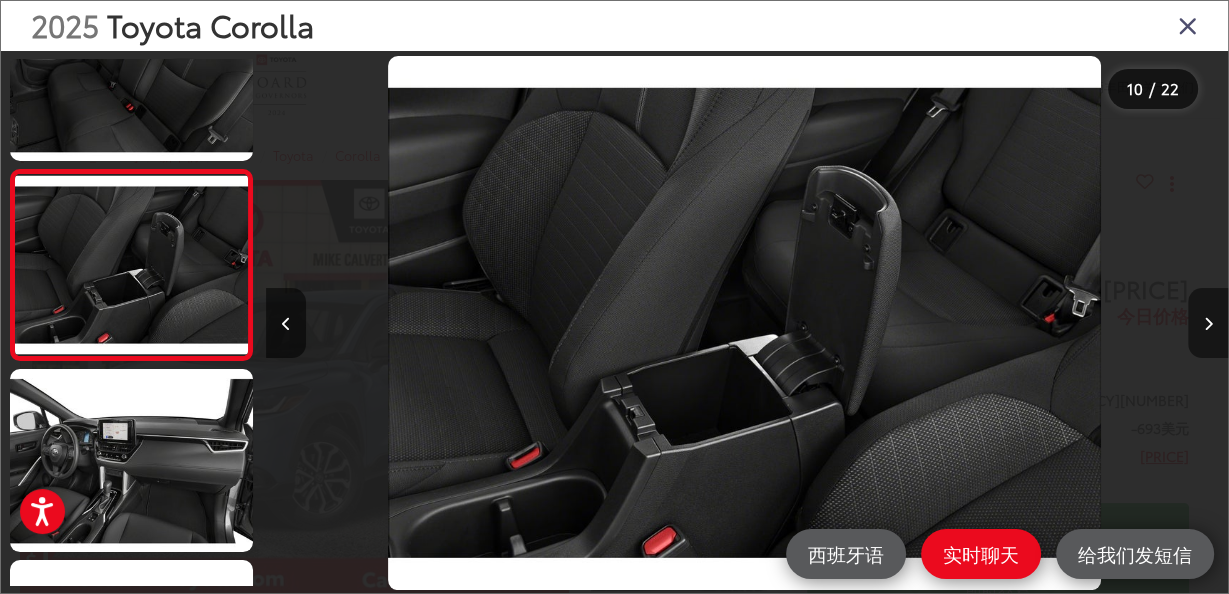 click at bounding box center [1208, 323] 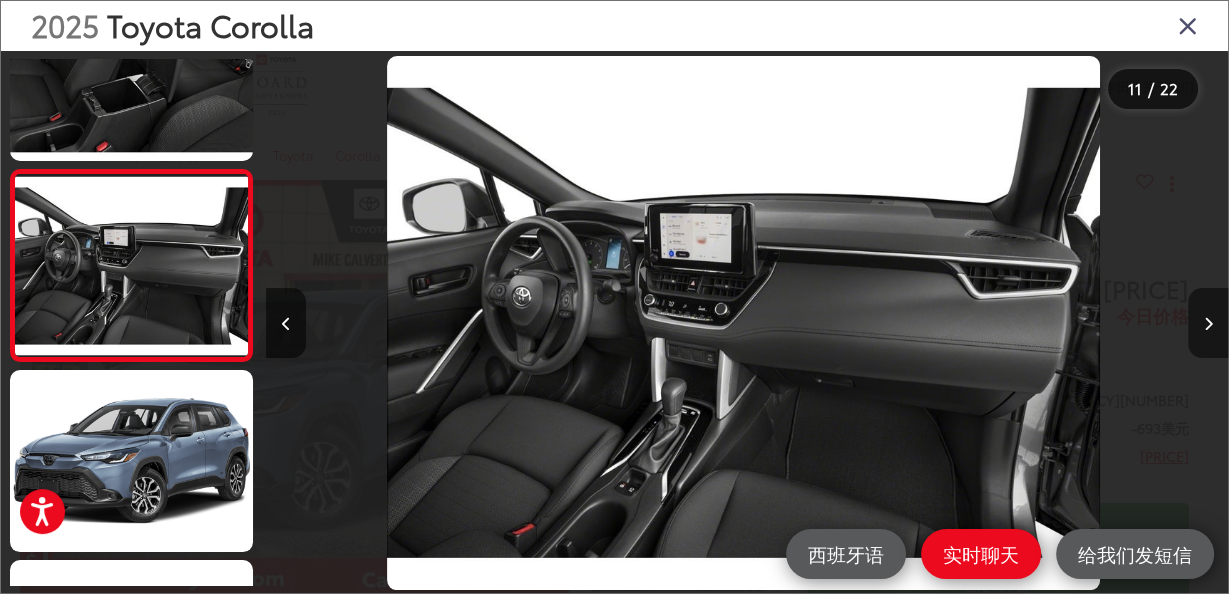 click at bounding box center [1208, 323] 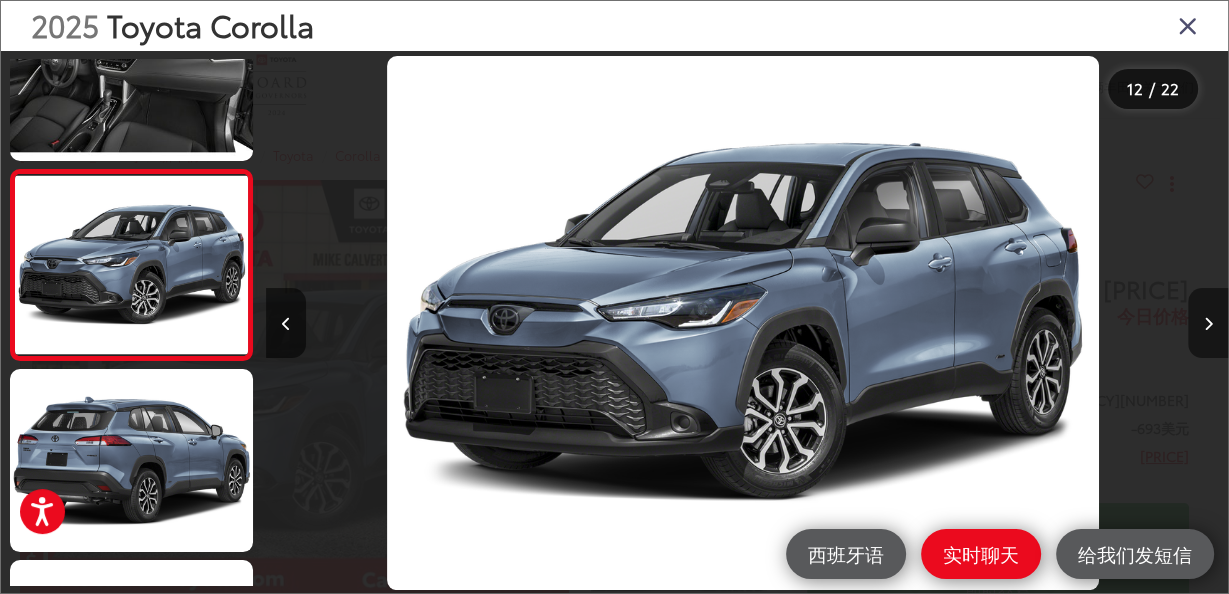 click at bounding box center [1208, 323] 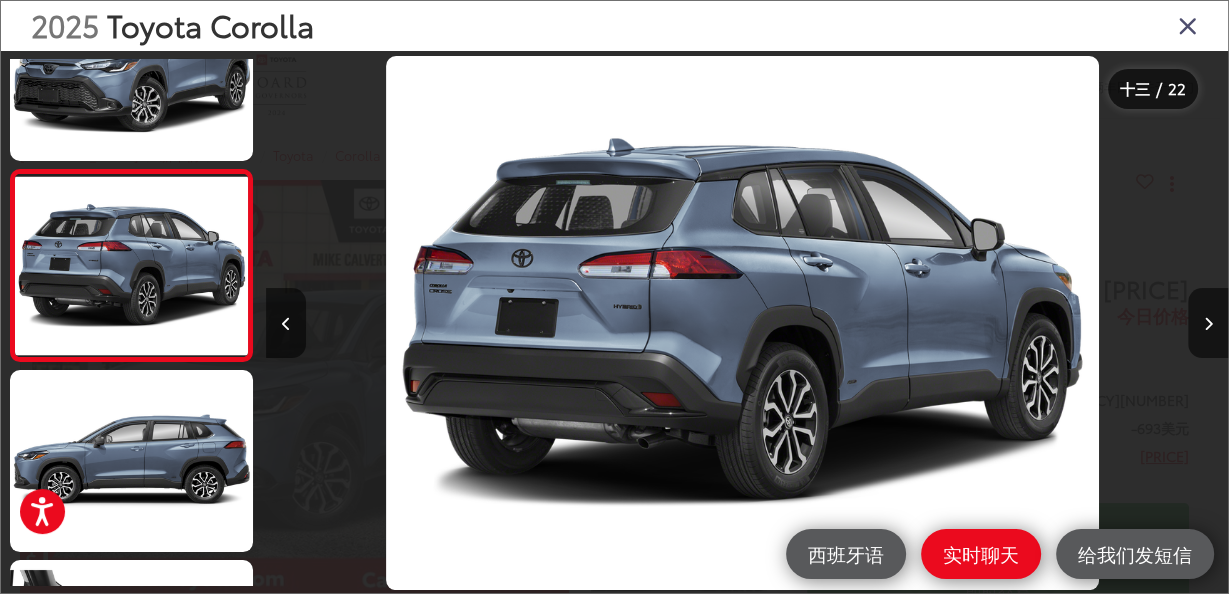 click at bounding box center [1188, 25] 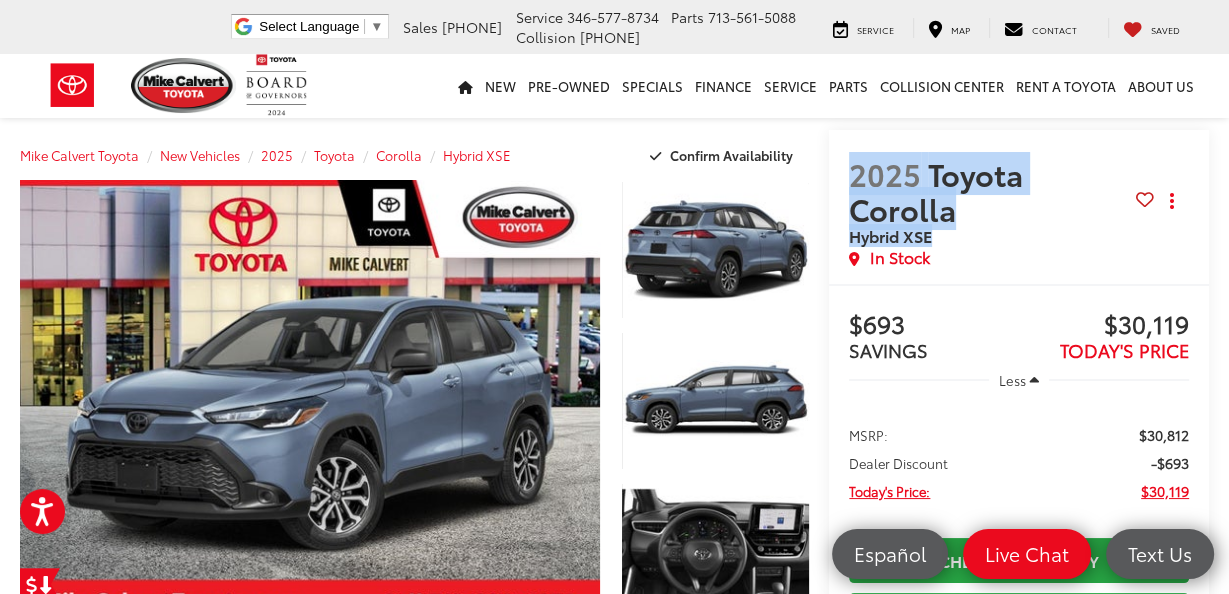 drag, startPoint x: 850, startPoint y: 174, endPoint x: 947, endPoint y: 229, distance: 111.50785 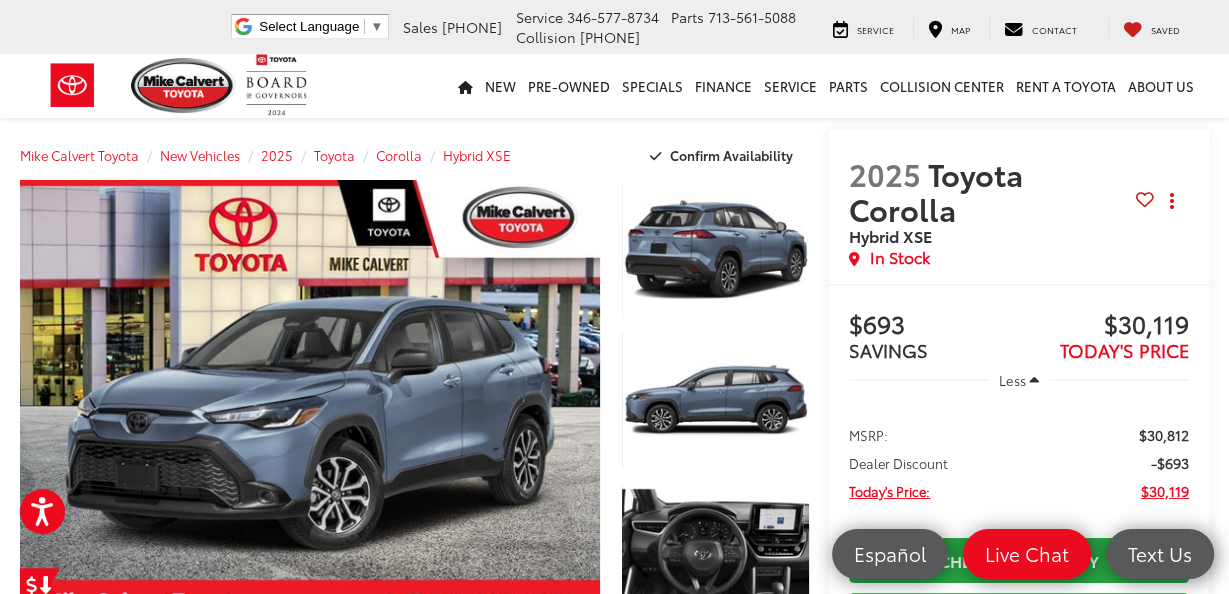 click on "Mike Calvert Toyota
New Vehicles
2025
Toyota
Corolla
Hybrid XSE
Confirm Availability
Photos
1
/
22
Load More Photos
2025   Toyota Corolla" at bounding box center [614, 1943] 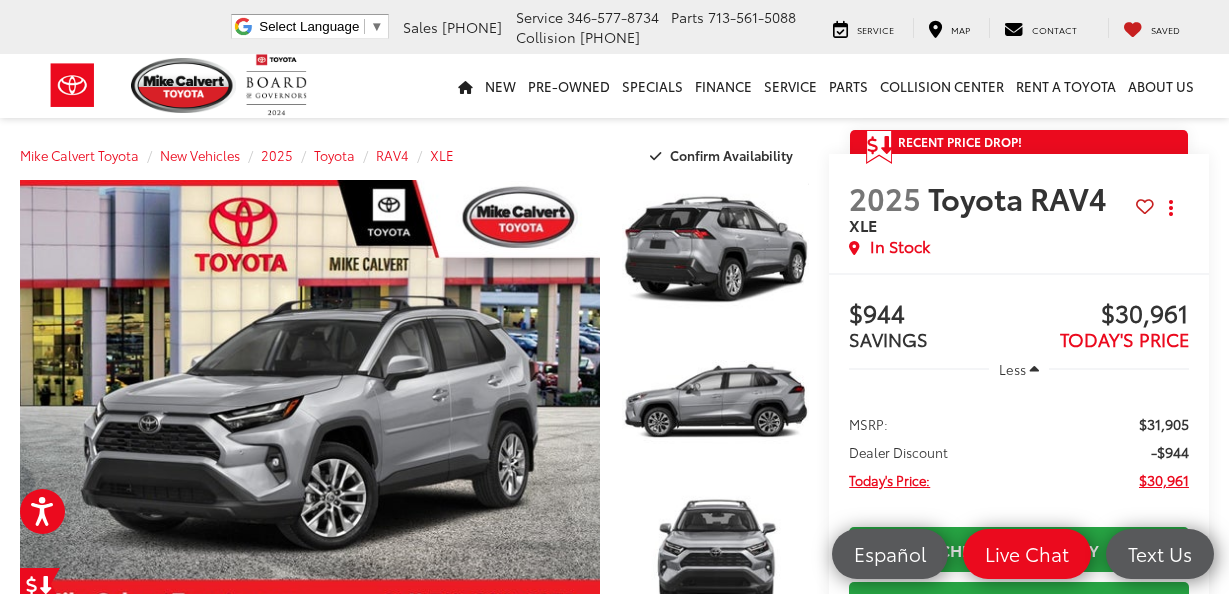 scroll, scrollTop: 0, scrollLeft: 0, axis: both 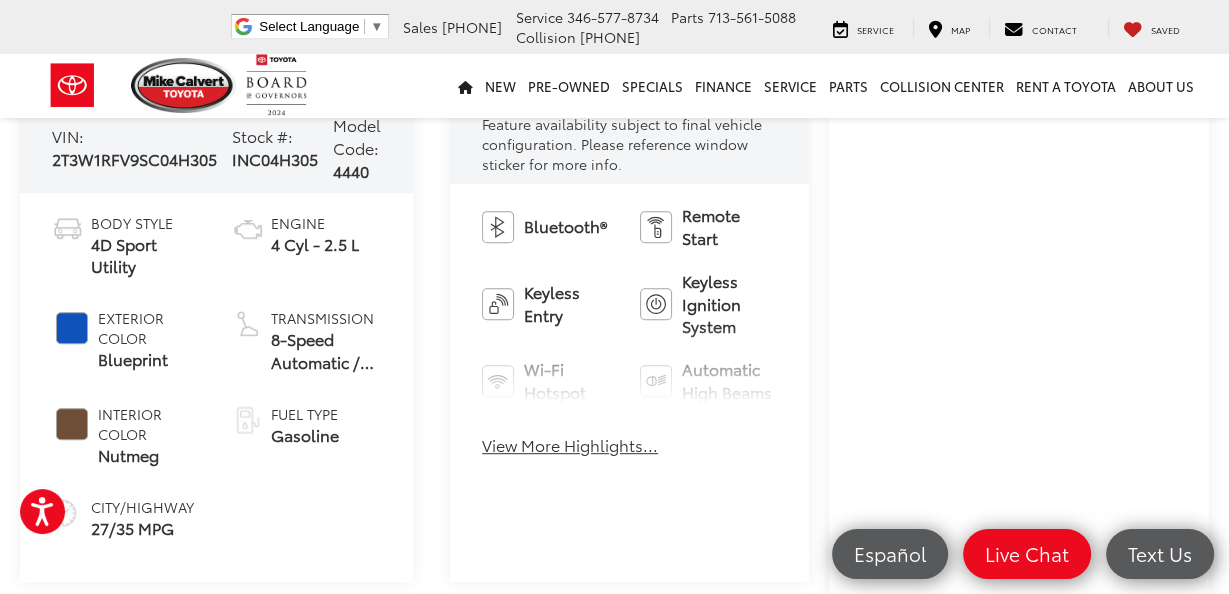 click on "View More Highlights..." at bounding box center [570, 445] 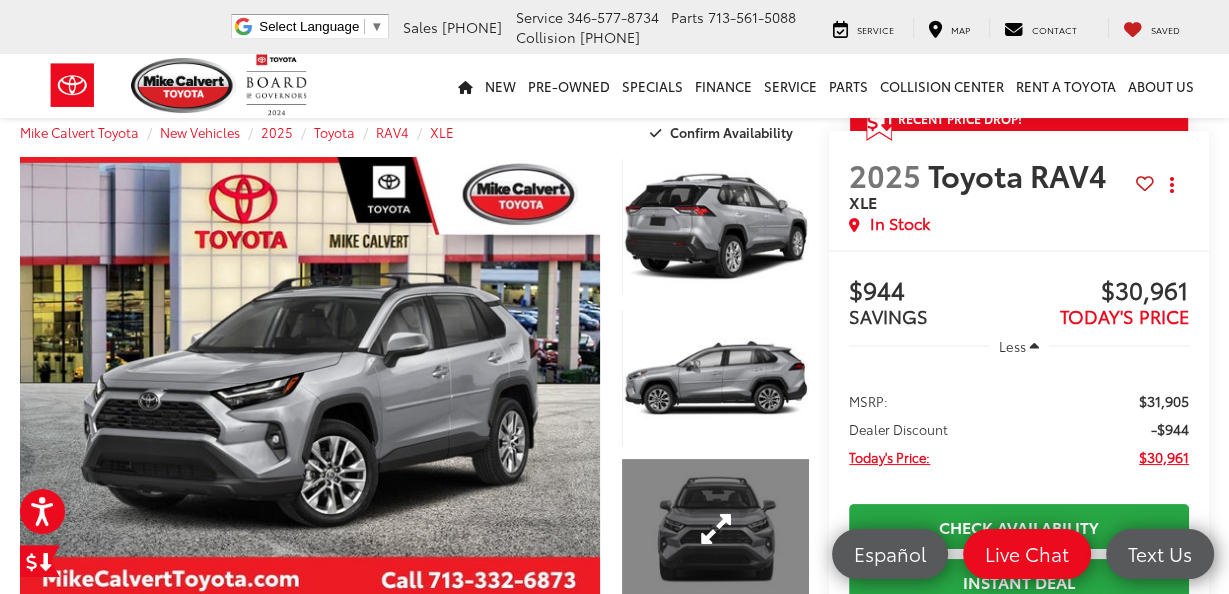 scroll, scrollTop: 21, scrollLeft: 0, axis: vertical 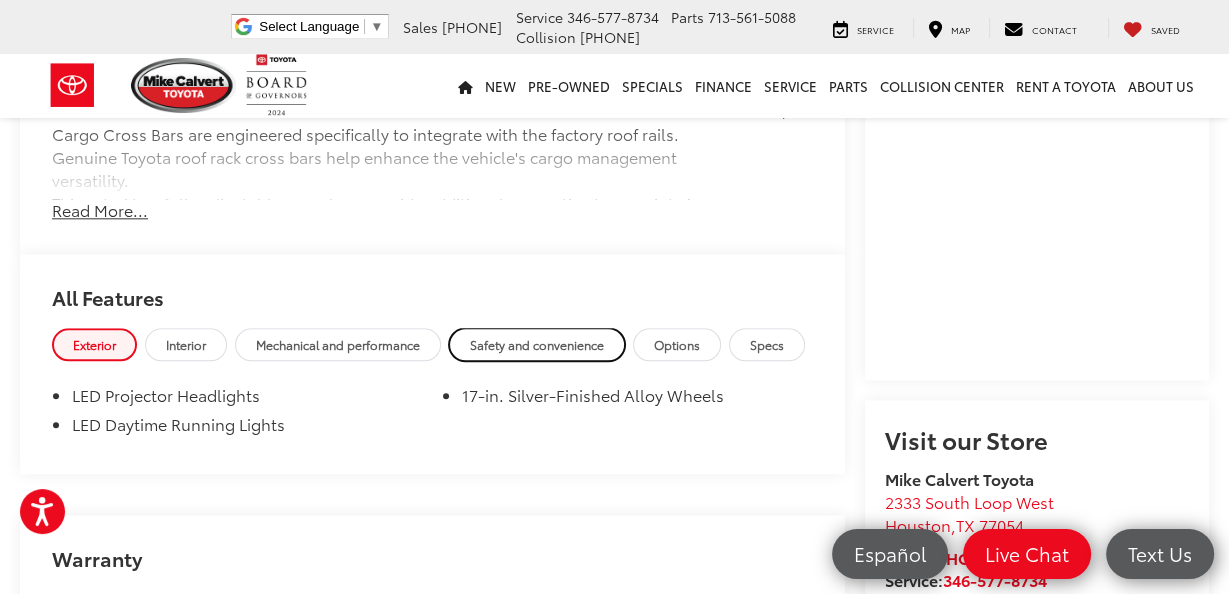 click on "Safety and convenience" at bounding box center (537, 344) 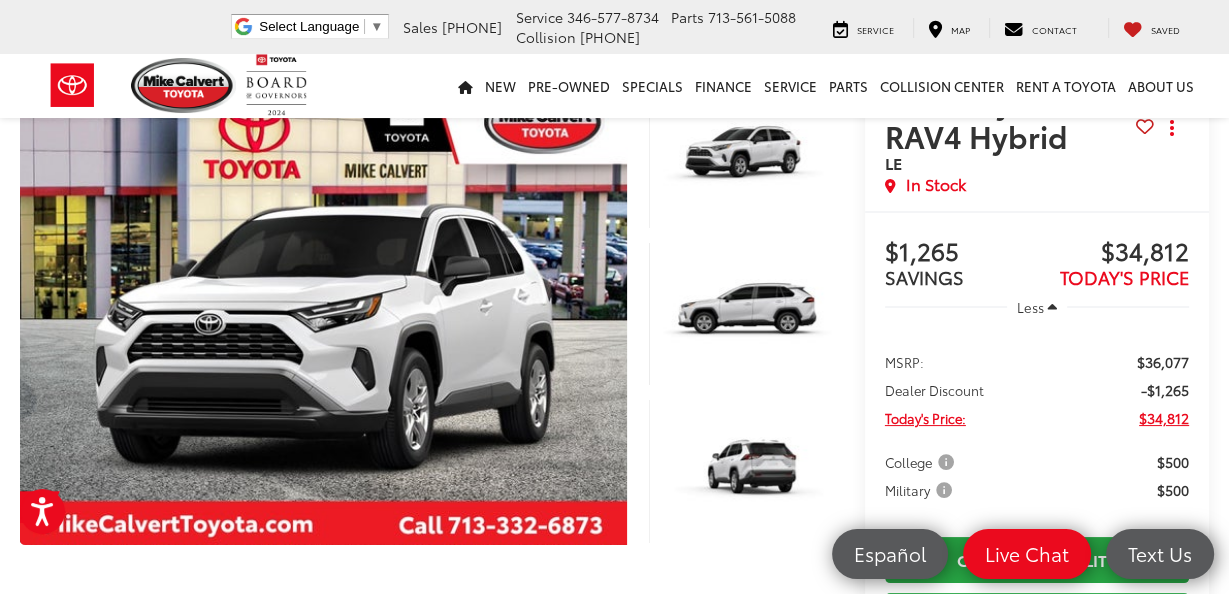 scroll, scrollTop: 0, scrollLeft: 0, axis: both 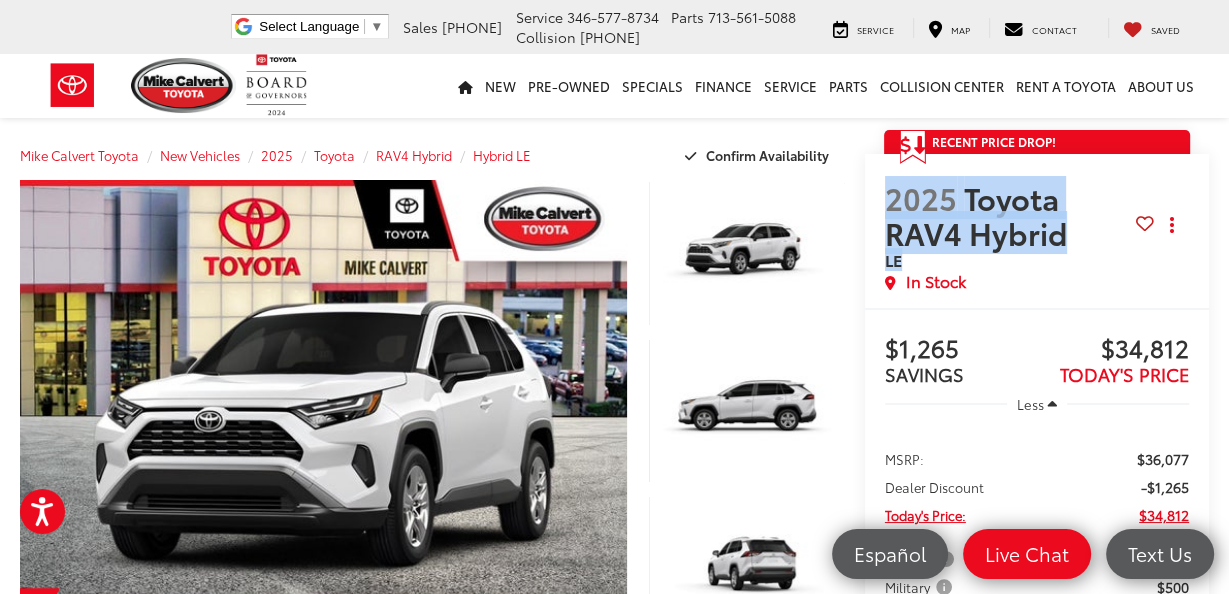 drag, startPoint x: 889, startPoint y: 198, endPoint x: 1068, endPoint y: 253, distance: 187.25919 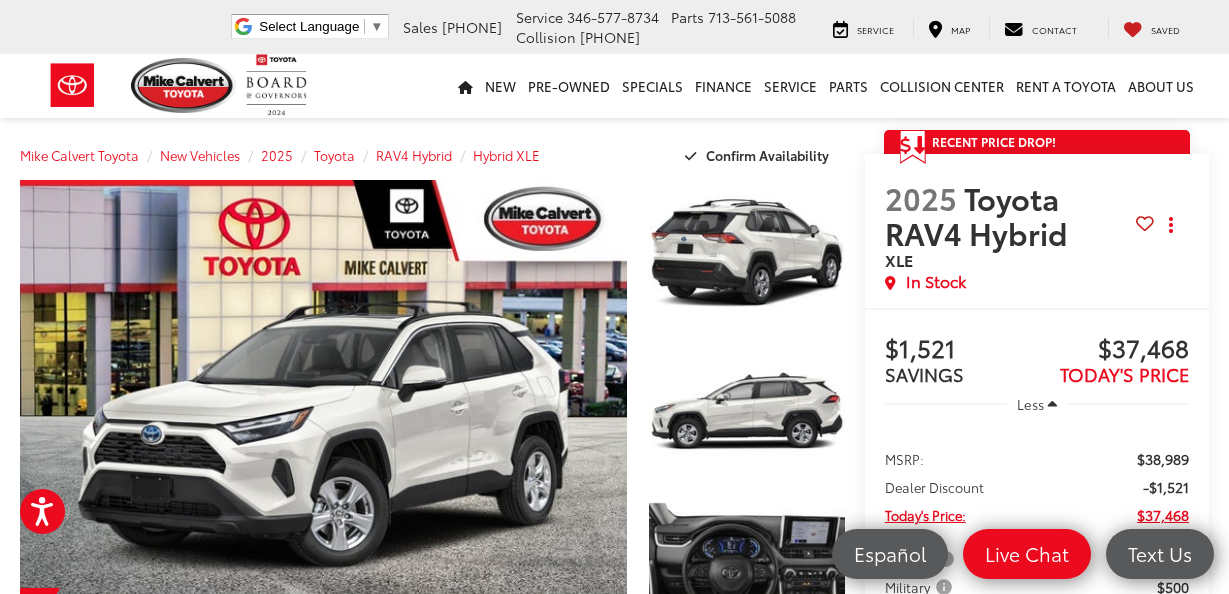 scroll, scrollTop: 0, scrollLeft: 0, axis: both 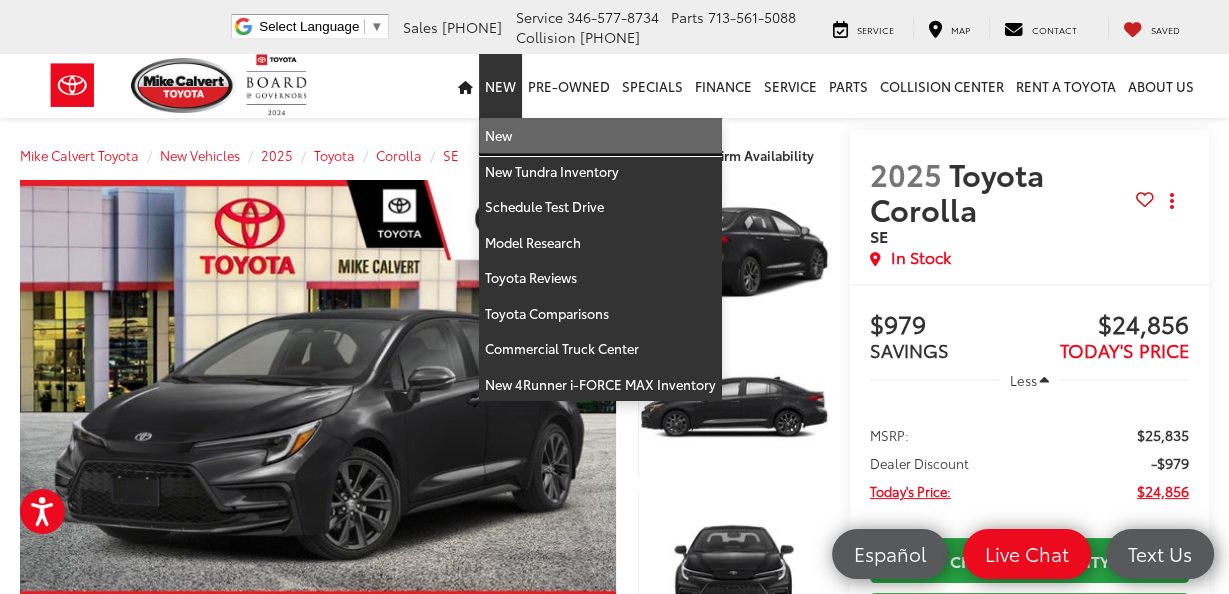click on "New" at bounding box center [600, 136] 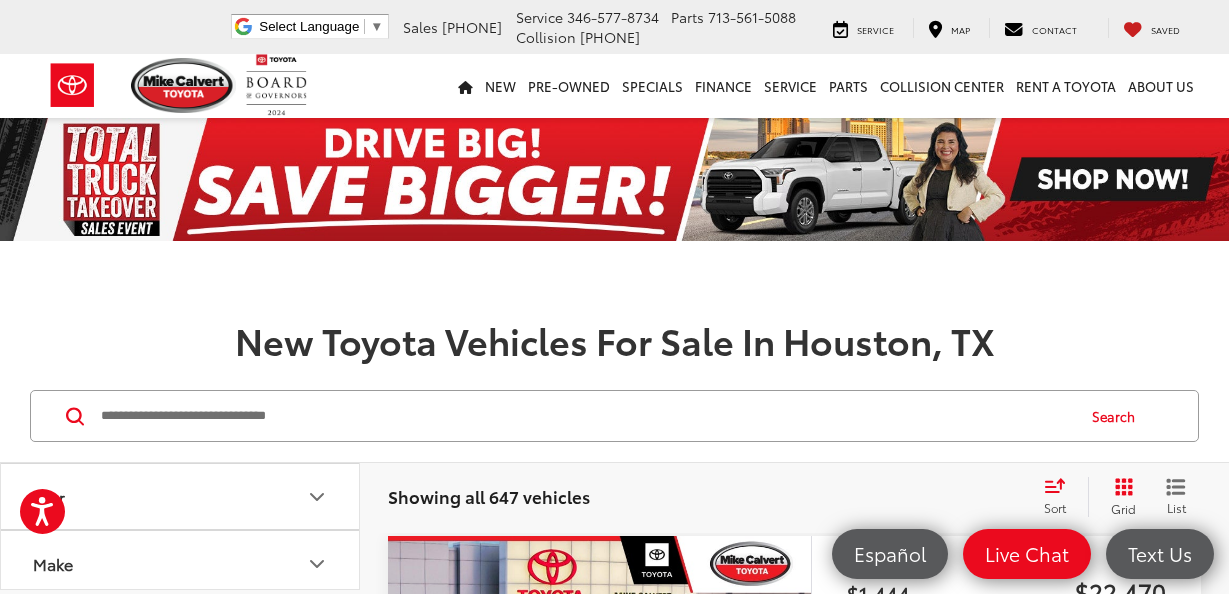 scroll, scrollTop: 0, scrollLeft: 0, axis: both 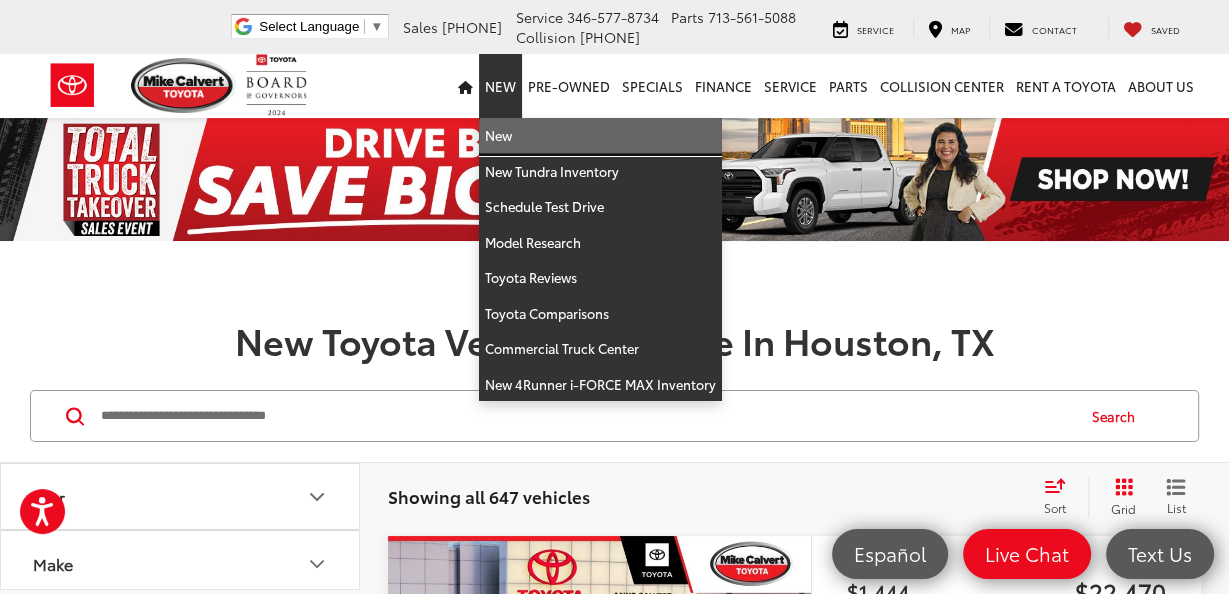 click on "New" at bounding box center [600, 136] 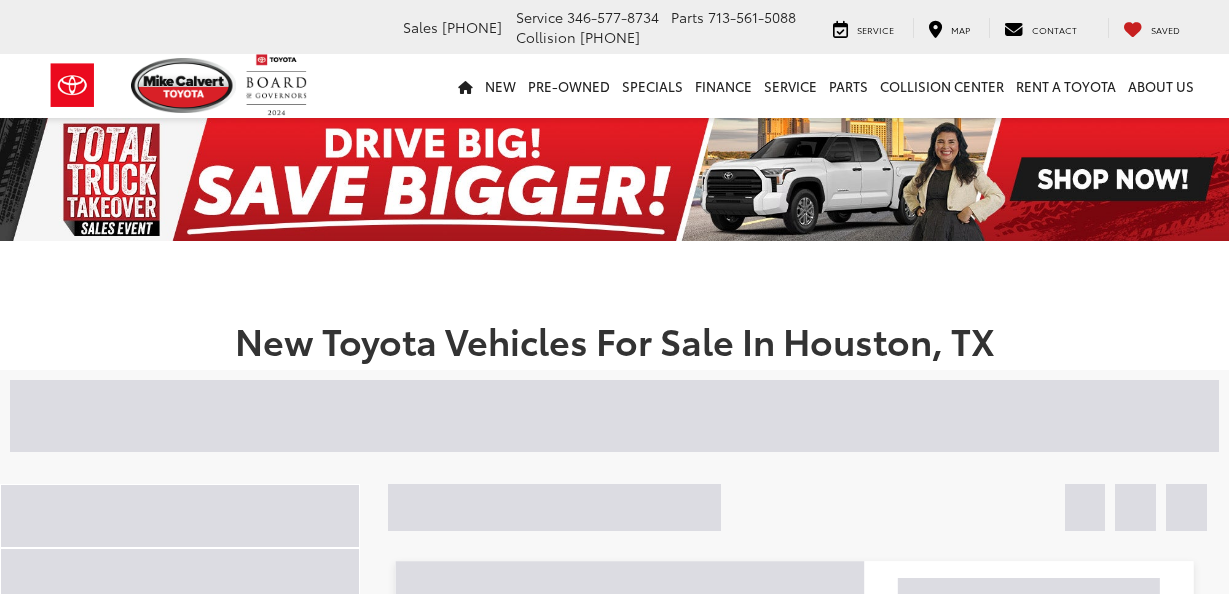 scroll, scrollTop: 0, scrollLeft: 0, axis: both 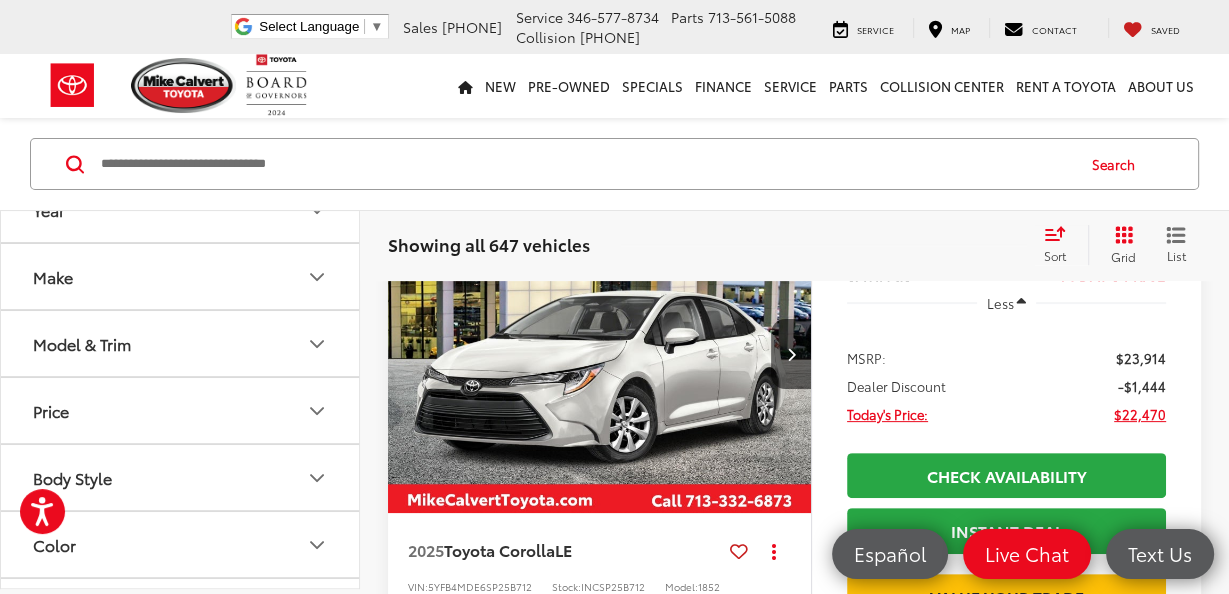click on "Model & Trim" at bounding box center (181, 343) 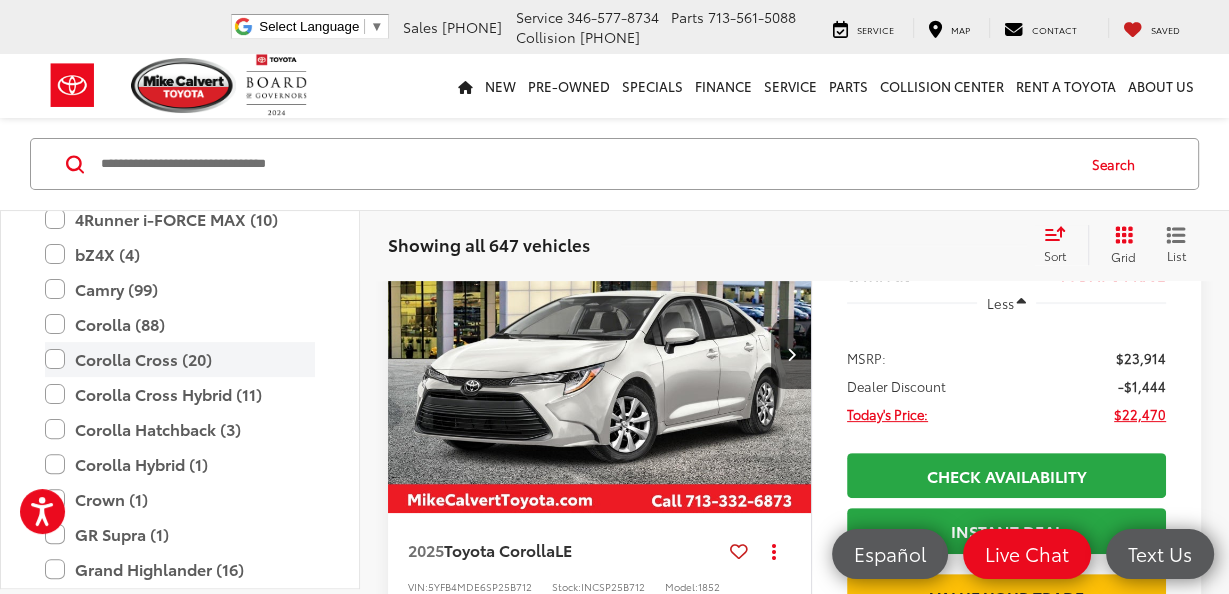 scroll, scrollTop: 270, scrollLeft: 0, axis: vertical 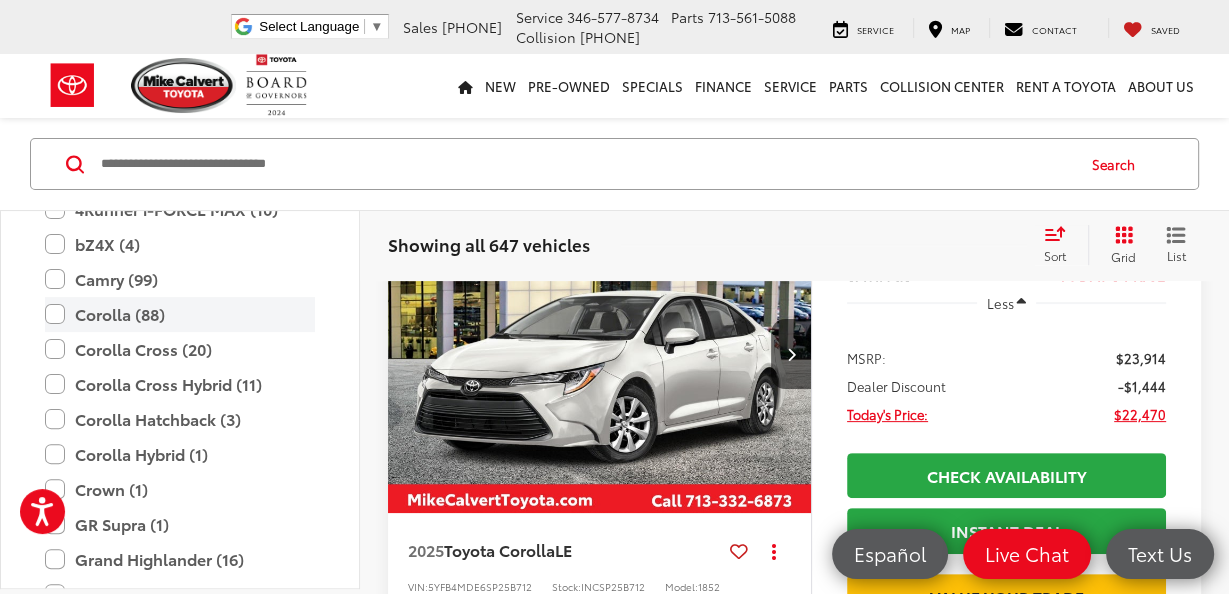 click on "Corolla (88)" at bounding box center (180, 314) 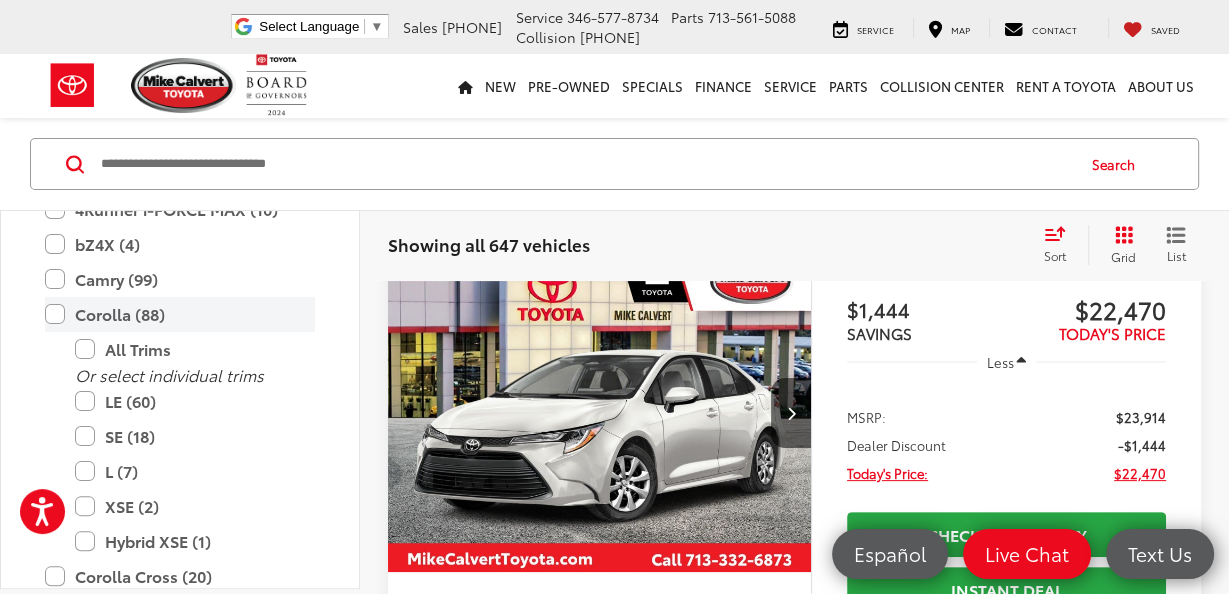 scroll, scrollTop: 252, scrollLeft: 0, axis: vertical 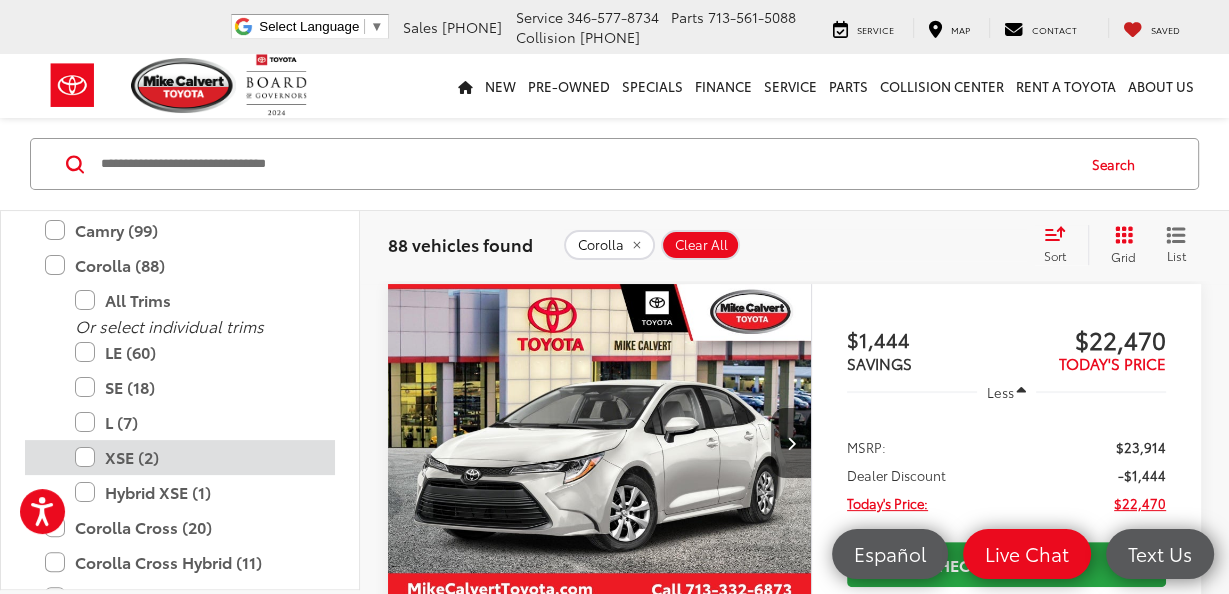 click on "XSE (2)" at bounding box center [195, 457] 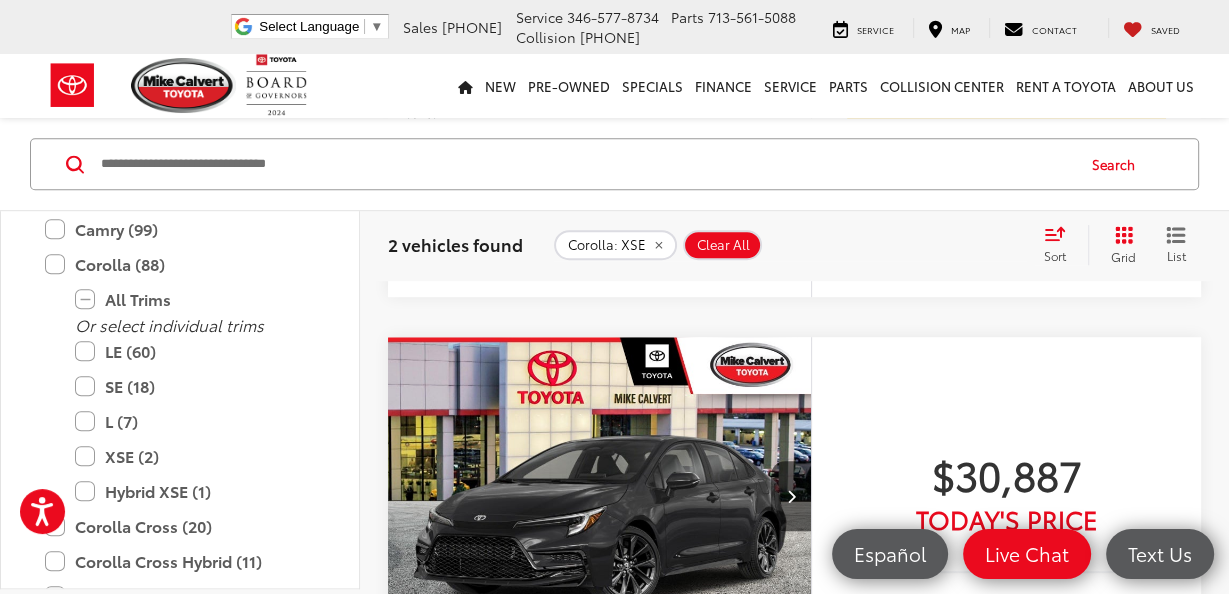 scroll, scrollTop: 885, scrollLeft: 0, axis: vertical 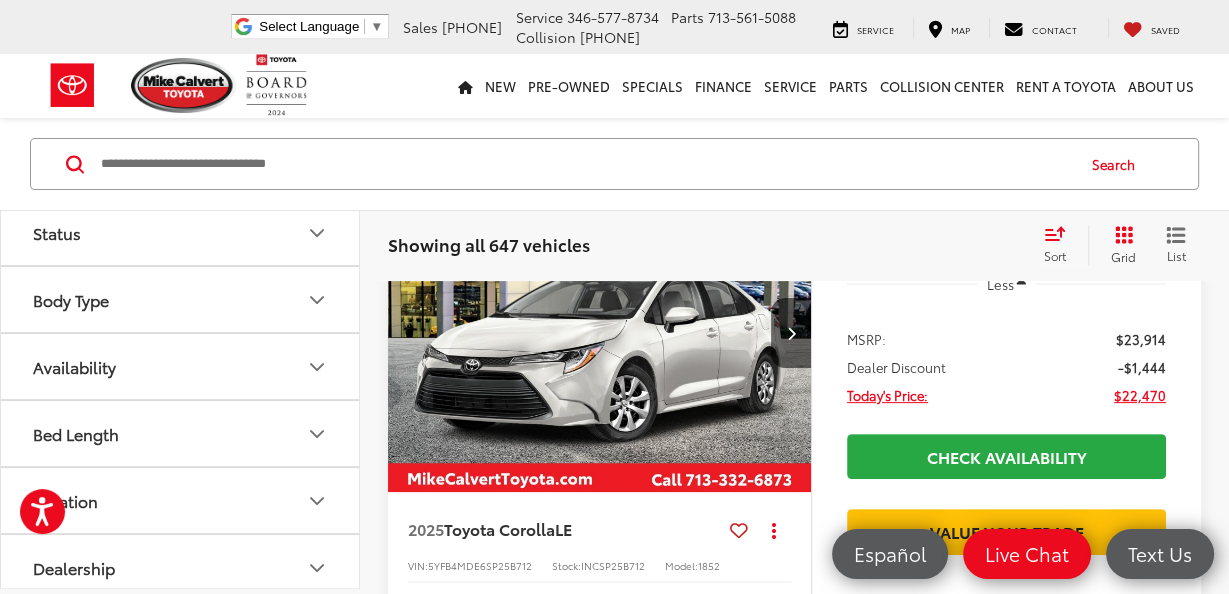 click 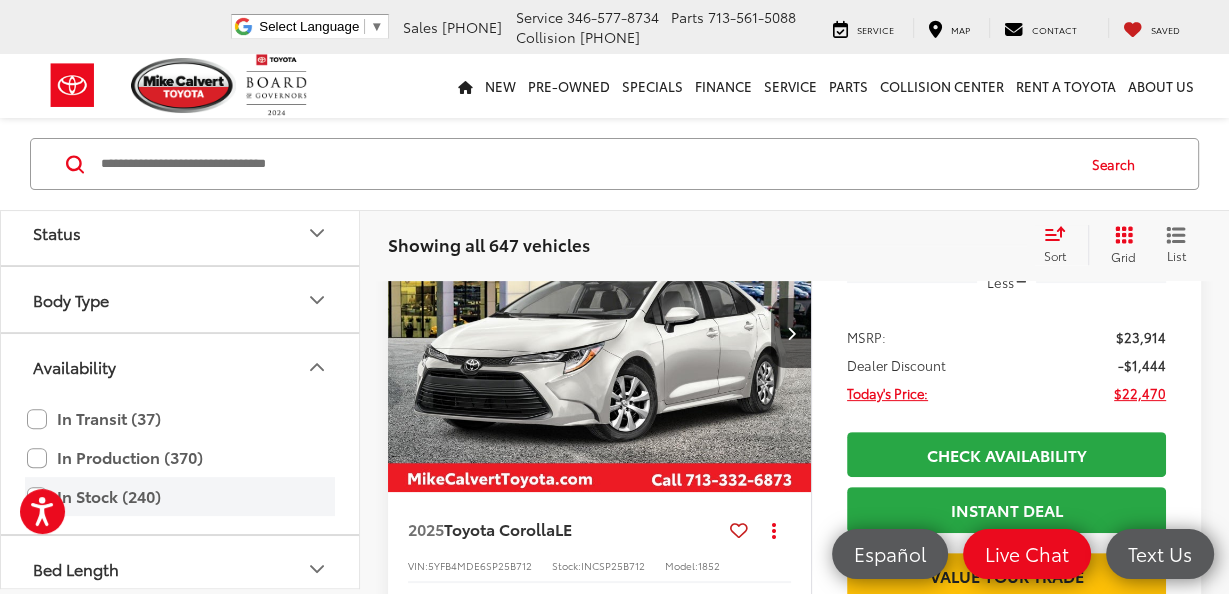 click on "In Stock (240)" at bounding box center [180, 496] 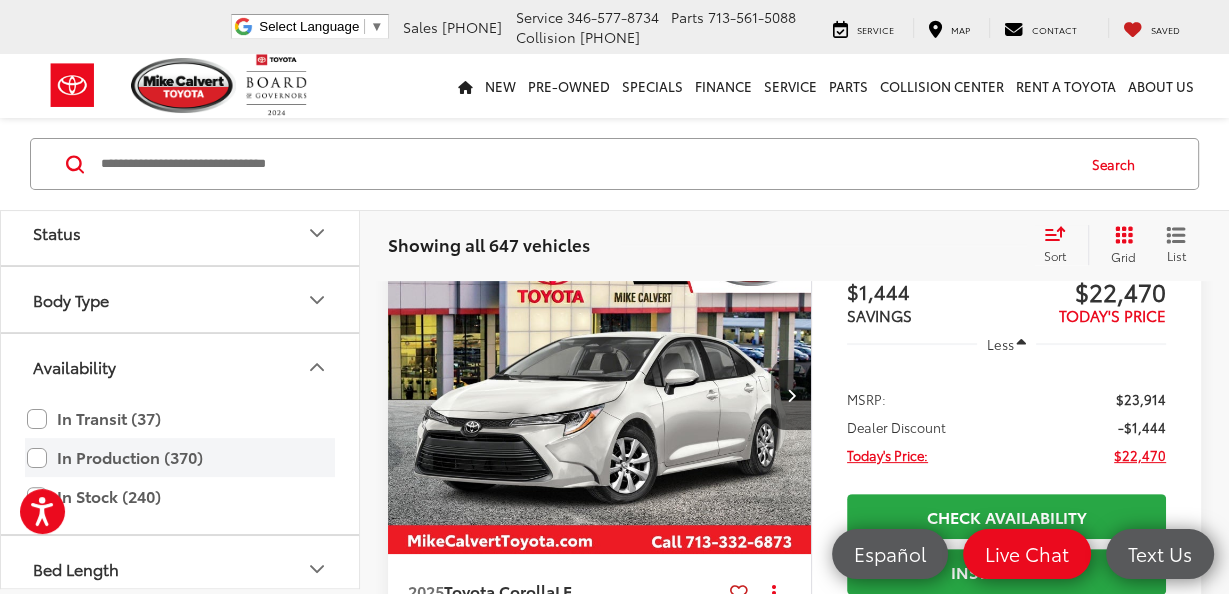 scroll, scrollTop: 252, scrollLeft: 0, axis: vertical 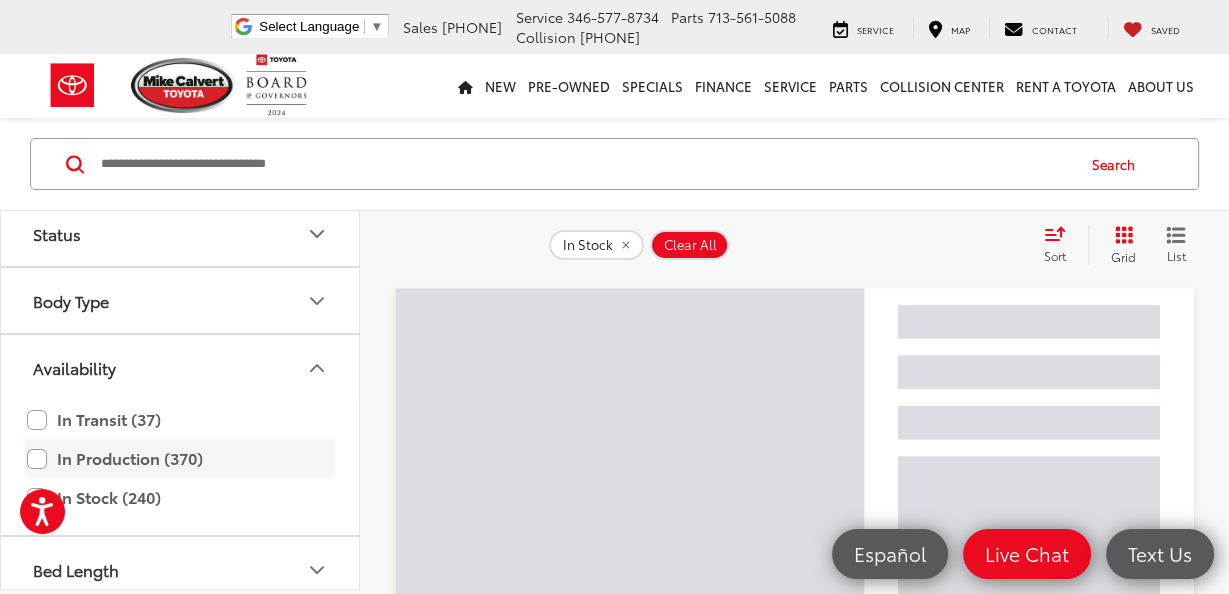 click on "In Production (370)" at bounding box center [180, 458] 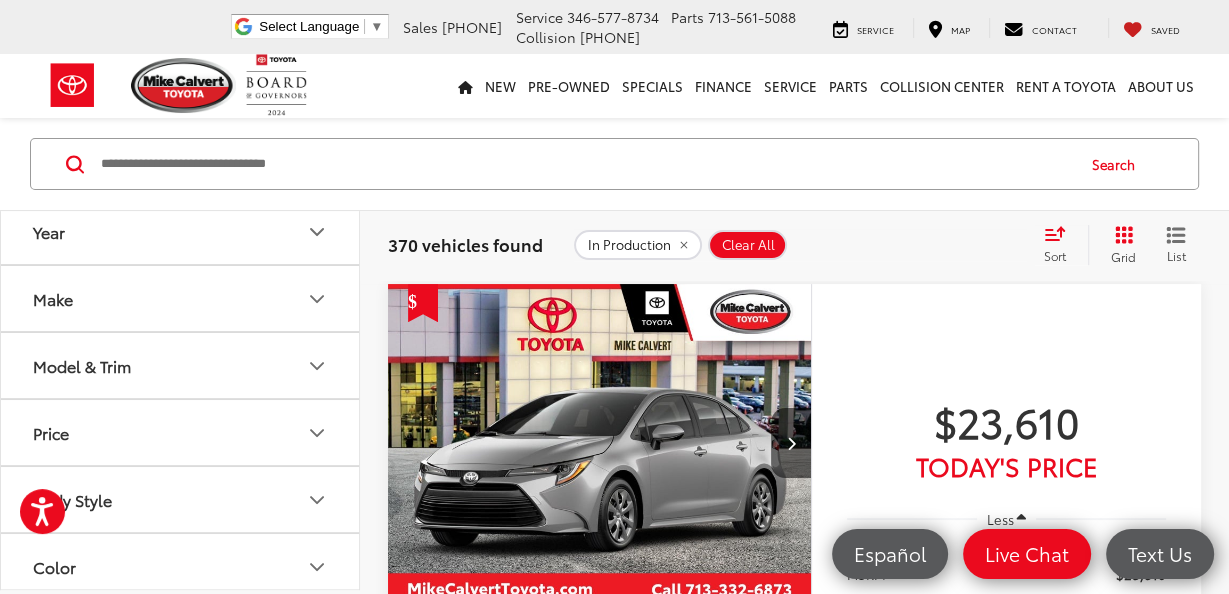 scroll, scrollTop: 0, scrollLeft: 0, axis: both 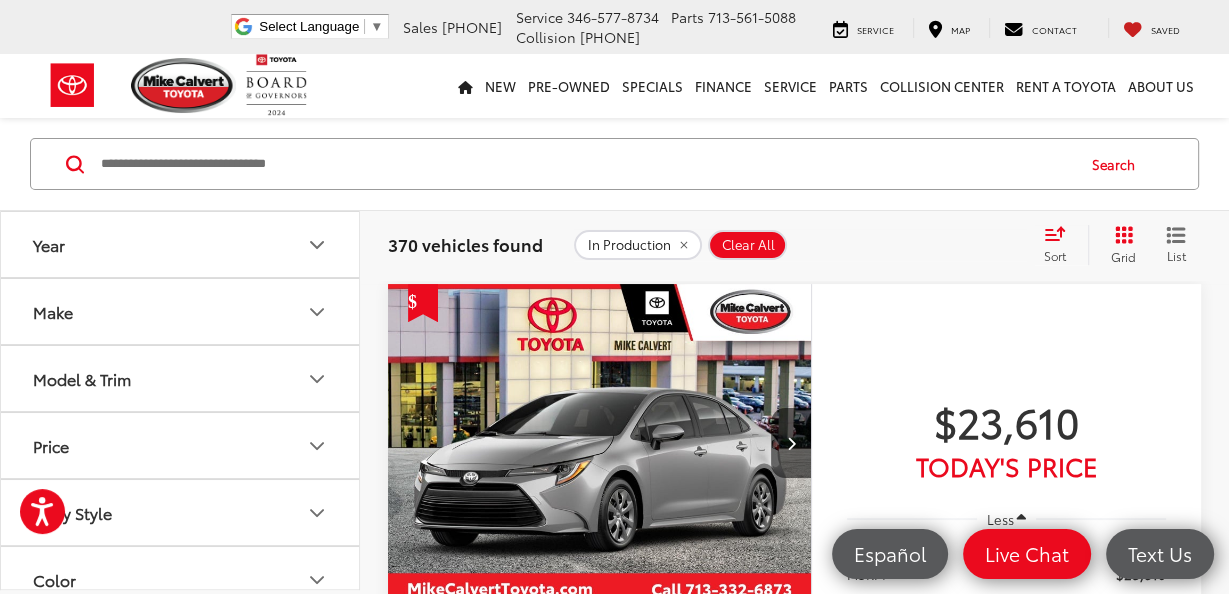 click 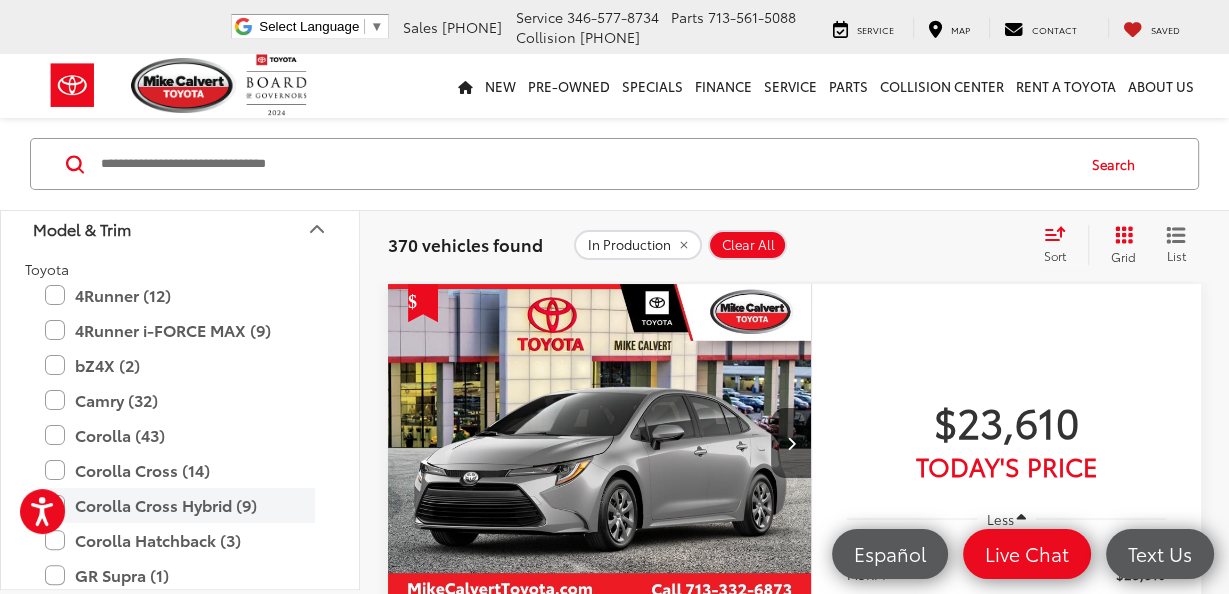 scroll, scrollTop: 293, scrollLeft: 0, axis: vertical 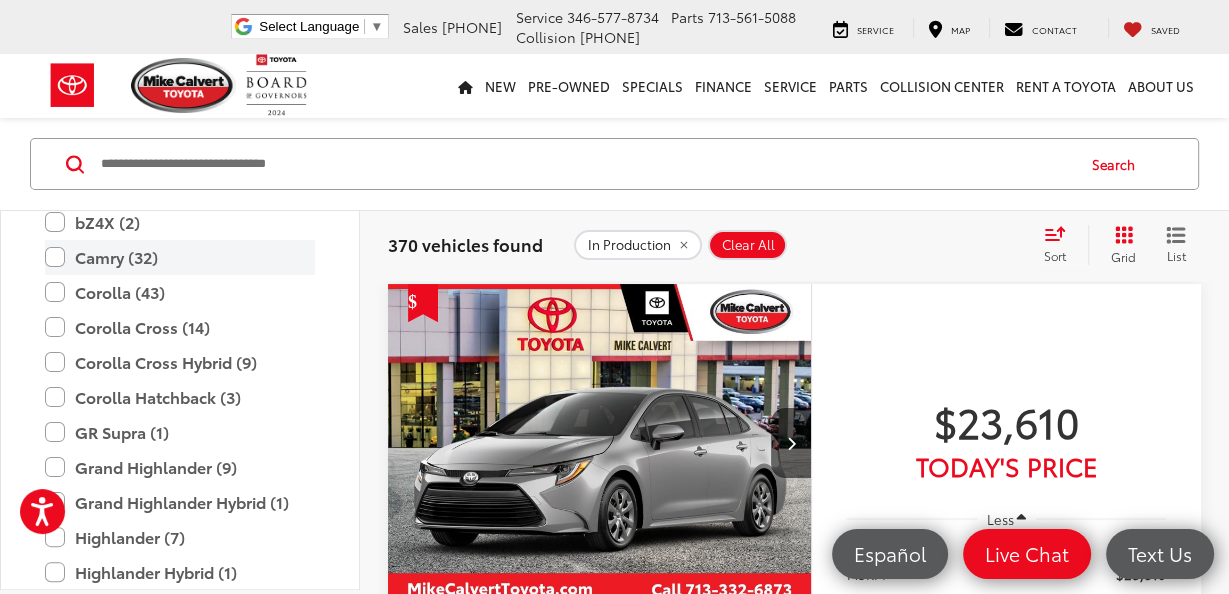 click on "Camry (32)" at bounding box center [180, 257] 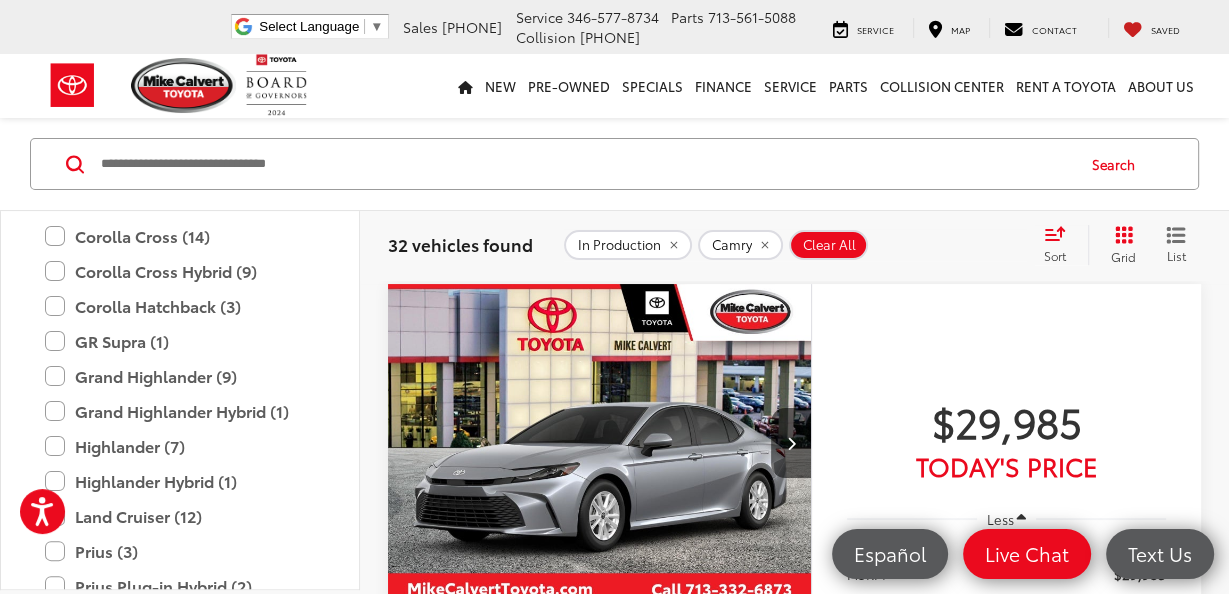 scroll, scrollTop: 760, scrollLeft: 0, axis: vertical 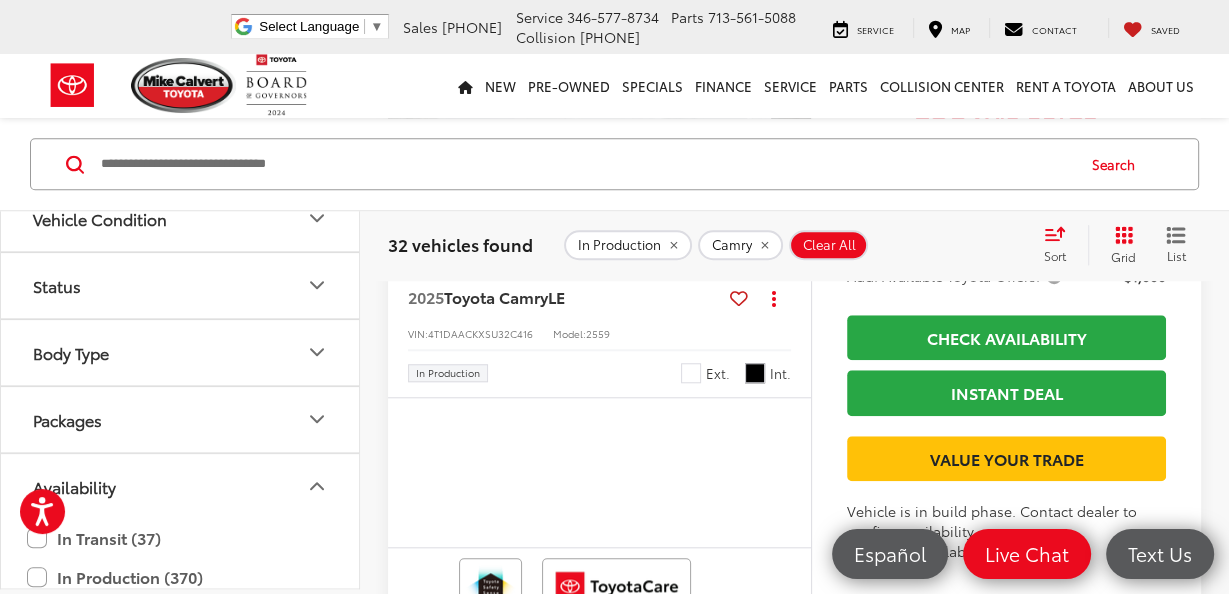 click 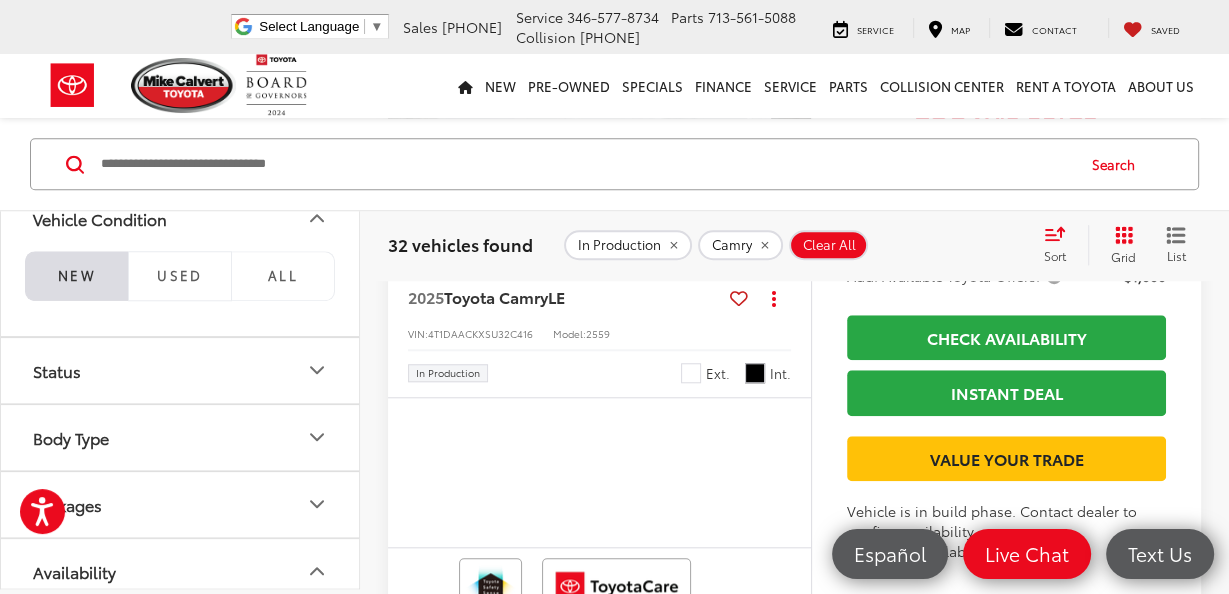 click 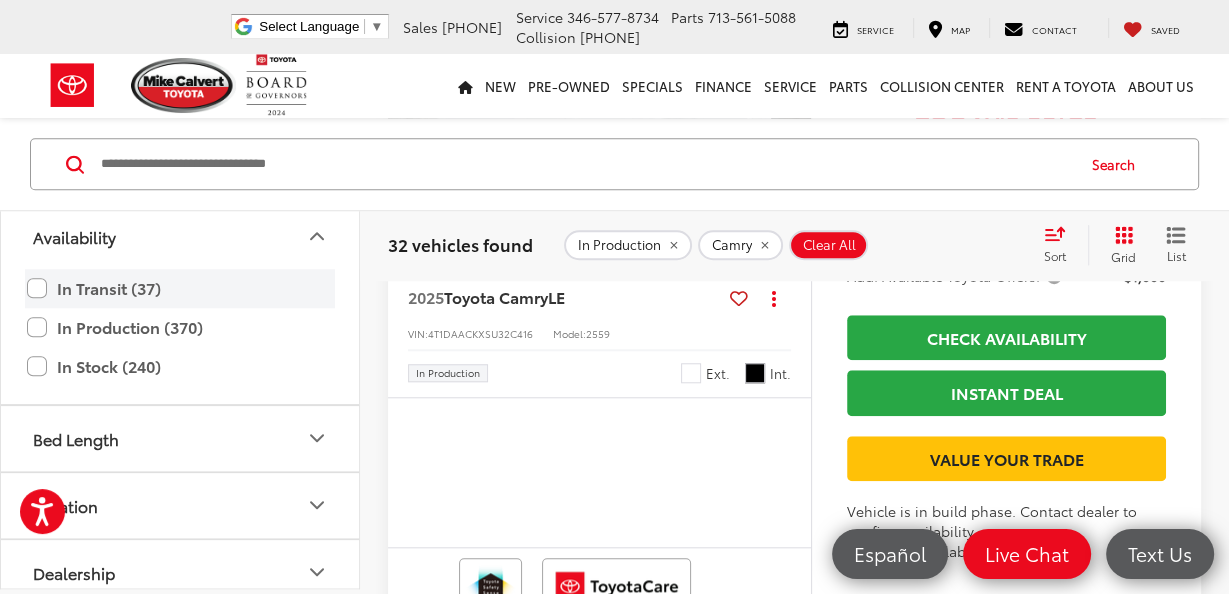 scroll, scrollTop: 2089, scrollLeft: 0, axis: vertical 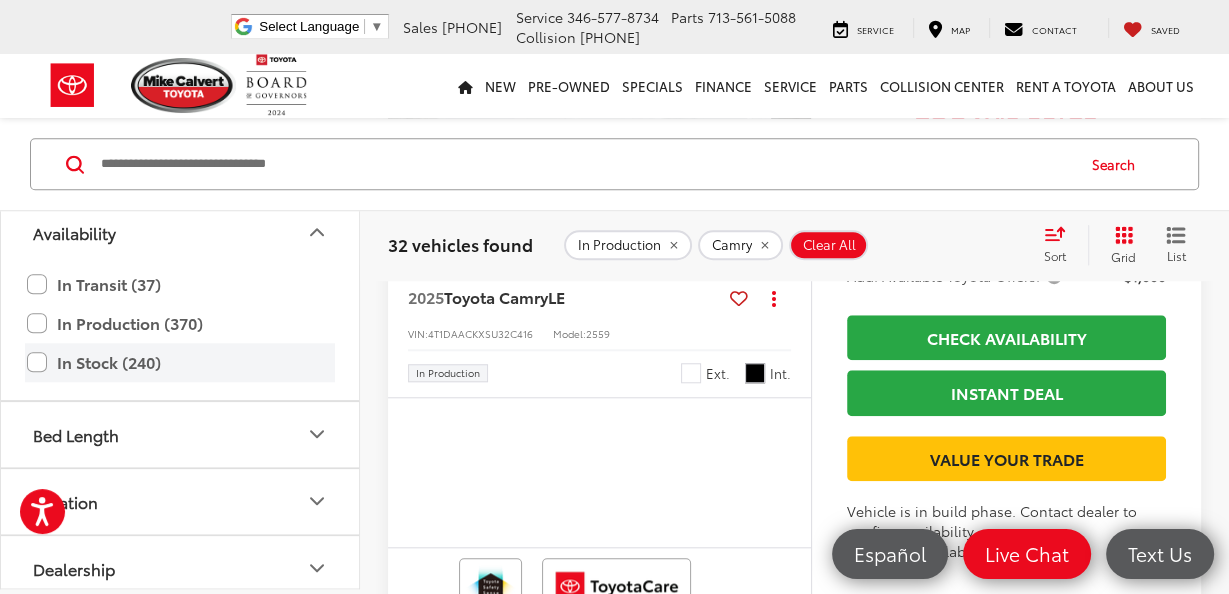 click on "In Stock (240)" at bounding box center [180, 362] 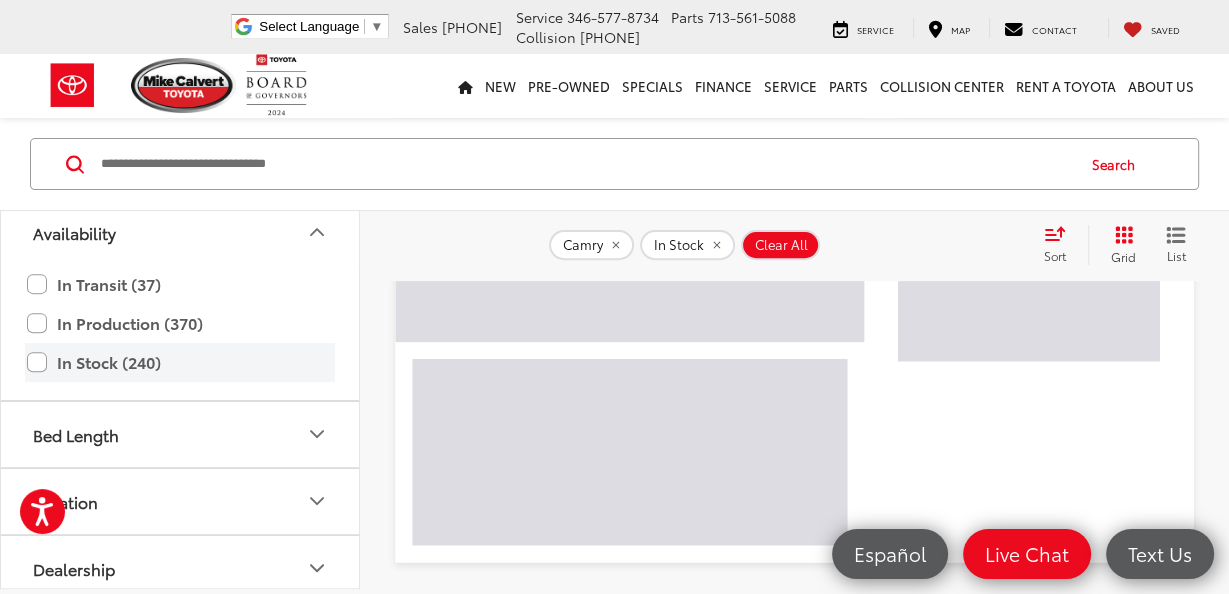 scroll, scrollTop: 252, scrollLeft: 0, axis: vertical 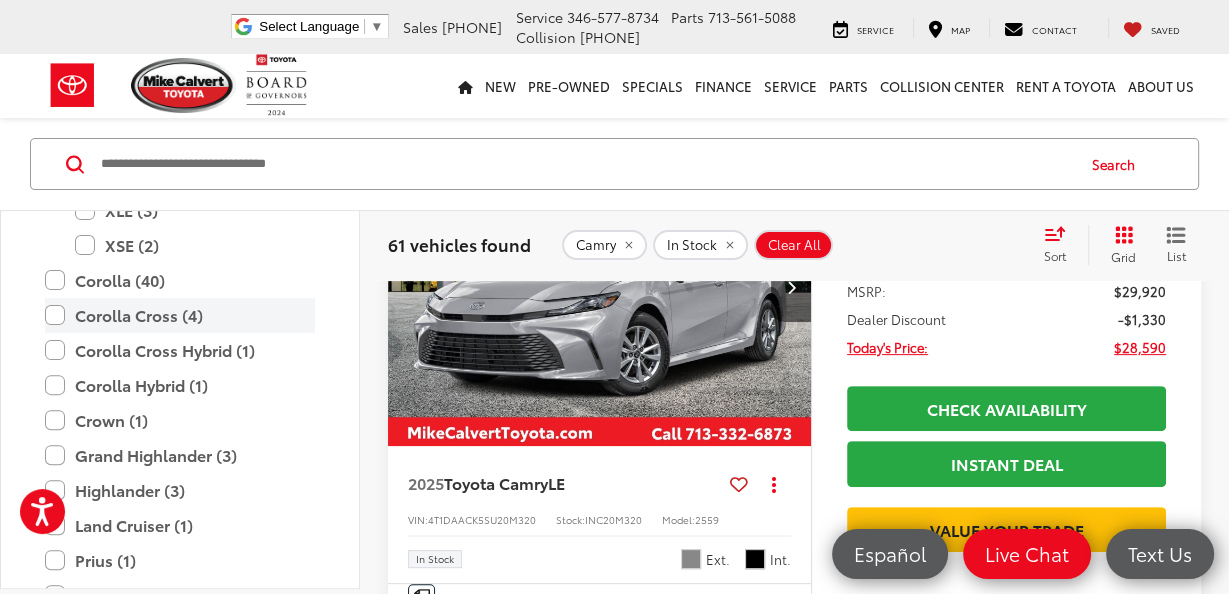 click on "Corolla Cross (4)" at bounding box center [180, 315] 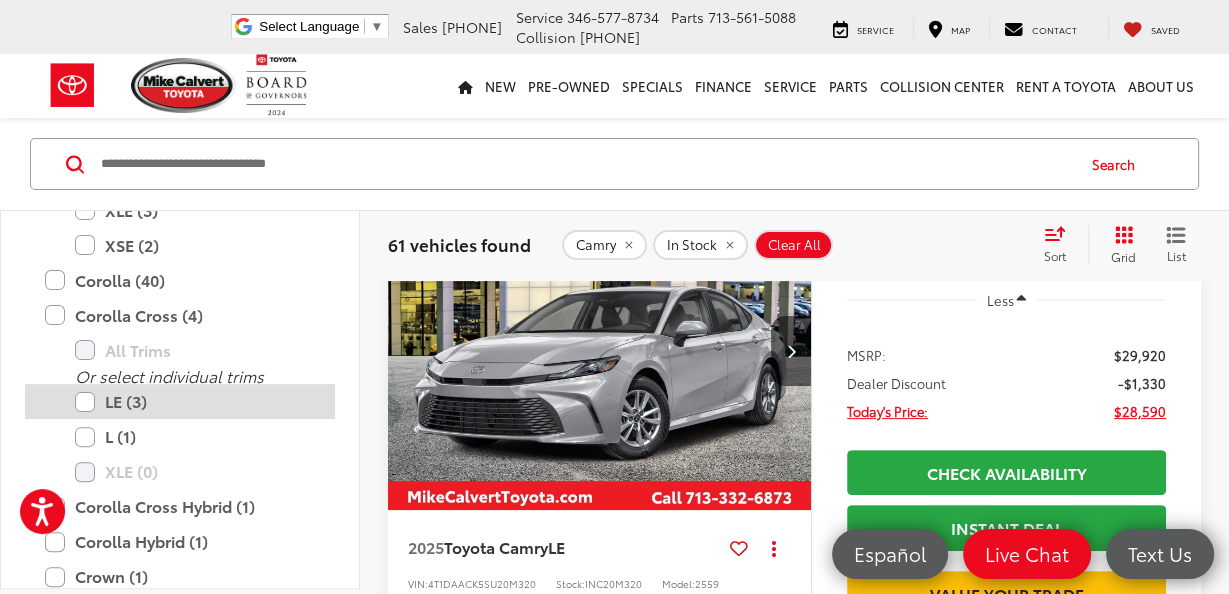 scroll, scrollTop: 252, scrollLeft: 0, axis: vertical 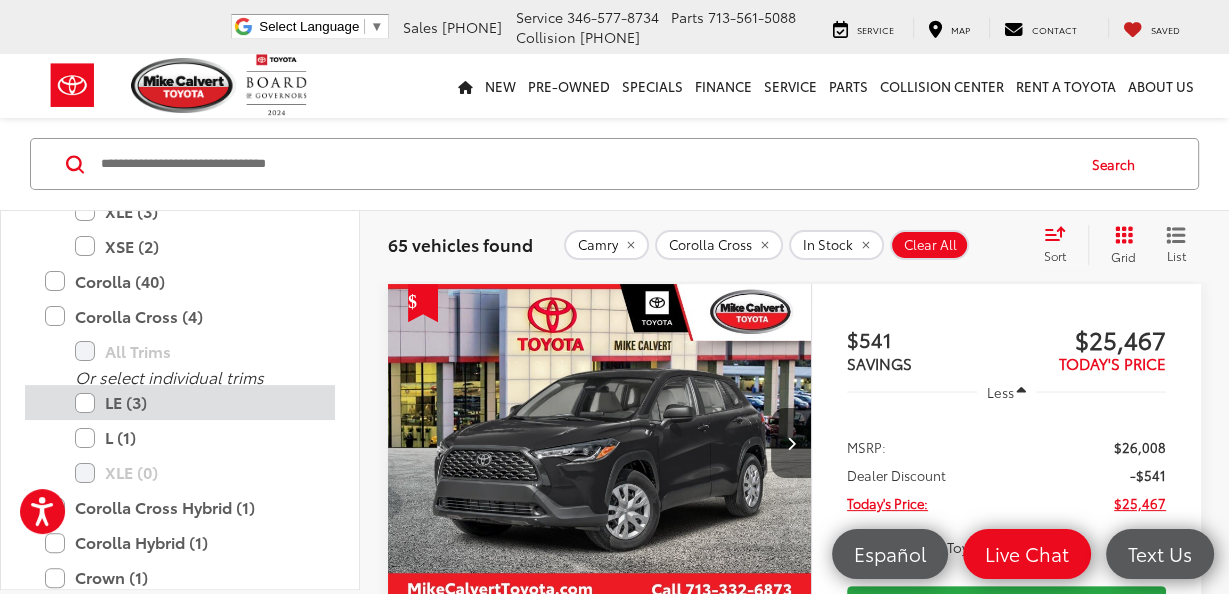 click on "LE (3)" at bounding box center (195, 402) 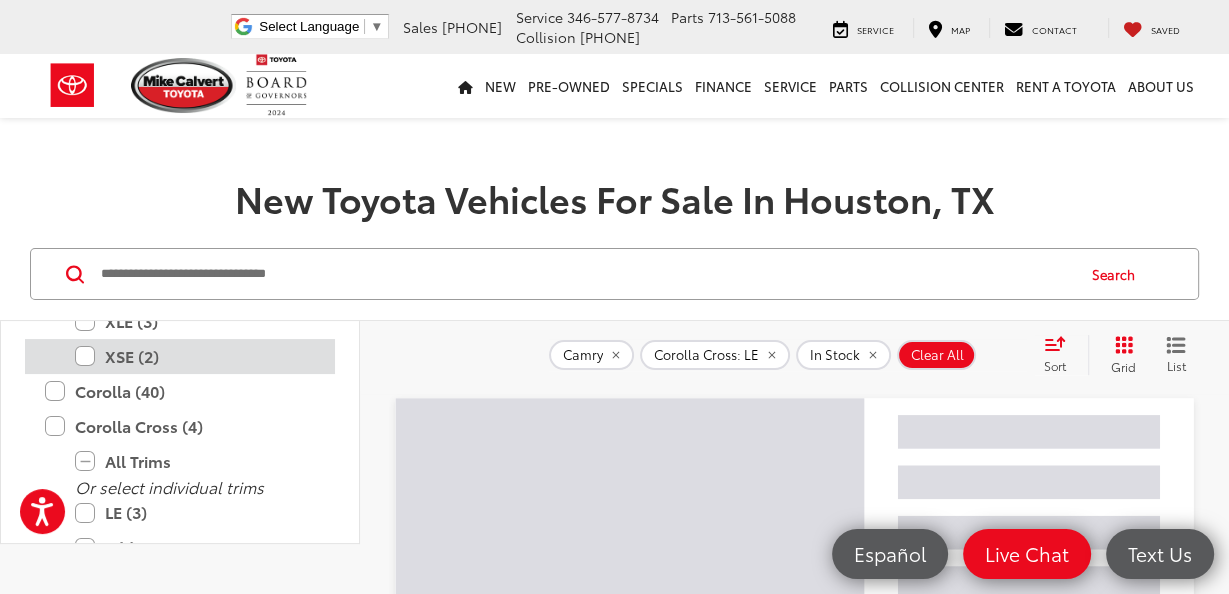 scroll, scrollTop: 60, scrollLeft: 0, axis: vertical 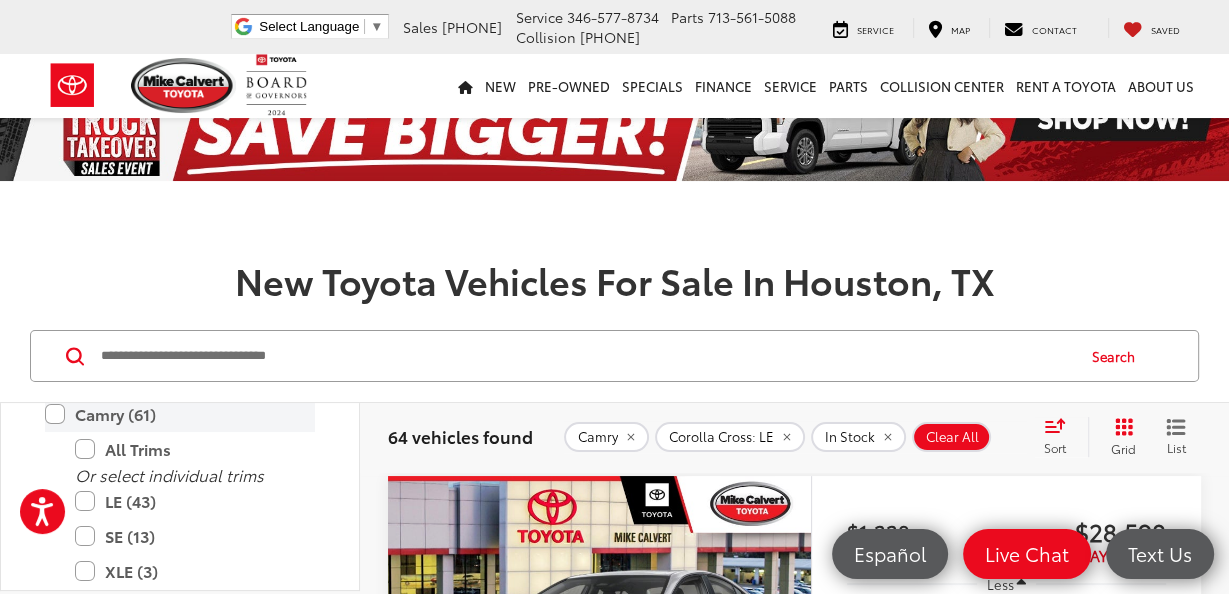 click on "Camry (61)" at bounding box center (180, 414) 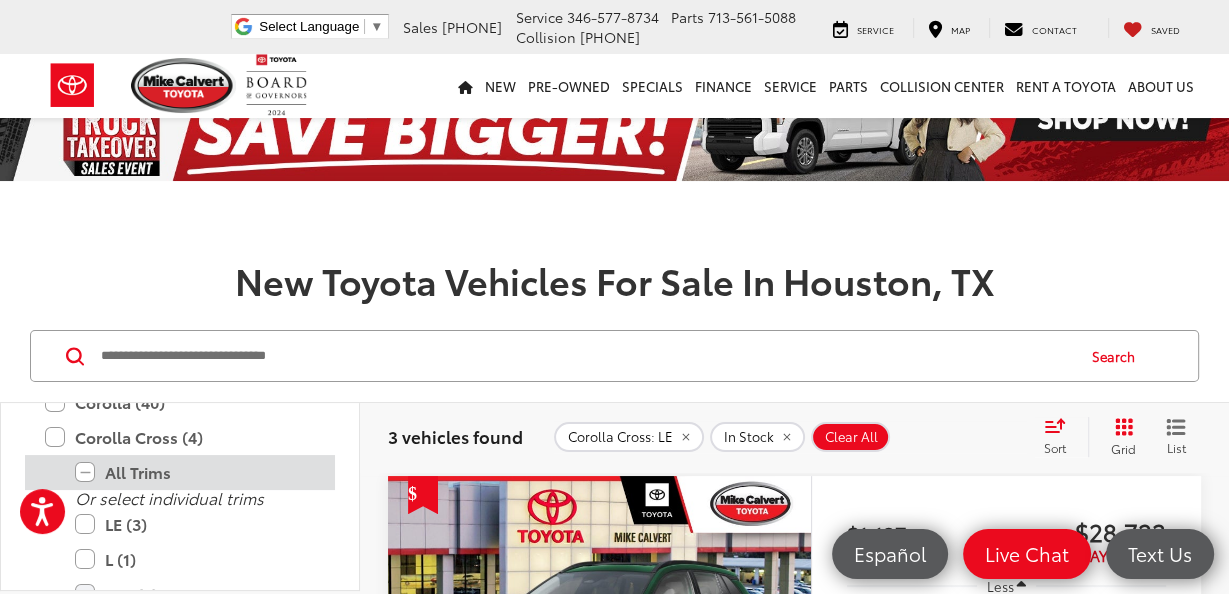 scroll, scrollTop: 411, scrollLeft: 0, axis: vertical 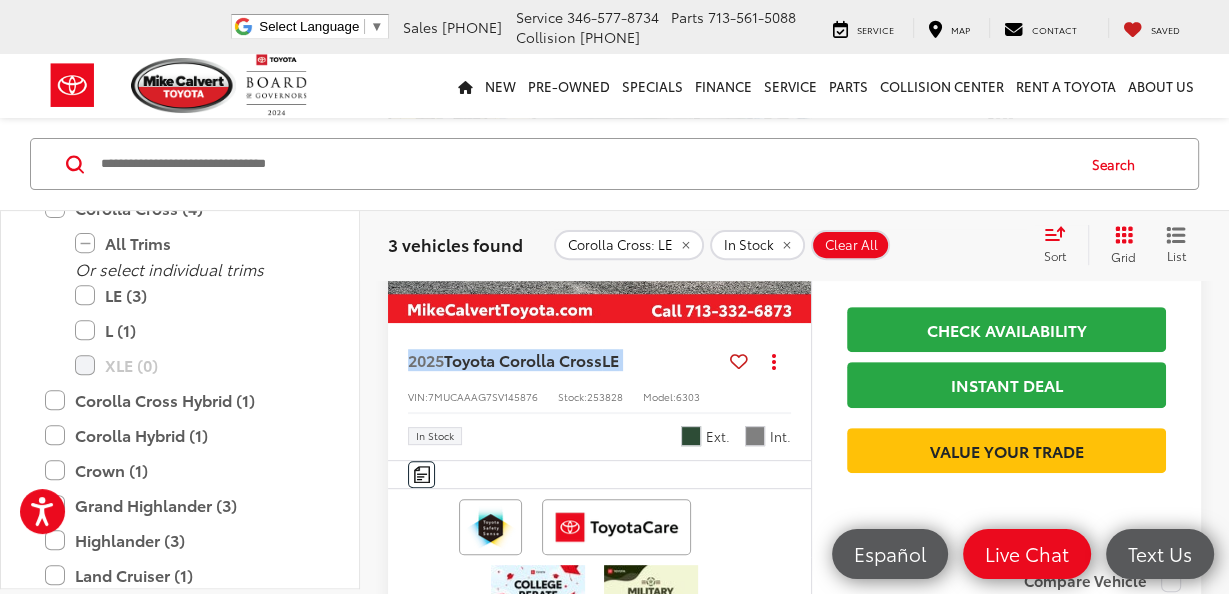 click 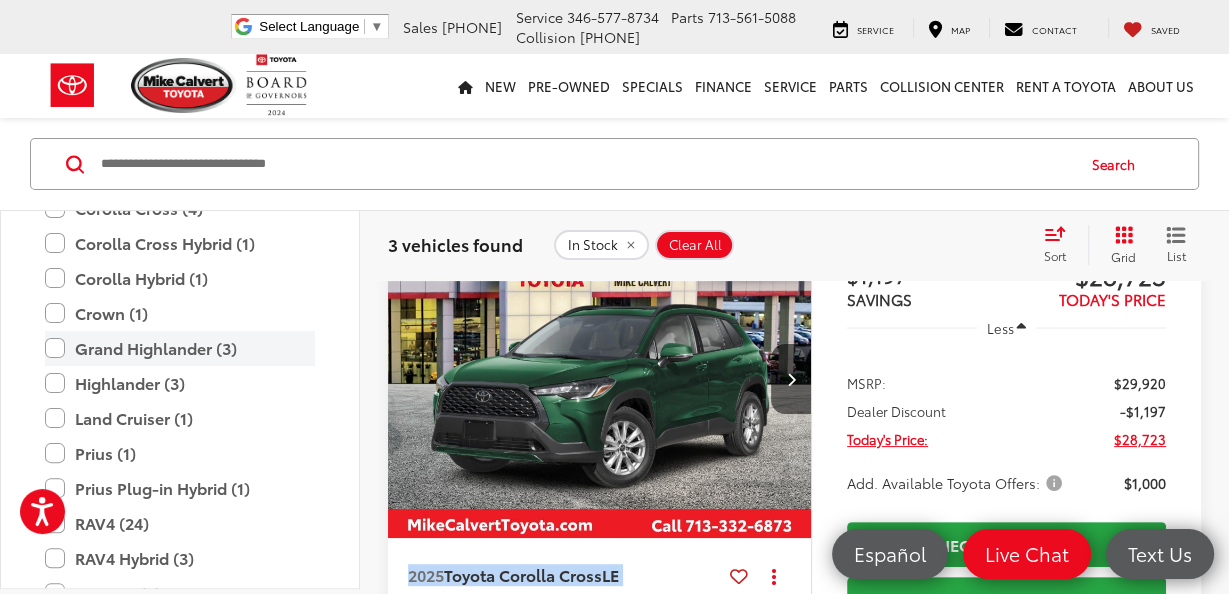 scroll, scrollTop: 252, scrollLeft: 0, axis: vertical 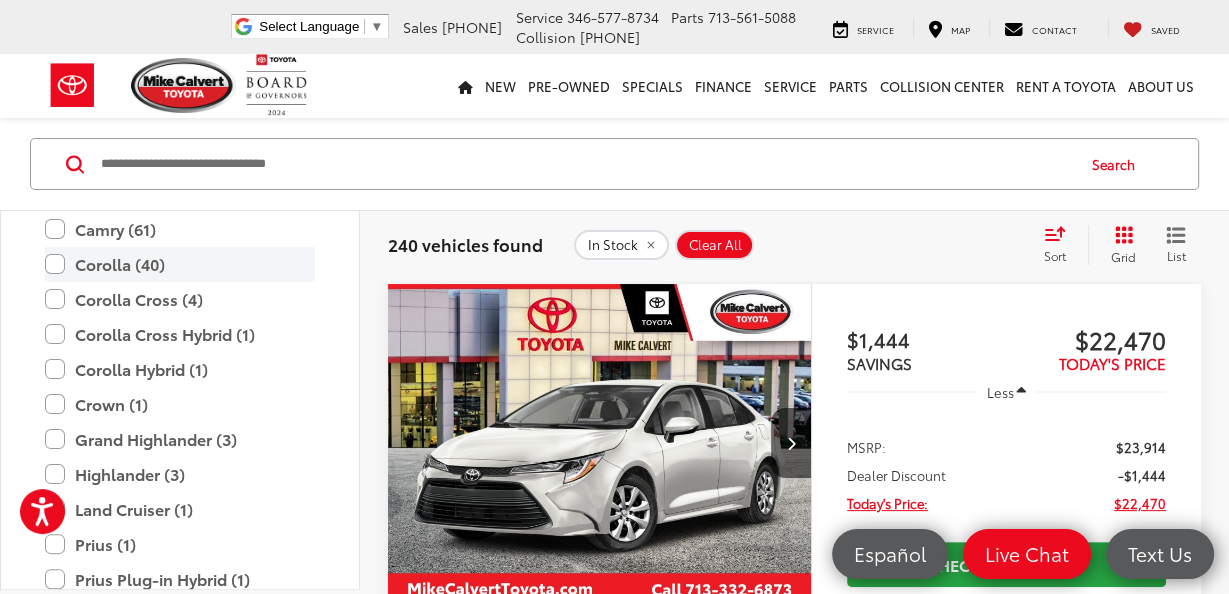 click on "Corolla (40)" at bounding box center (180, 264) 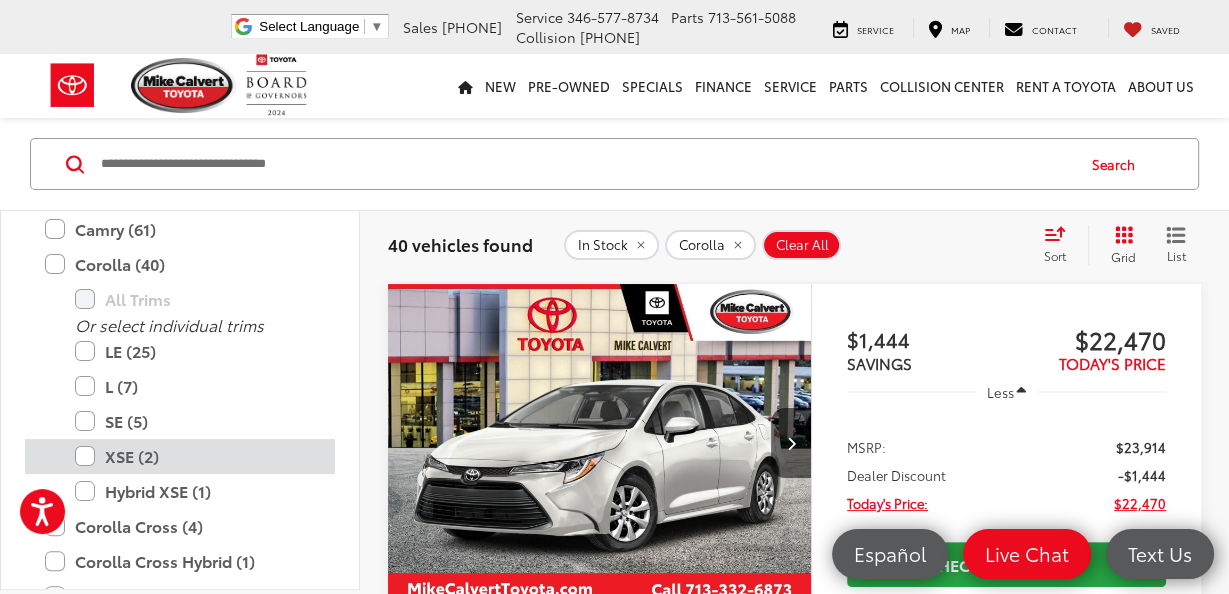click on "XSE (2)" at bounding box center (195, 456) 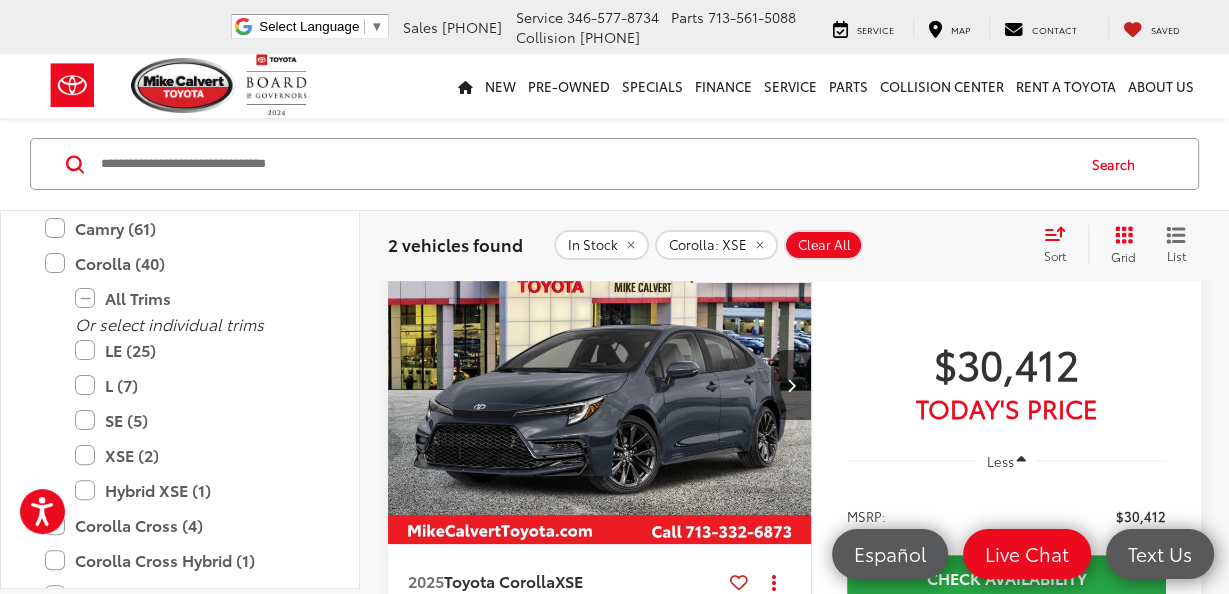 scroll, scrollTop: 383, scrollLeft: 0, axis: vertical 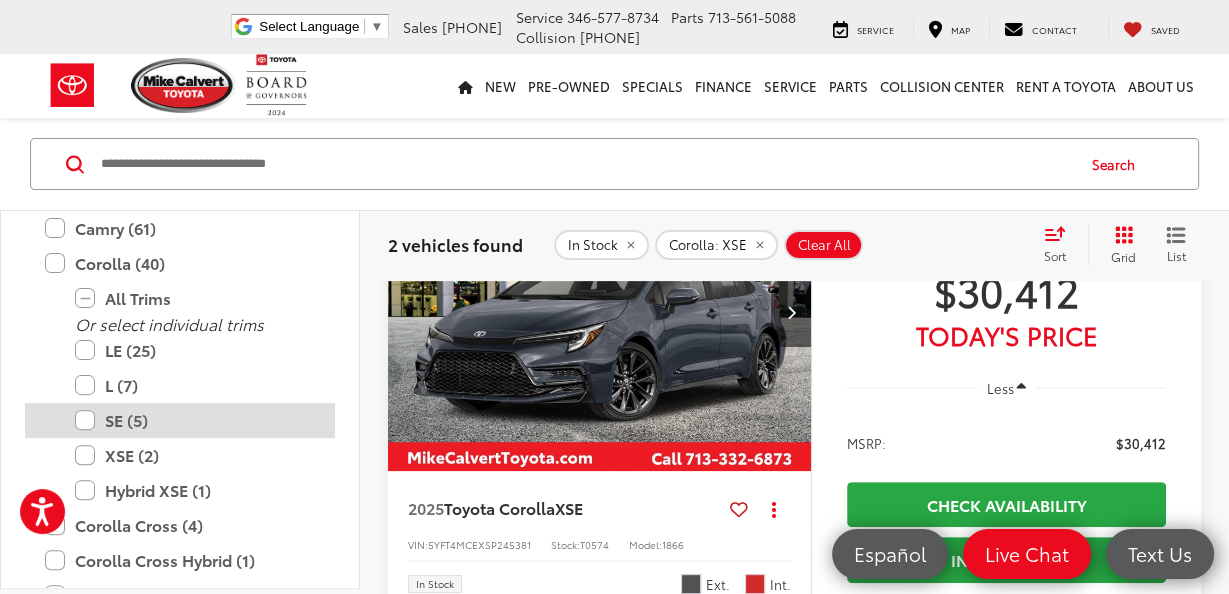 click on "SE (5)" at bounding box center [195, 420] 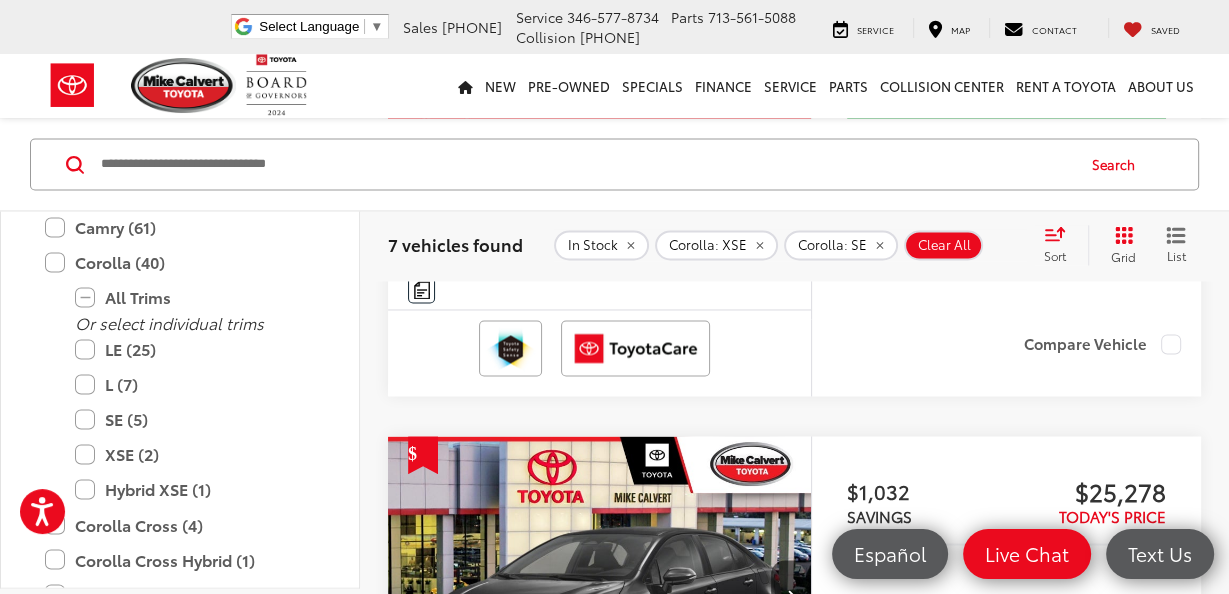 scroll, scrollTop: 2537, scrollLeft: 0, axis: vertical 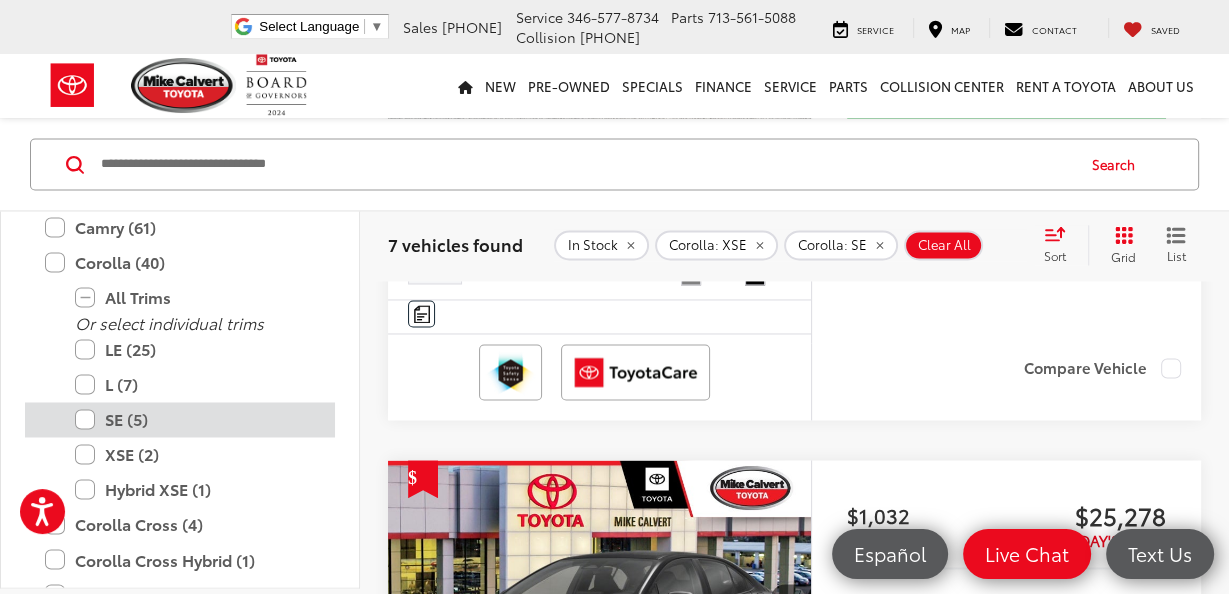click on "SE (5)" at bounding box center (195, 420) 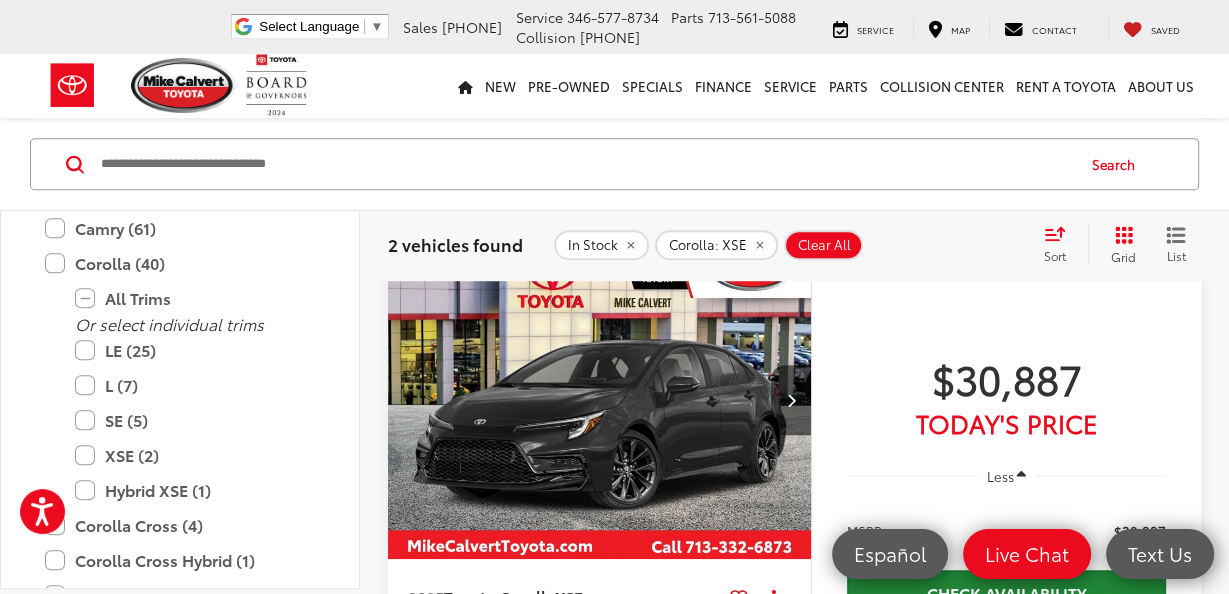 scroll, scrollTop: 977, scrollLeft: 0, axis: vertical 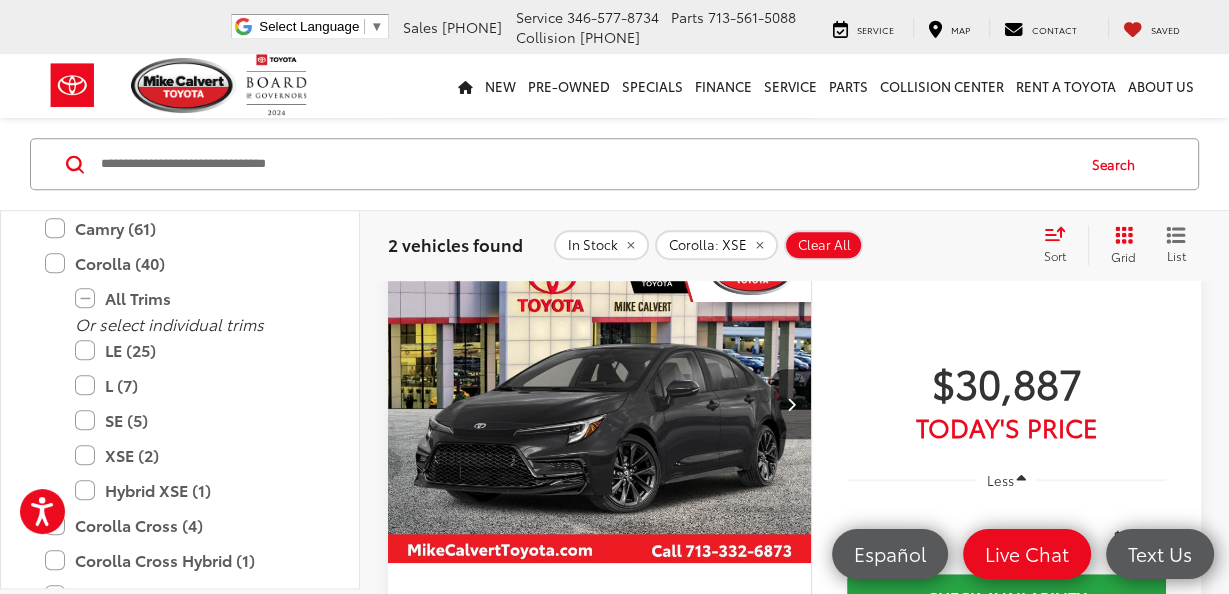 click on "Corolla (40)" at bounding box center (180, 263) 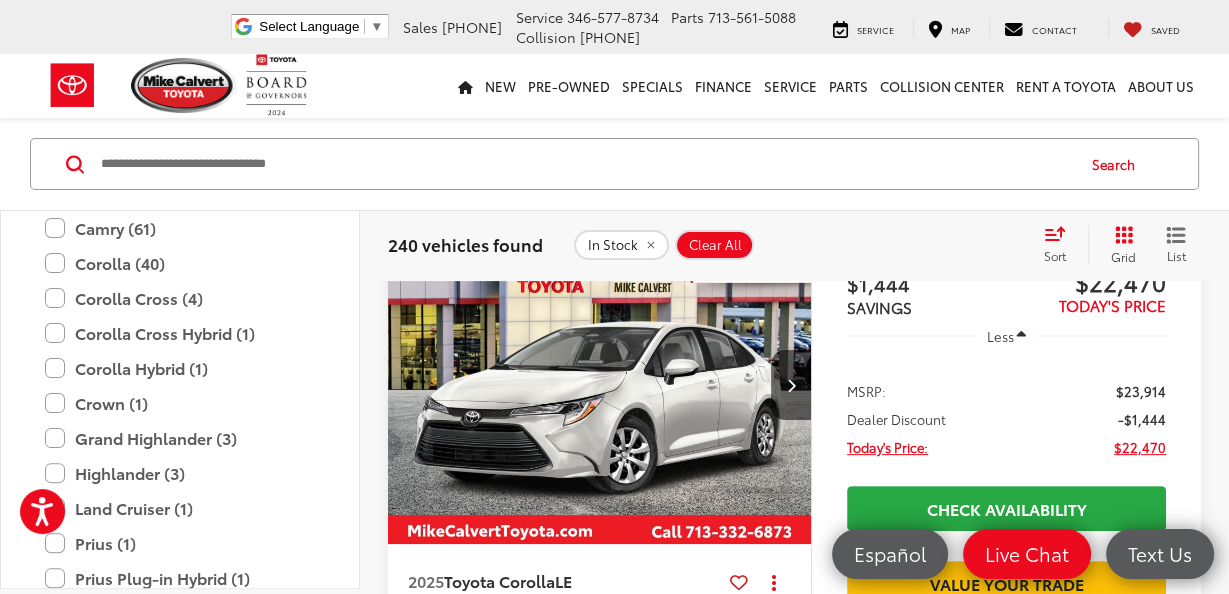 scroll, scrollTop: 252, scrollLeft: 0, axis: vertical 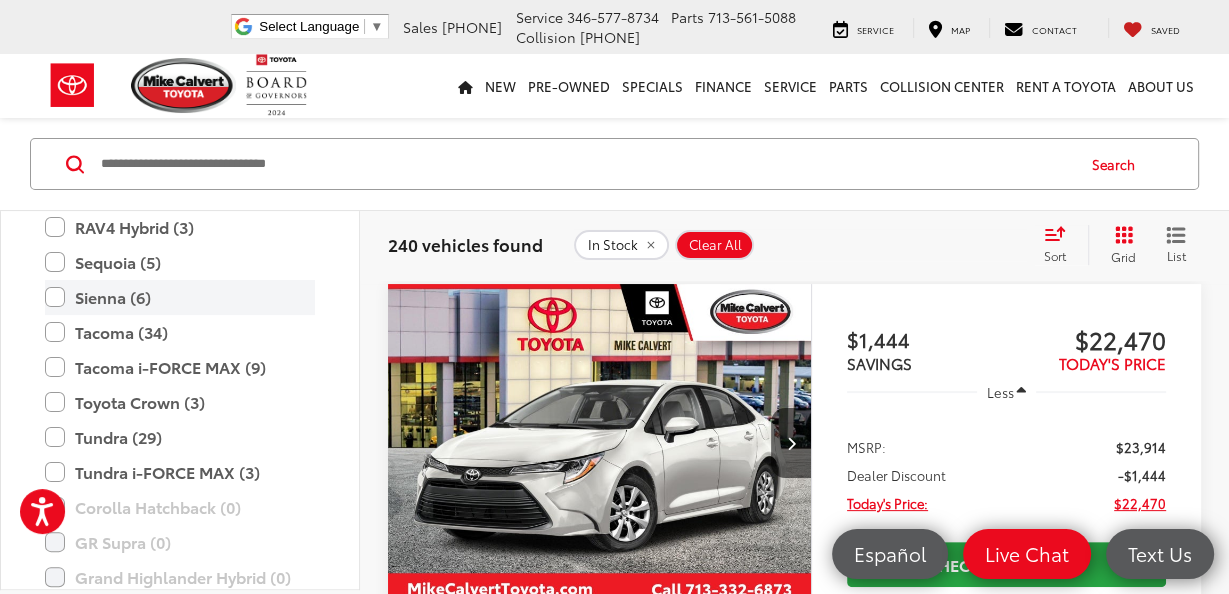 click on "Sienna (6)" at bounding box center [180, 297] 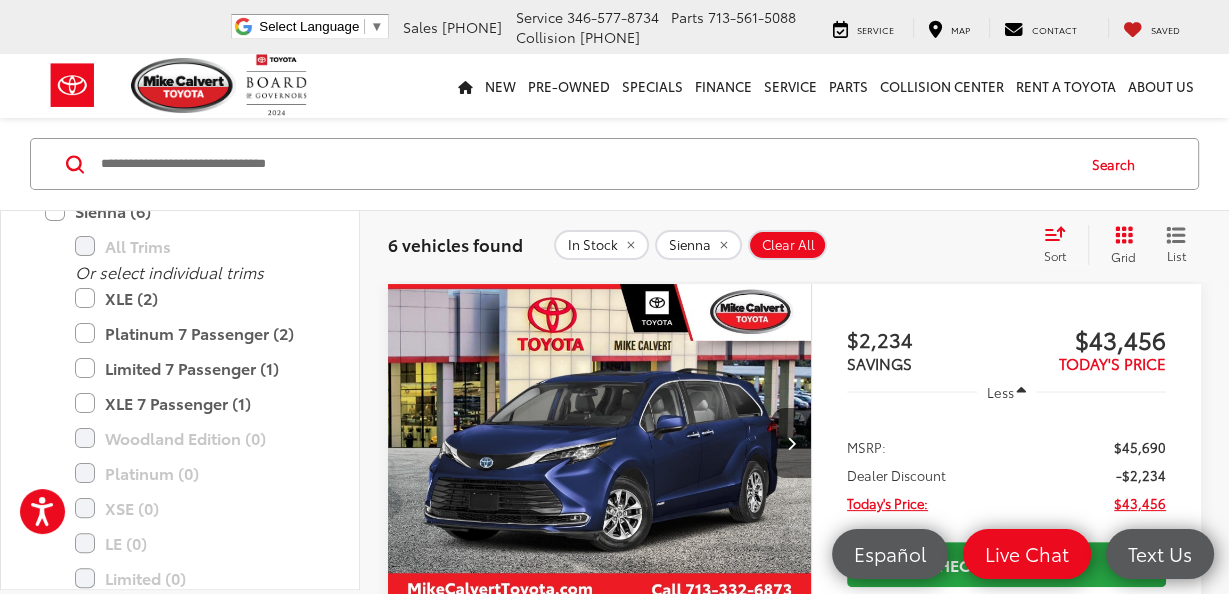 scroll, scrollTop: 893, scrollLeft: 0, axis: vertical 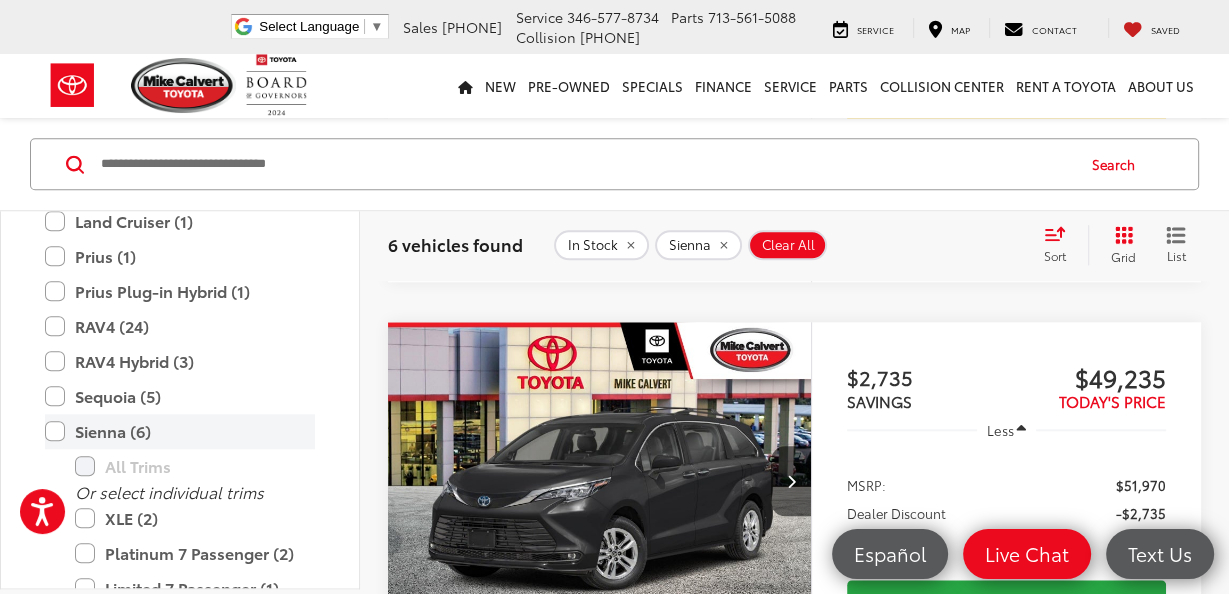click on "Sienna (6)" at bounding box center [180, 431] 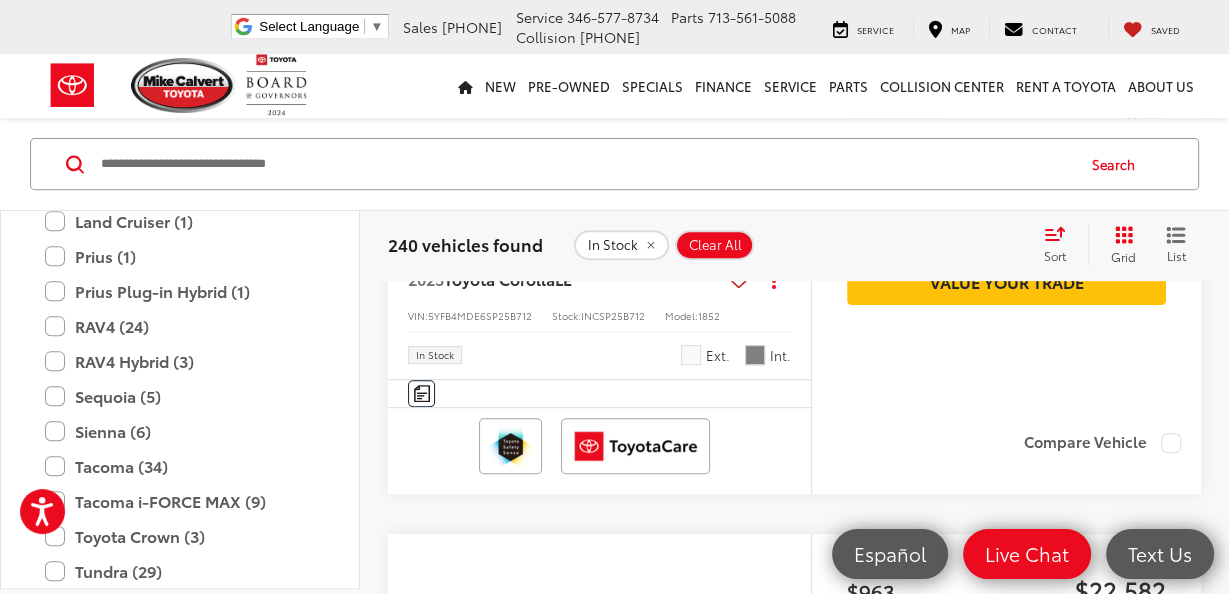 scroll, scrollTop: 252, scrollLeft: 0, axis: vertical 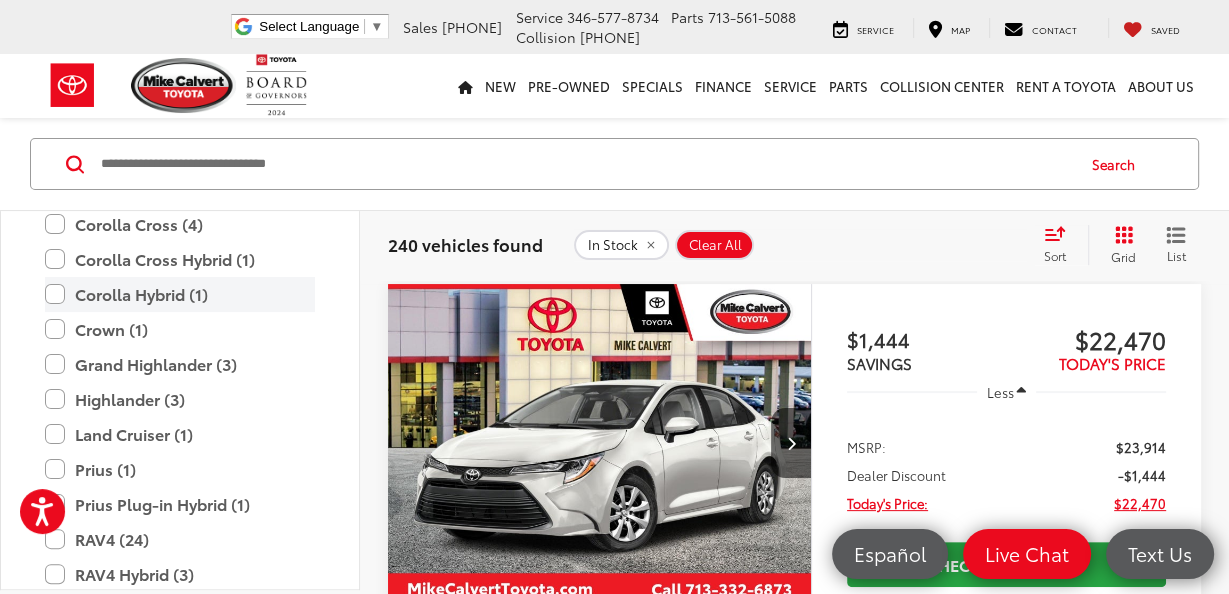 click on "Corolla Hybrid (1)" at bounding box center [180, 294] 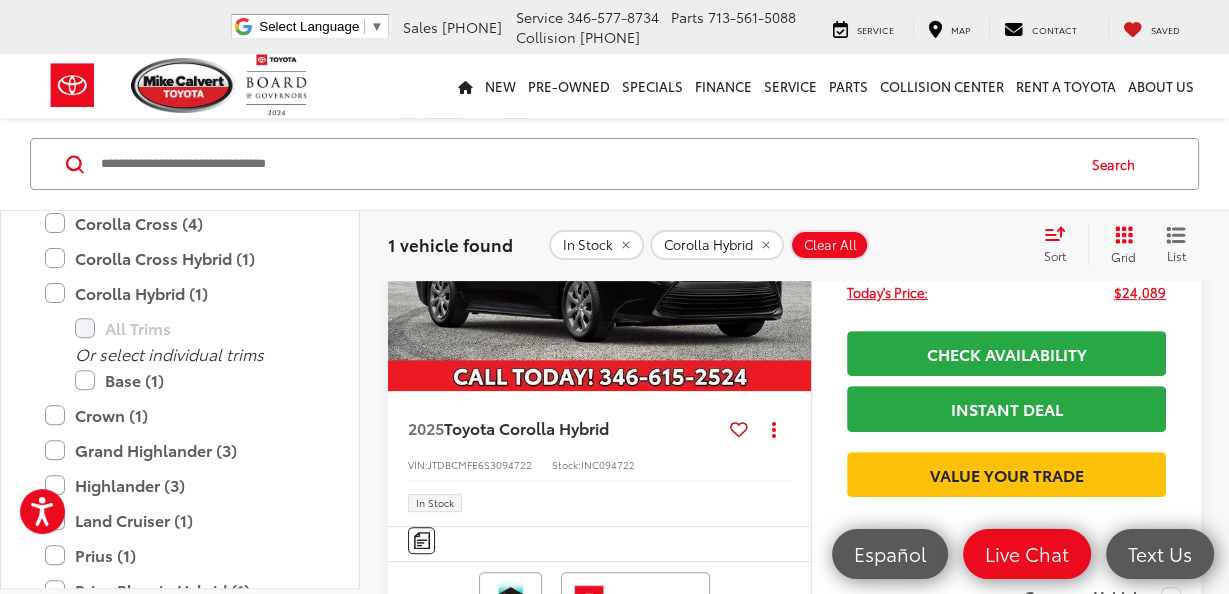 scroll, scrollTop: 467, scrollLeft: 0, axis: vertical 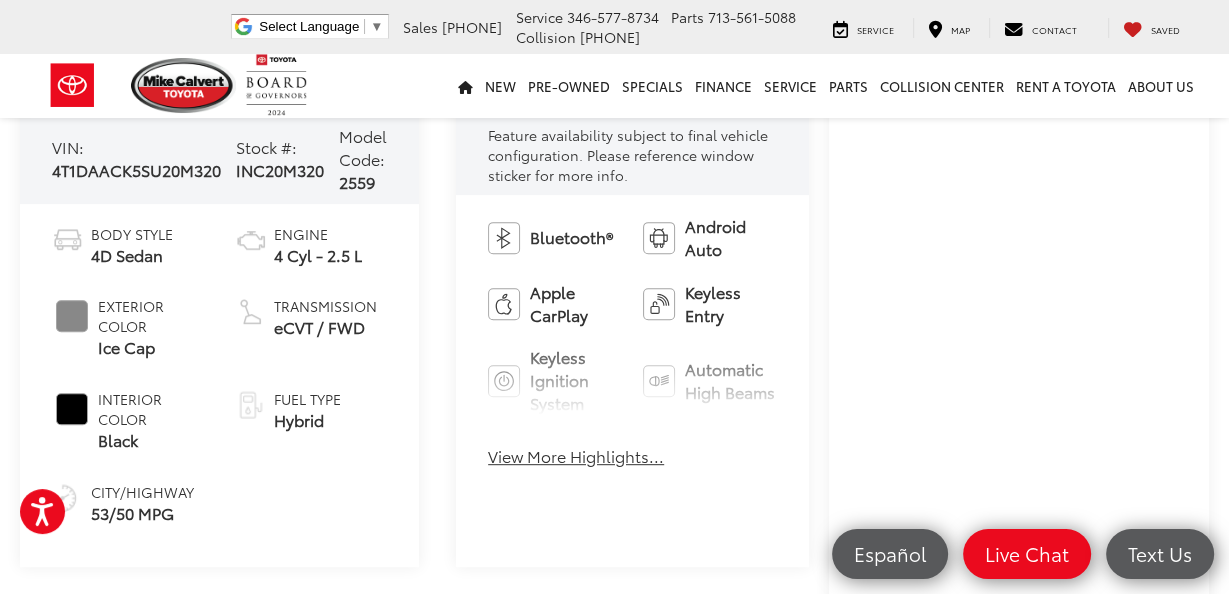 click on "View More Highlights..." at bounding box center [576, 456] 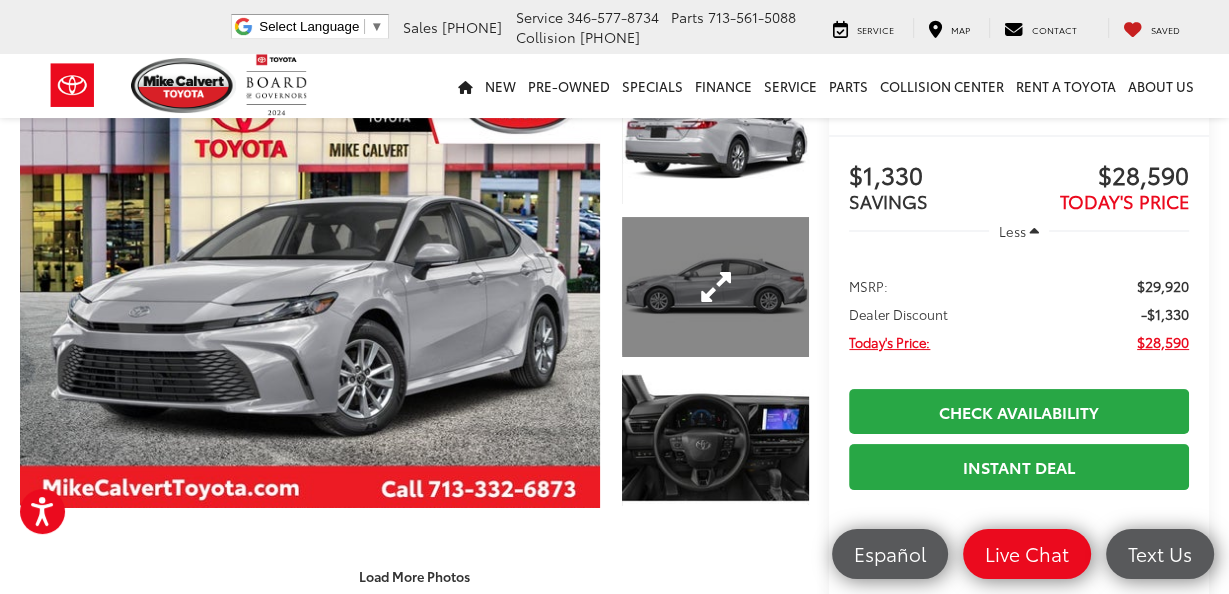 scroll, scrollTop: 0, scrollLeft: 0, axis: both 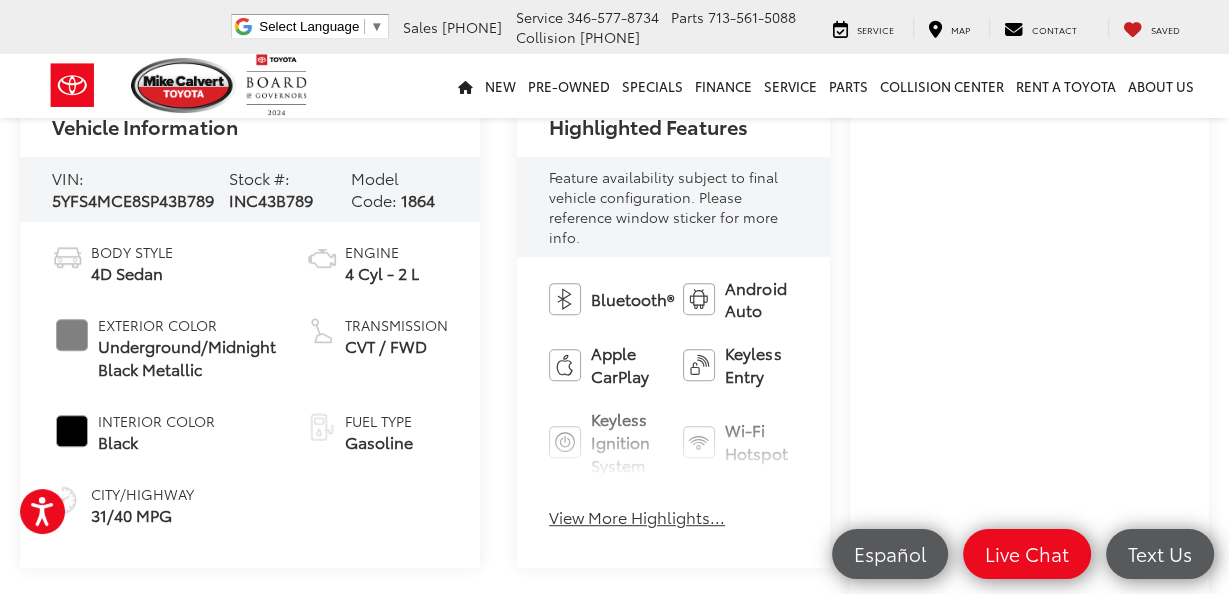 click on "View More Highlights..." at bounding box center (637, 517) 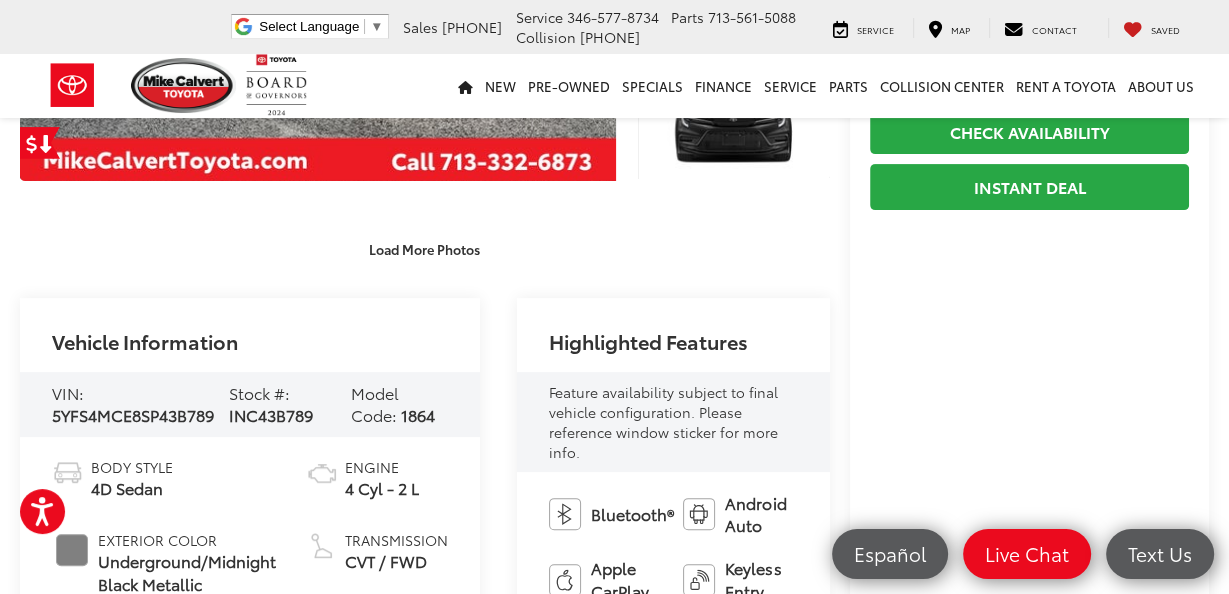 scroll, scrollTop: 0, scrollLeft: 0, axis: both 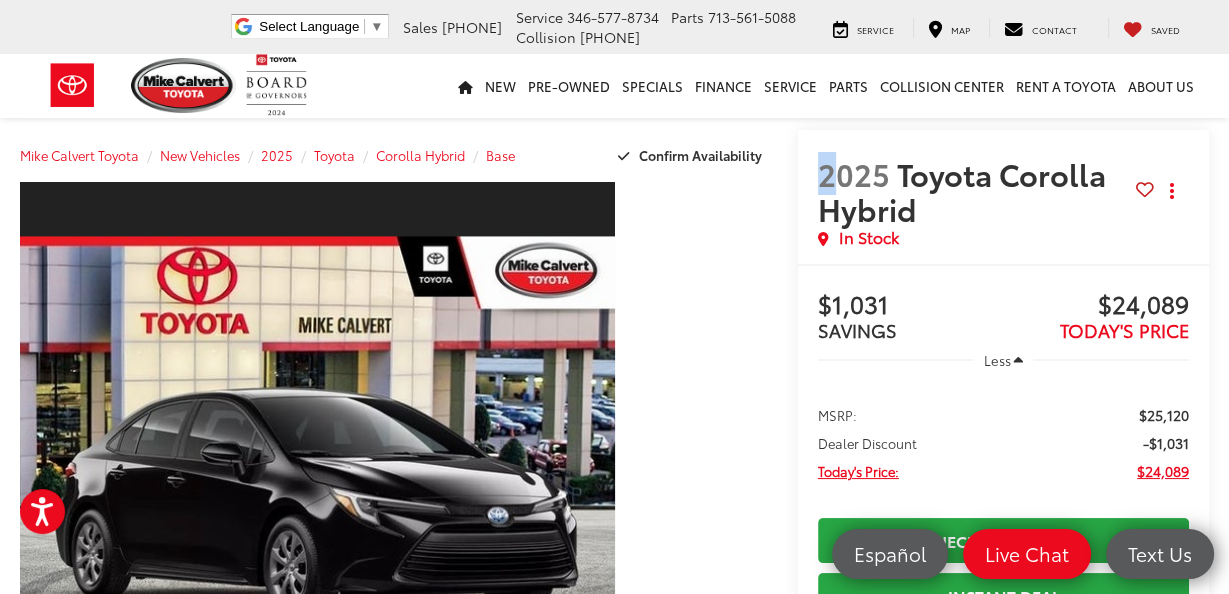 drag, startPoint x: 815, startPoint y: 171, endPoint x: 827, endPoint y: 170, distance: 12.0415945 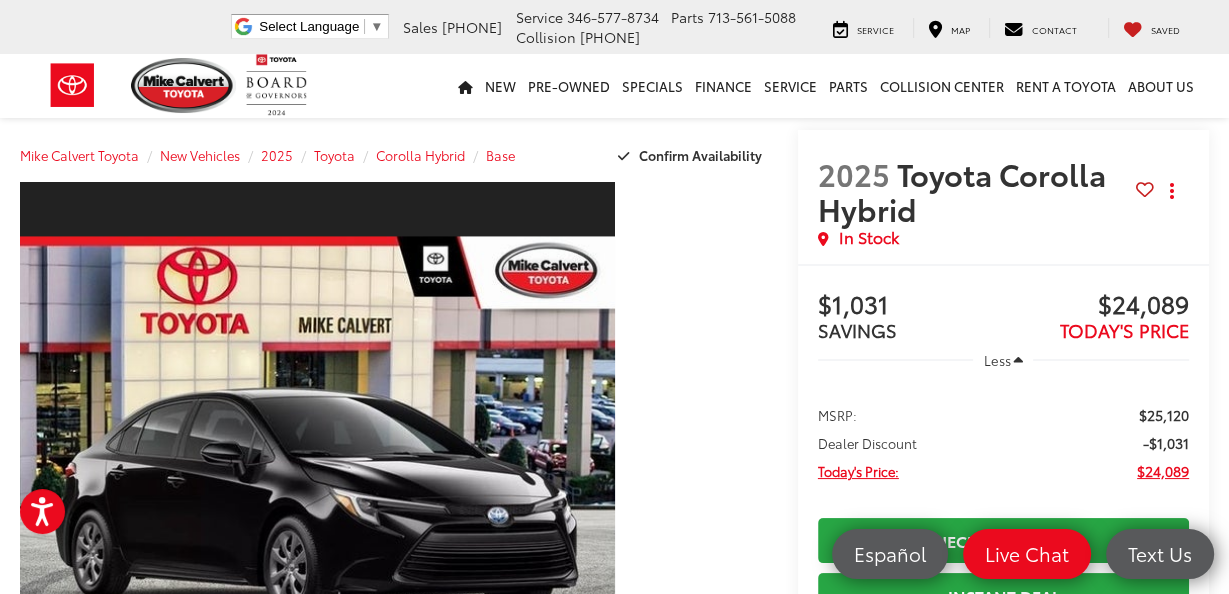 click at bounding box center (702, 469) 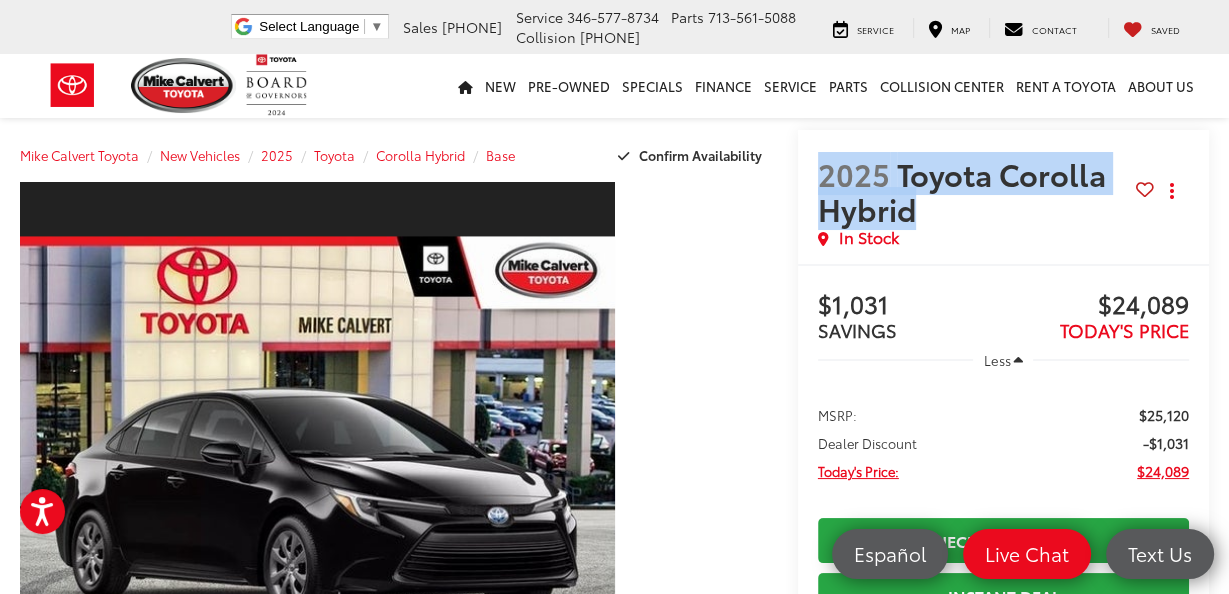 drag, startPoint x: 817, startPoint y: 169, endPoint x: 924, endPoint y: 202, distance: 111.97321 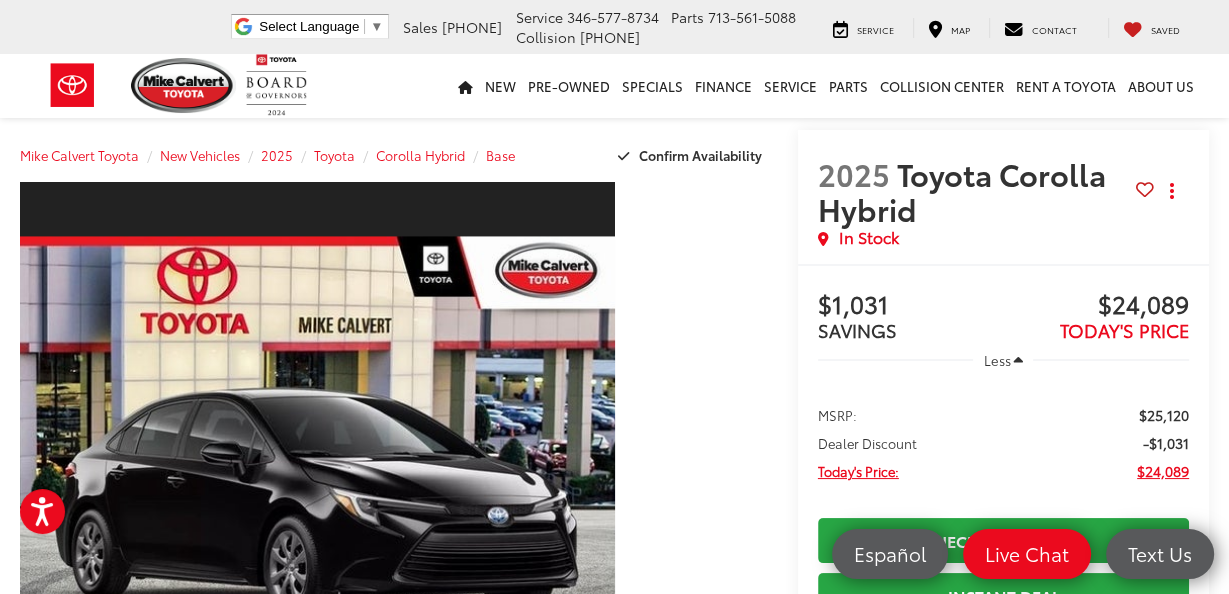 click on "Mike Calvert Toyota
New Vehicles
2025
Toyota
Corolla Hybrid
Base
Confirm Availability" at bounding box center [399, 155] 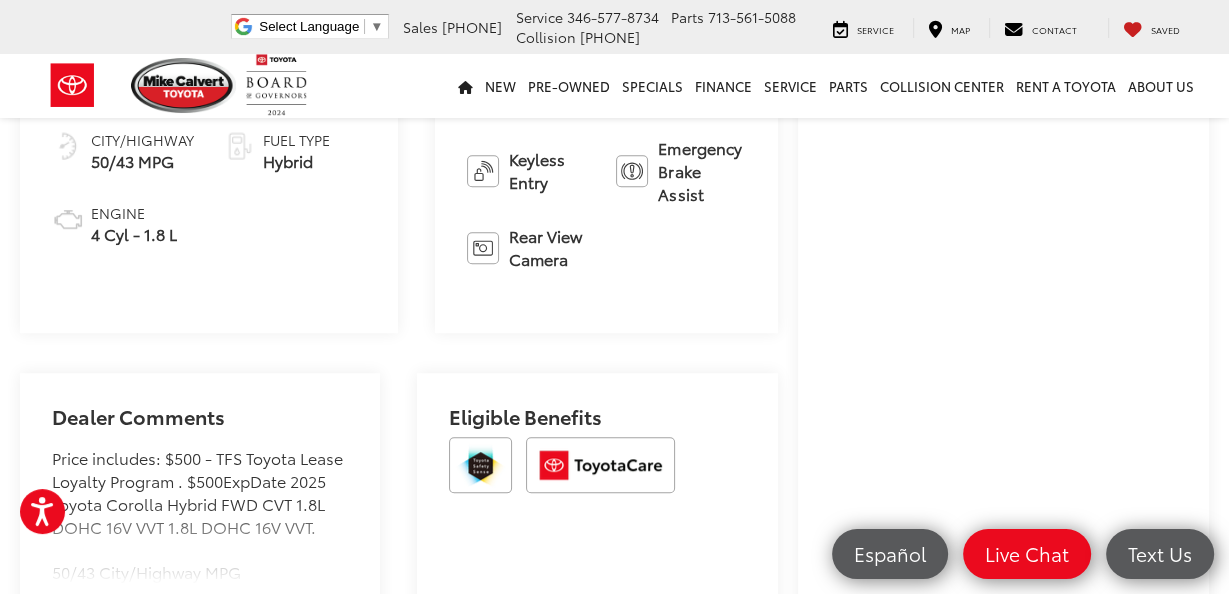 scroll, scrollTop: 912, scrollLeft: 0, axis: vertical 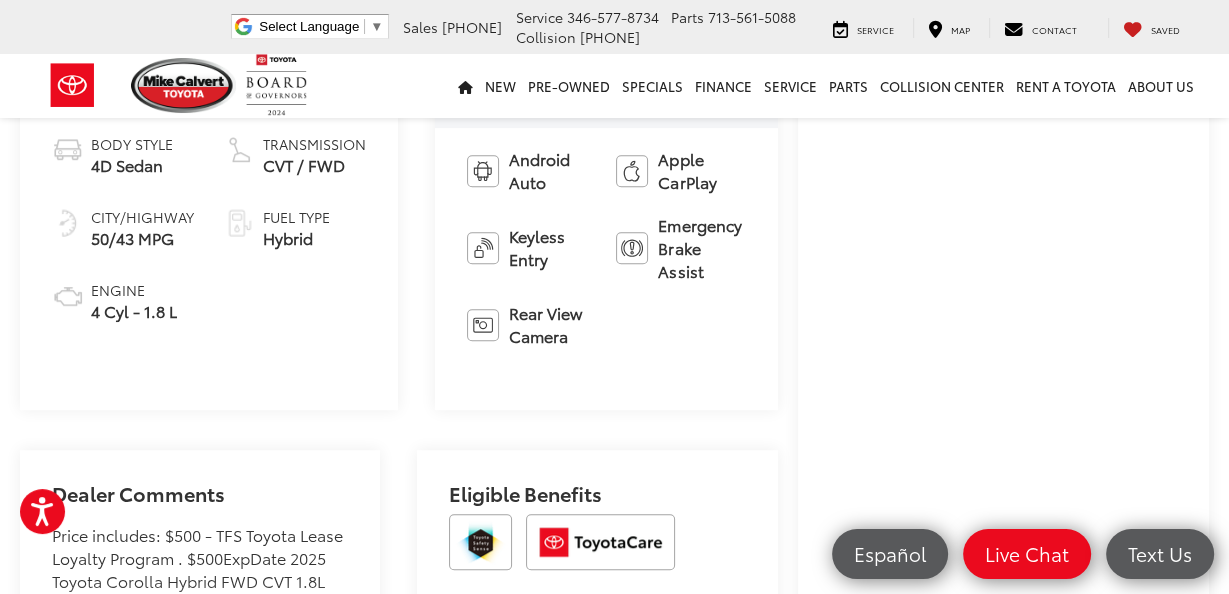 click on "Buy
$1,031
SAVINGS
$24,089
TODAY'S PRICE
Less
MSRP:
$25,120
Dealer Discount
-$1,031
Today's Price:
$24,089
Check Availability
Instant Deal
Instant Deal
$1,031
SAVINGS
$24,089
TODAY'S PRICE
Less
MSRP:
$25,120
Dealer Discount
-$1,031
Today's Price:
$24,089
Click To Call
Check Availability
Instant Deal
Instant Deal
$1,031
SAVINGS
$24,089
TODAY'S PRICE
Less
MSRP:
$25,120
Dealer Discount
-$1,031
Today's Price:
$24,089
Check Availability
Instant Deal
Instant Deal
$1,031
SAVINGS
$24,089
TODAY'S PRICE
Less" at bounding box center [1003, 282] 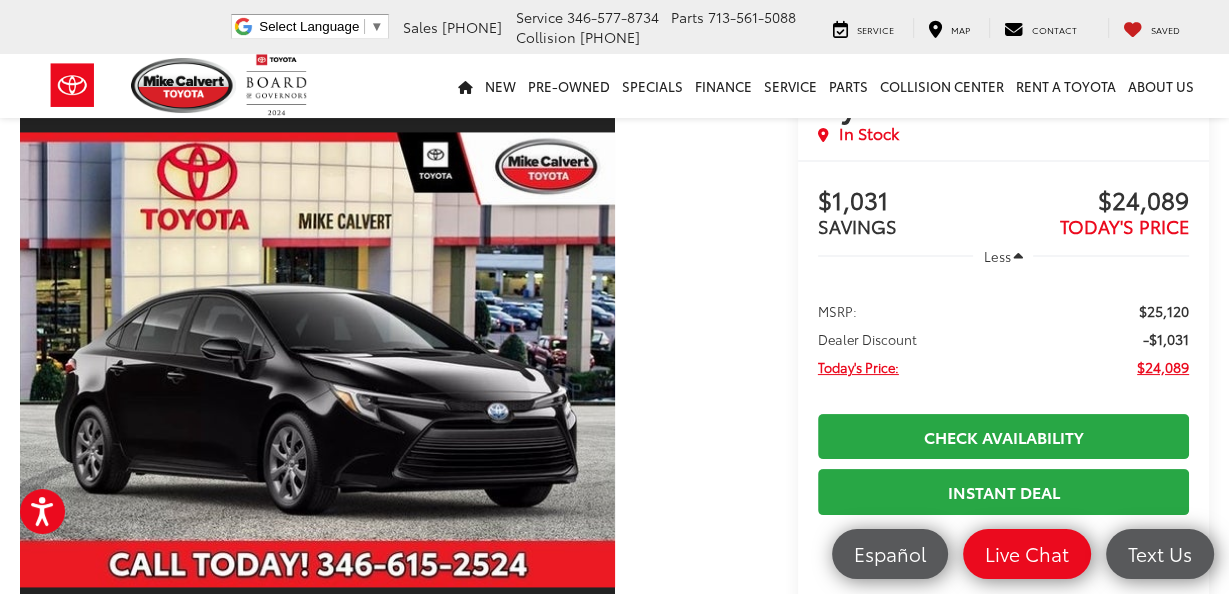 scroll, scrollTop: 0, scrollLeft: 0, axis: both 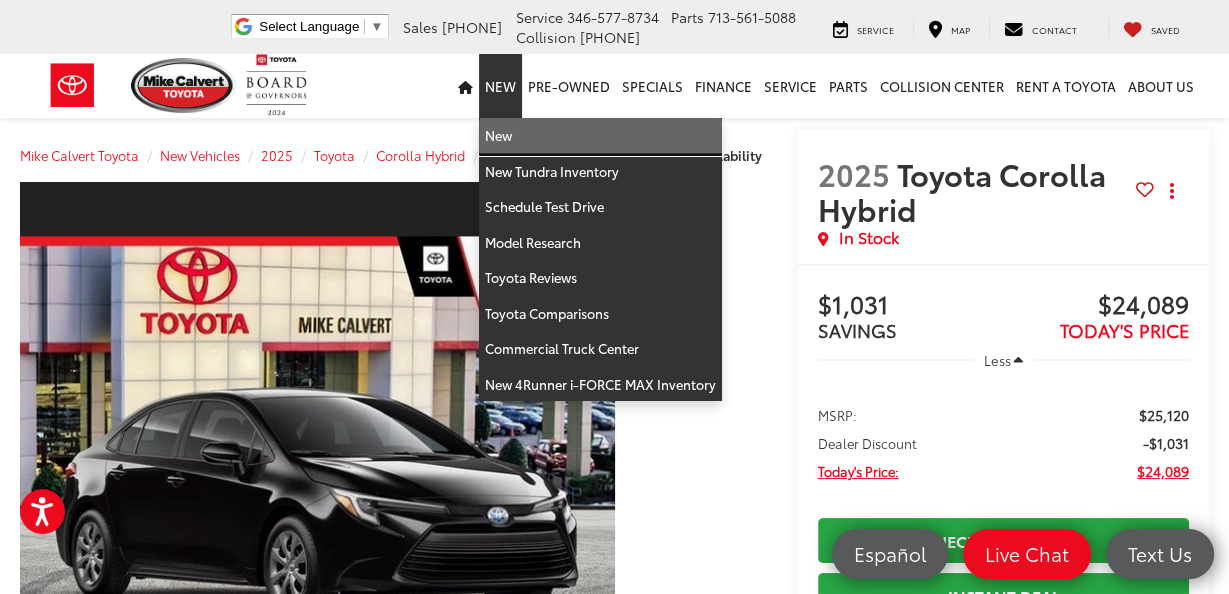 click on "New" at bounding box center (600, 136) 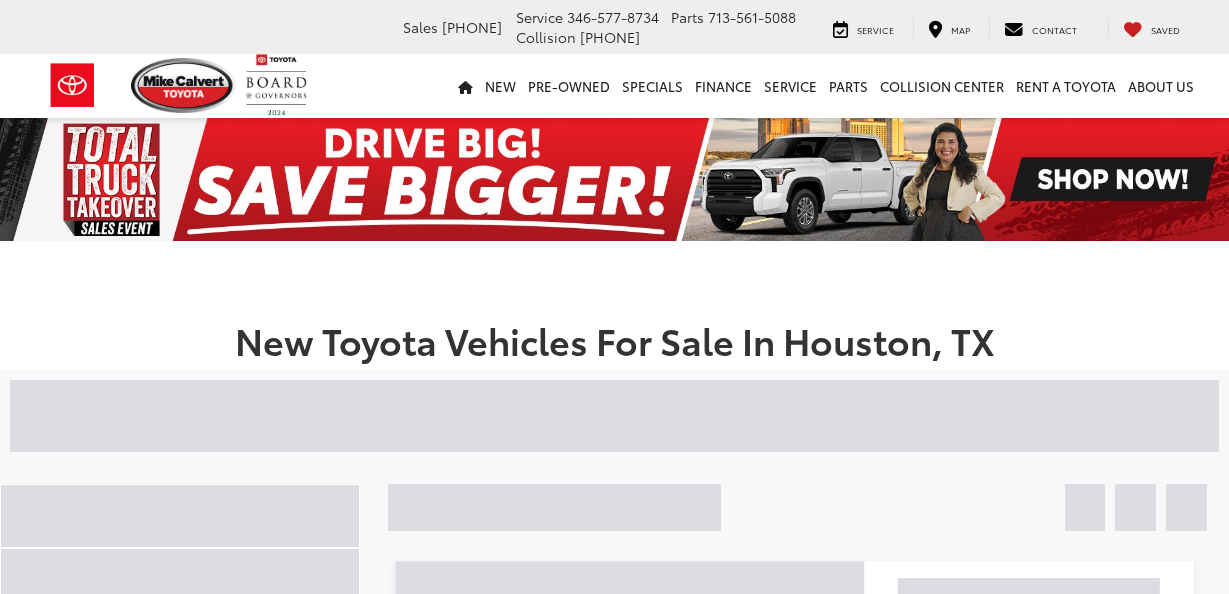 scroll, scrollTop: 0, scrollLeft: 0, axis: both 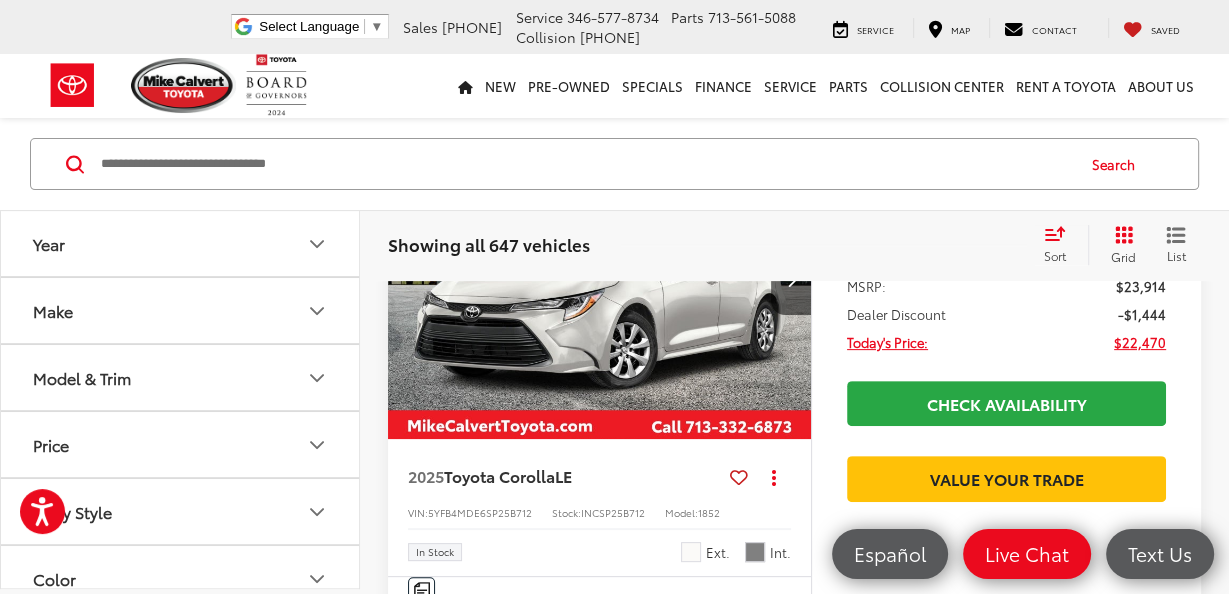 click 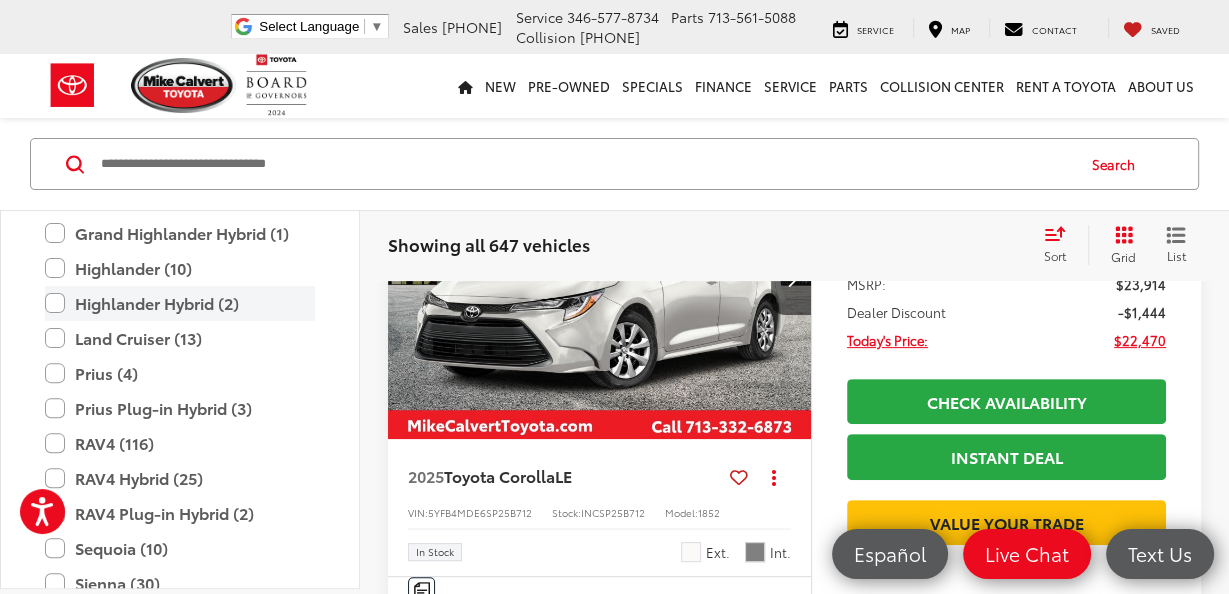 scroll, scrollTop: 646, scrollLeft: 0, axis: vertical 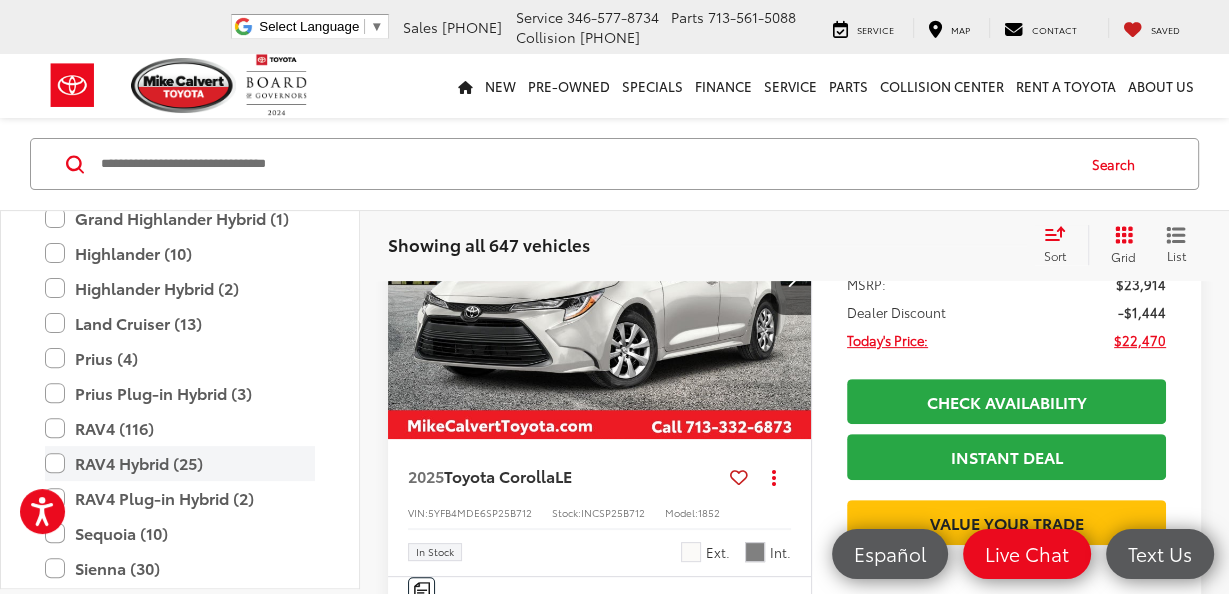 click on "RAV4 Hybrid (25)" at bounding box center (180, 463) 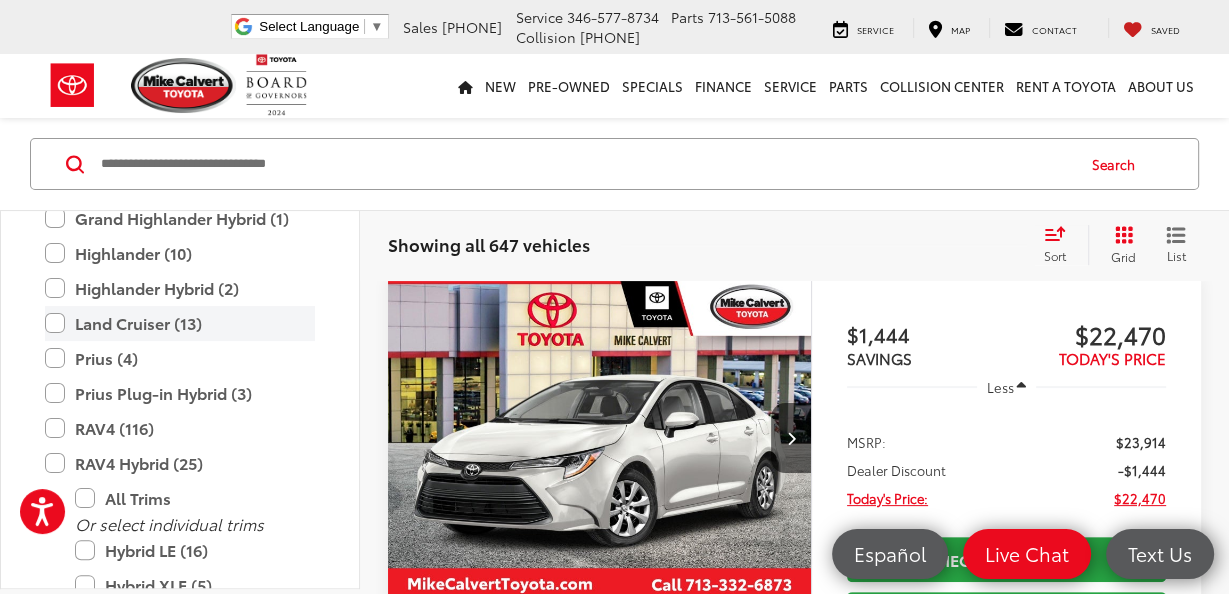 scroll, scrollTop: 252, scrollLeft: 0, axis: vertical 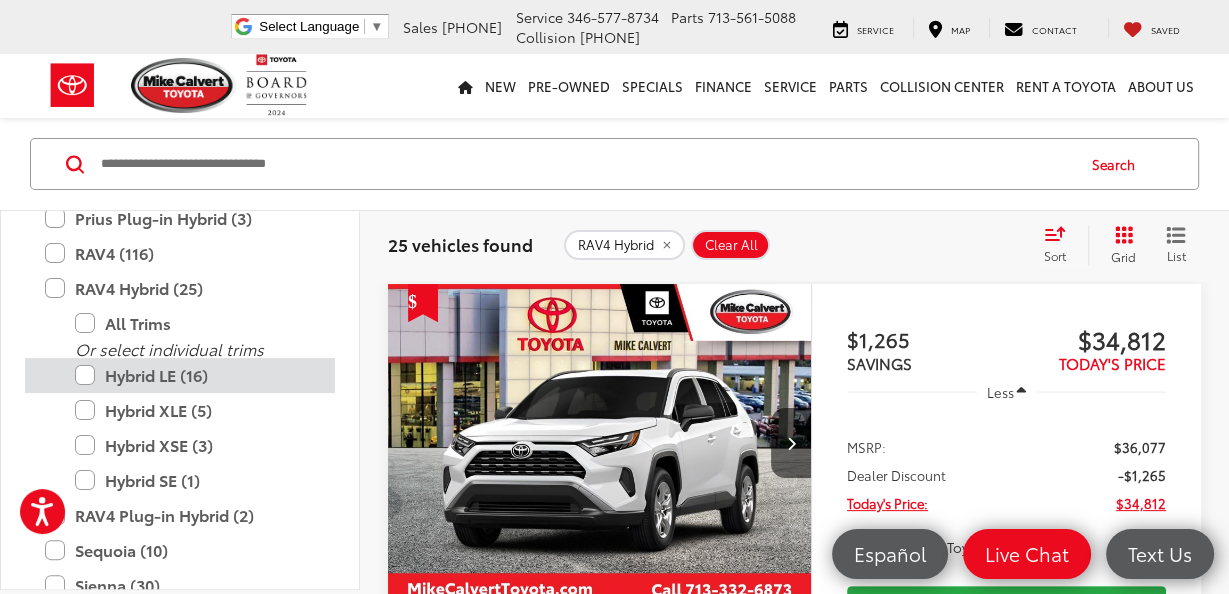 click on "Hybrid LE (16)" at bounding box center [195, 375] 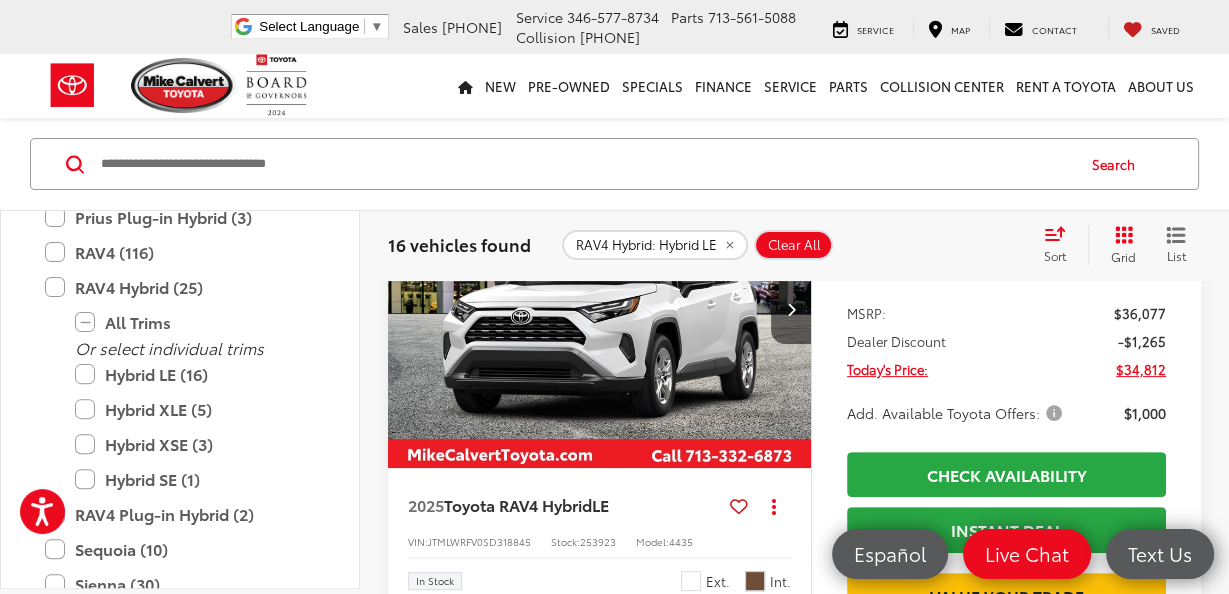 scroll, scrollTop: 387, scrollLeft: 0, axis: vertical 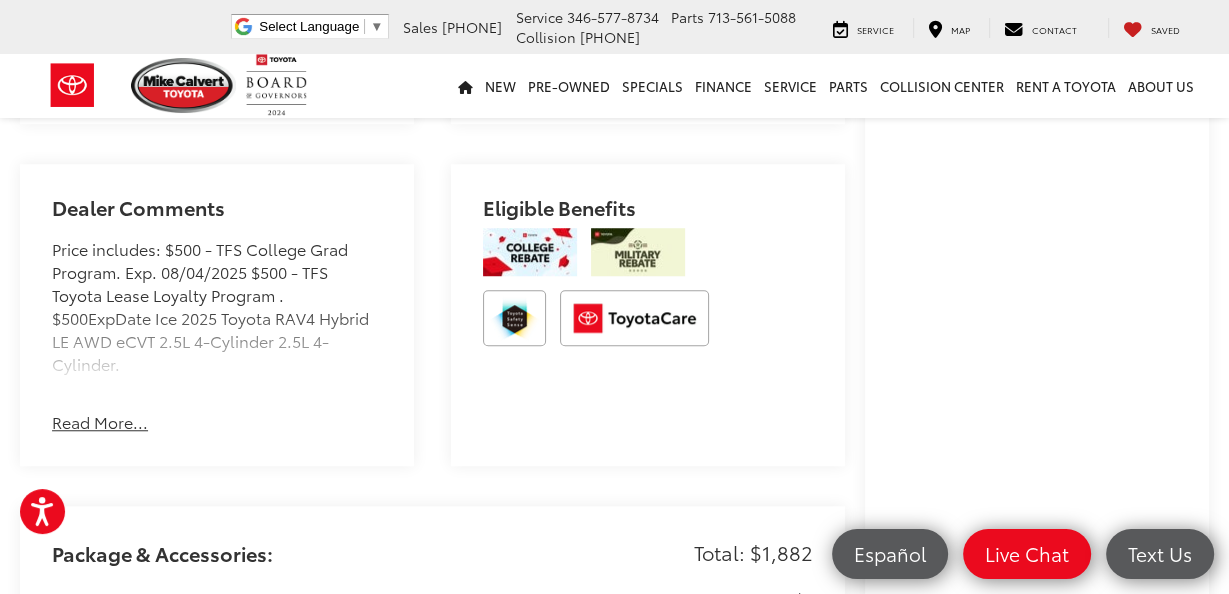 click on "Read More..." at bounding box center (100, 422) 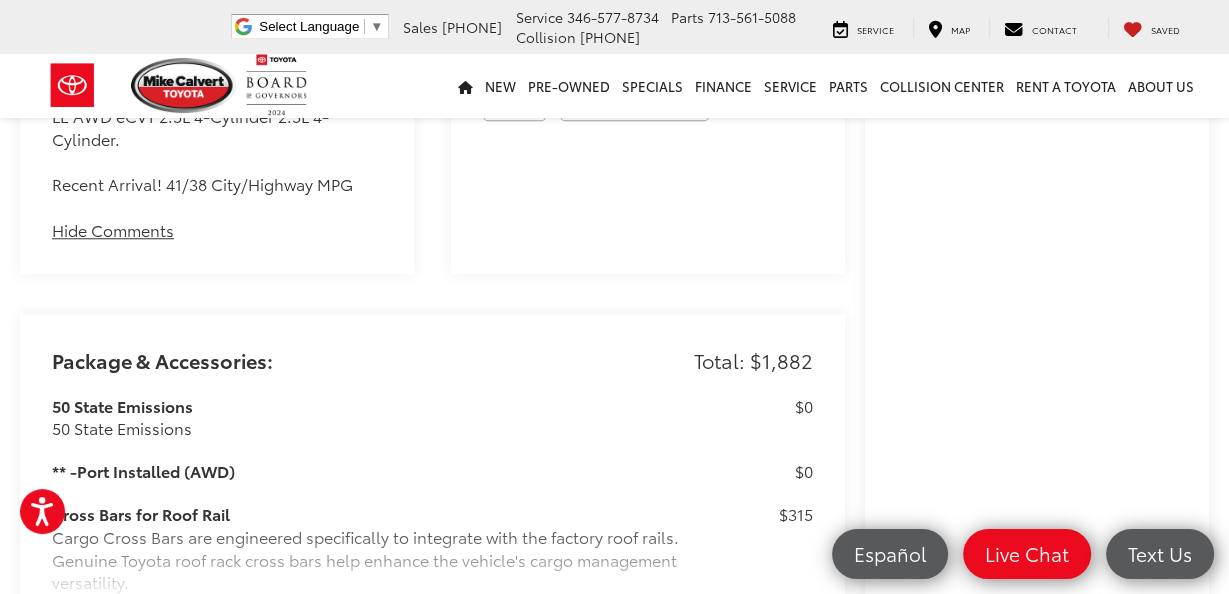 scroll, scrollTop: 1531, scrollLeft: 0, axis: vertical 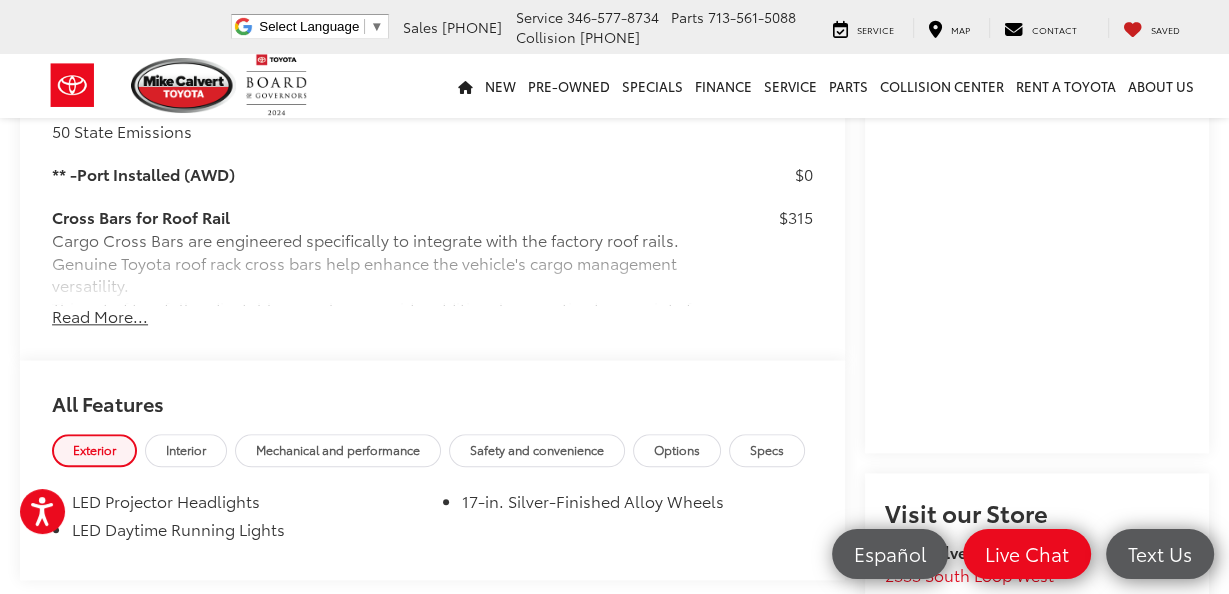 click on "Read More..." at bounding box center [100, 316] 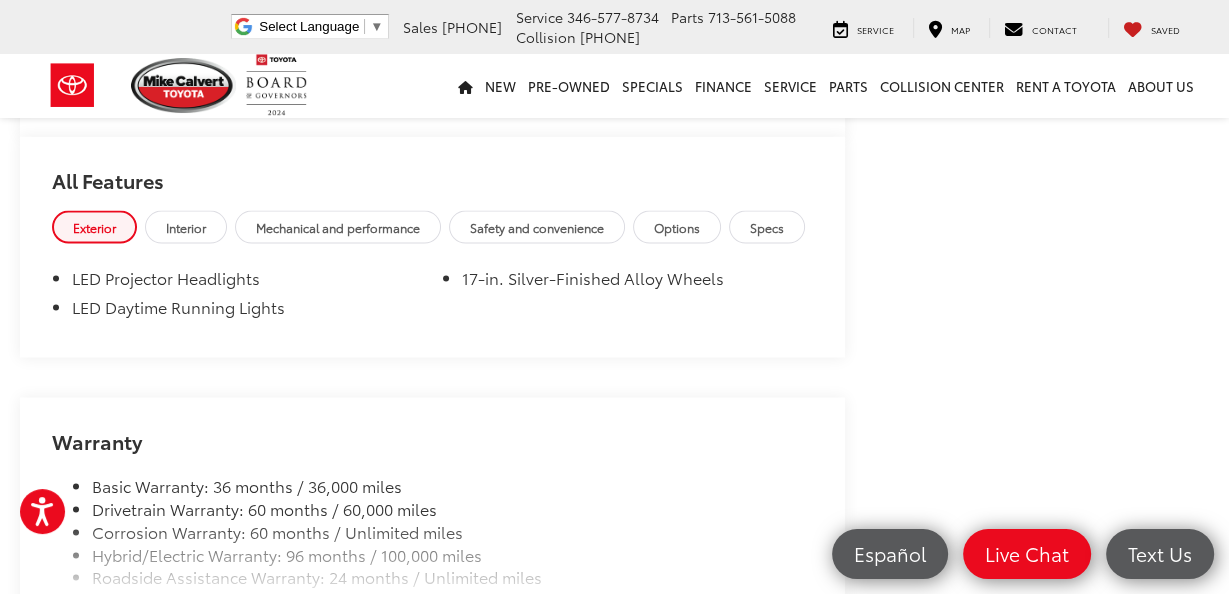 scroll, scrollTop: 3181, scrollLeft: 0, axis: vertical 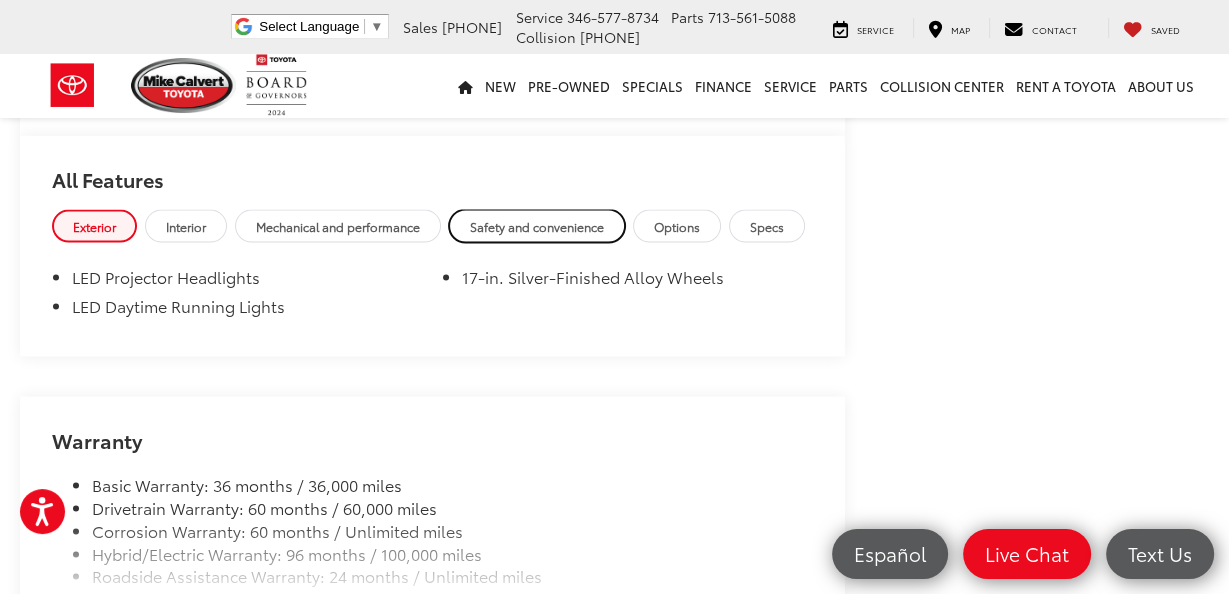 click on "Safety and convenience" at bounding box center (537, 226) 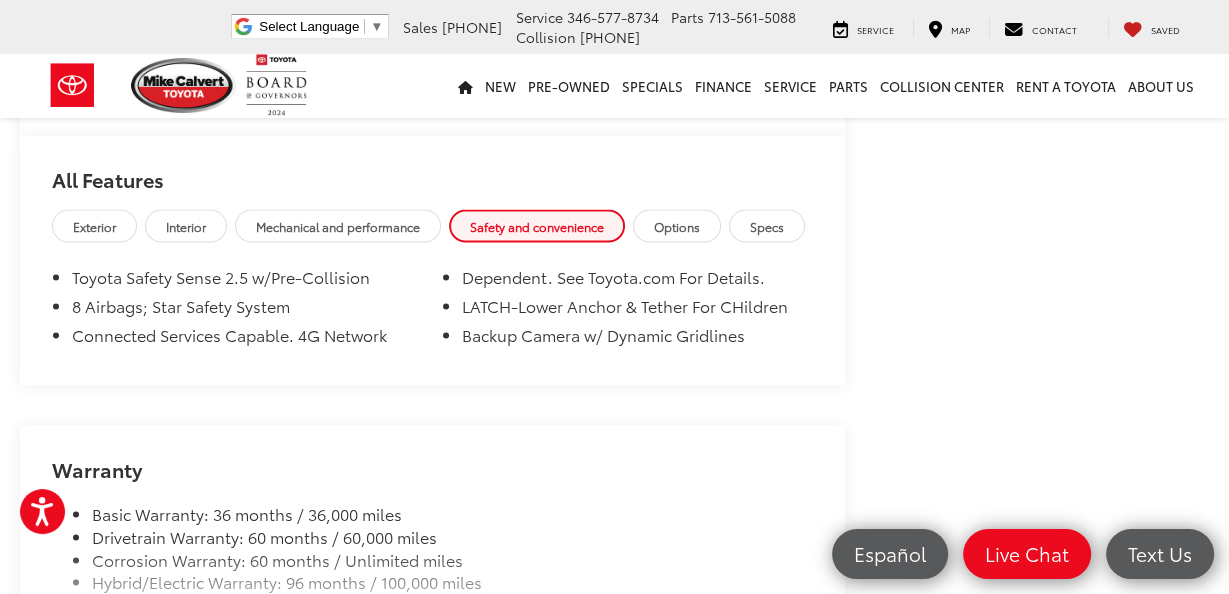 click on "Mike Calvert Toyota
New Vehicles
2025
Toyota
RAV4 Hybrid
Hybrid LE
Confirm Availability
Photos
1
/
20
Load More Photos
2025   Toyota RAV4 Hybrid" at bounding box center [614, -785] 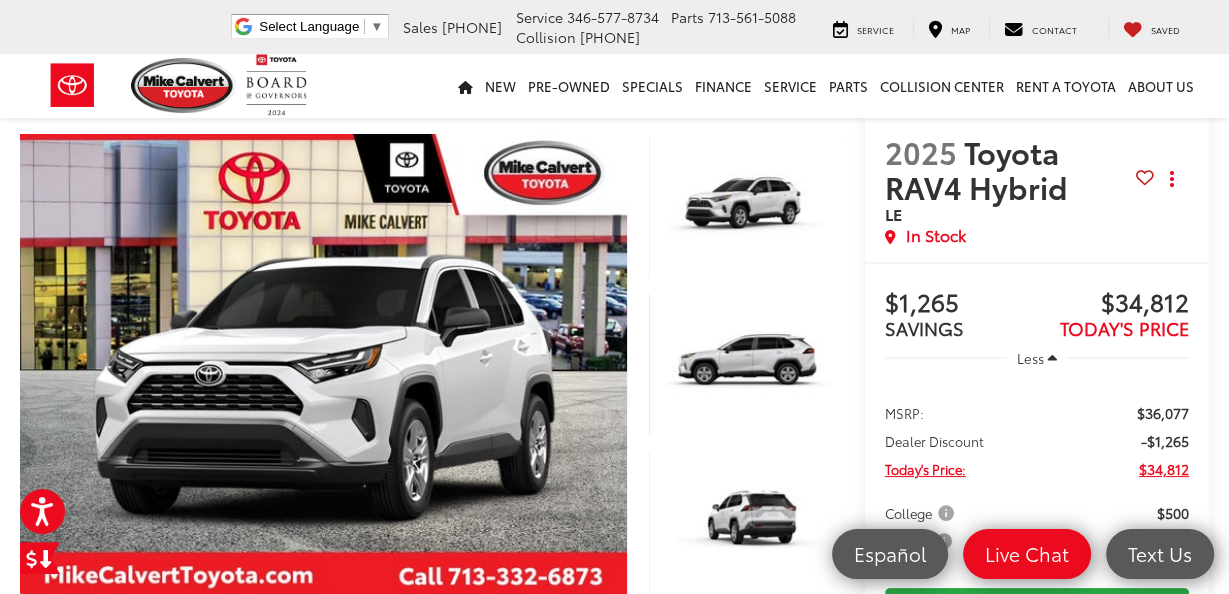 scroll, scrollTop: 47, scrollLeft: 0, axis: vertical 